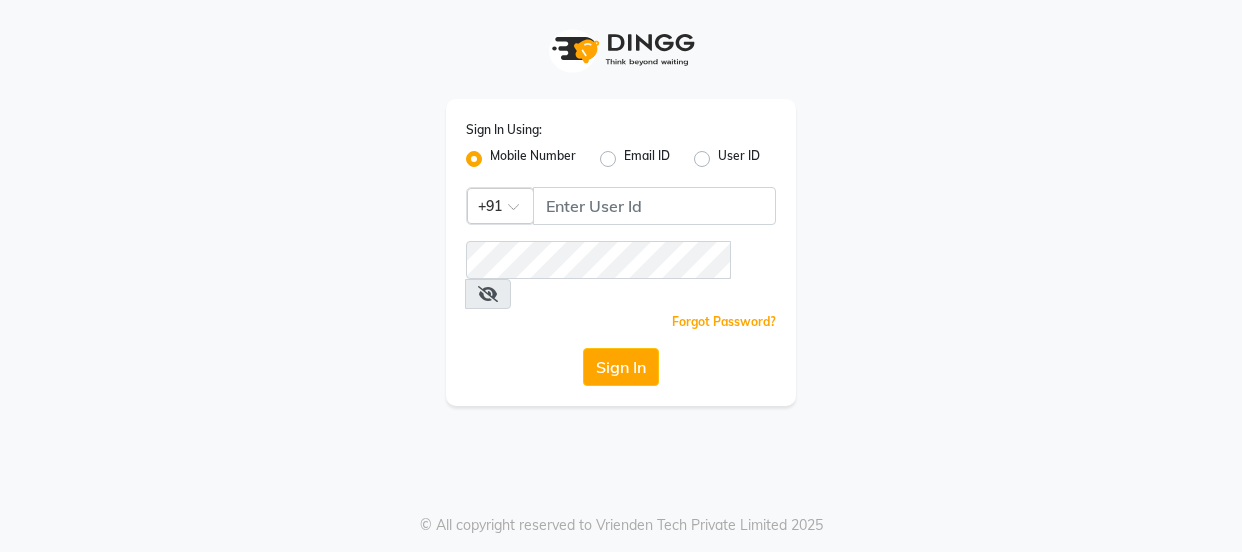 scroll, scrollTop: 0, scrollLeft: 0, axis: both 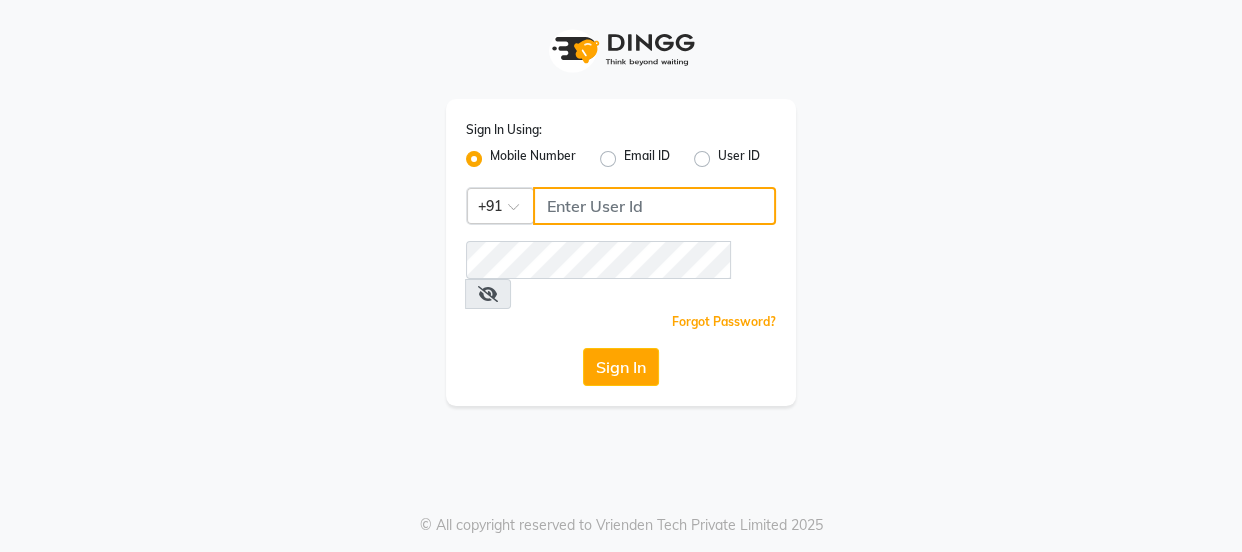 click 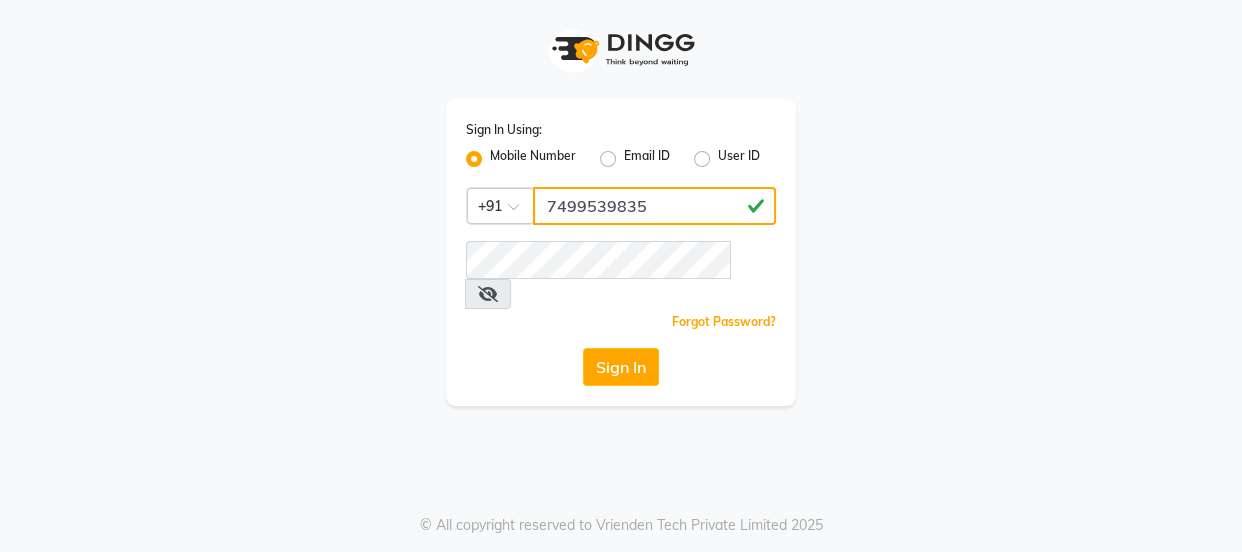 type on "7499539835" 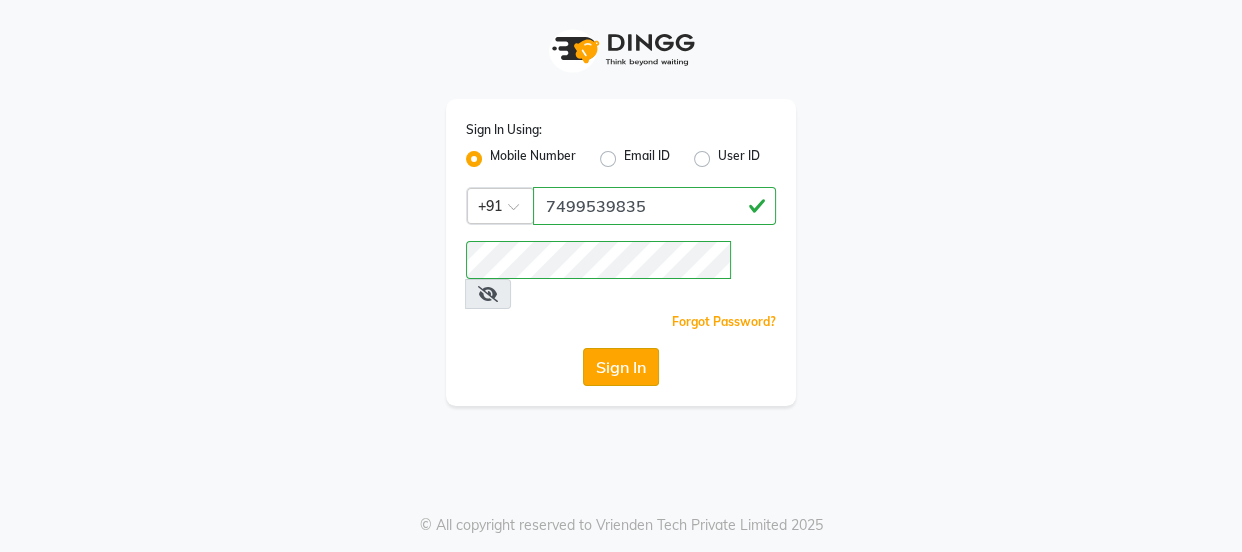 click on "Sign In" 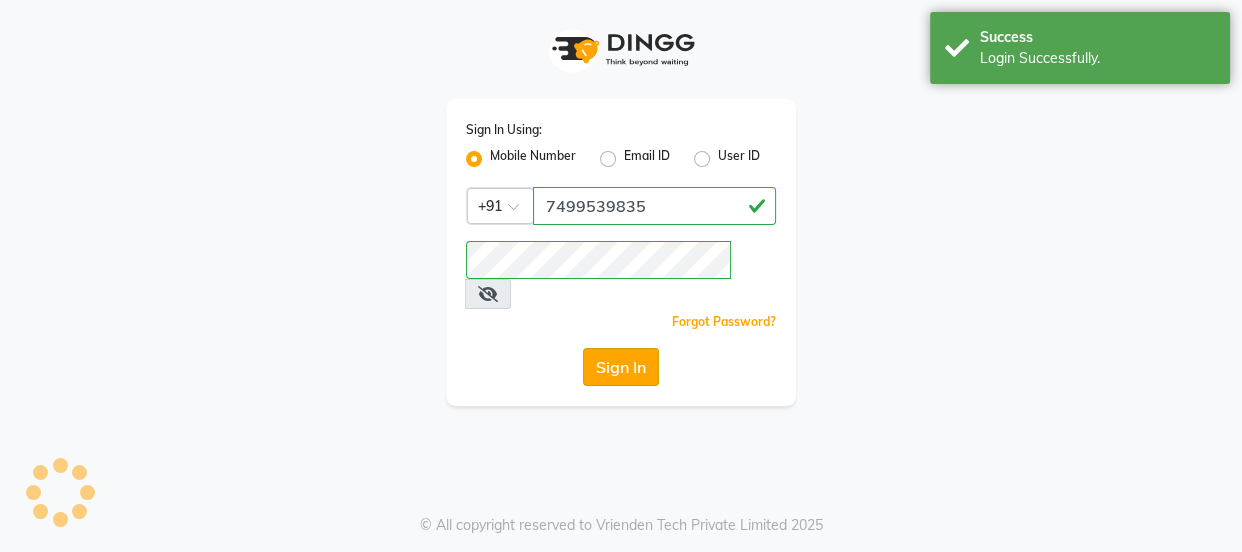 select on "3729" 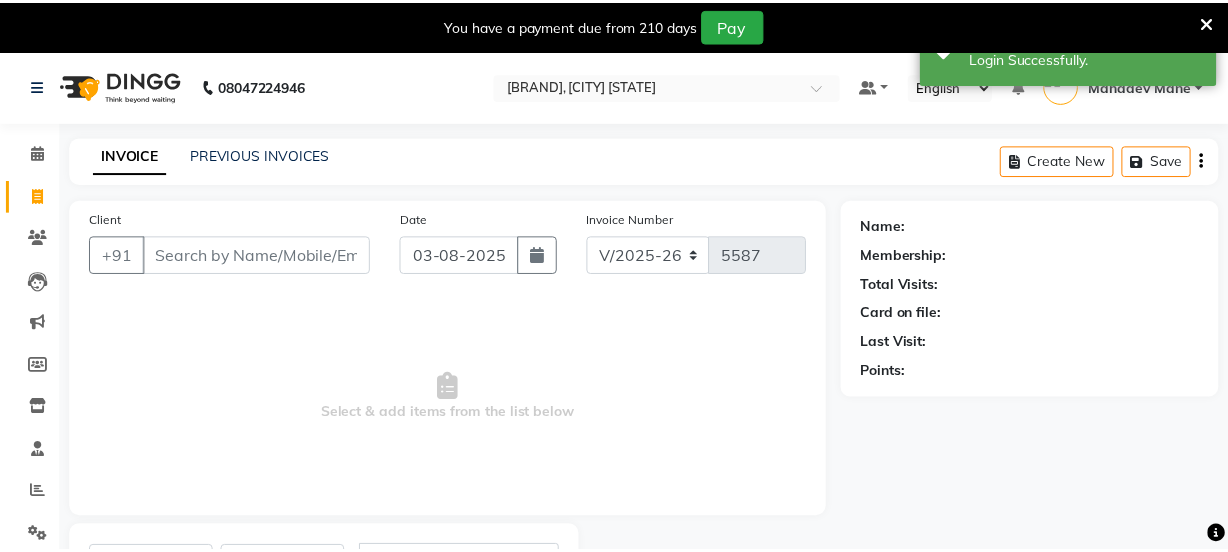scroll, scrollTop: 18, scrollLeft: 0, axis: vertical 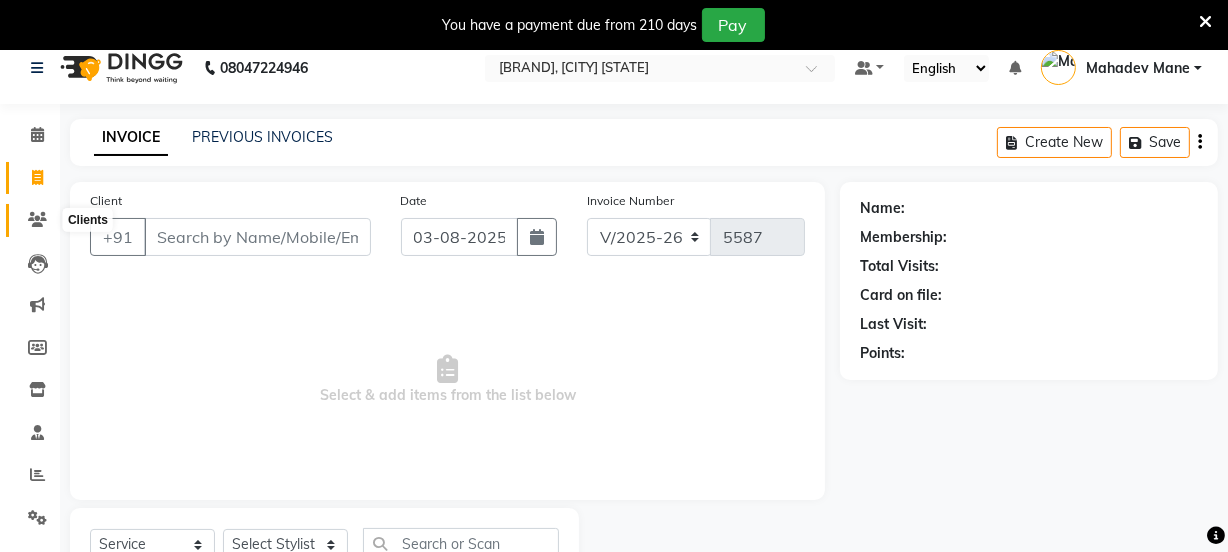 click 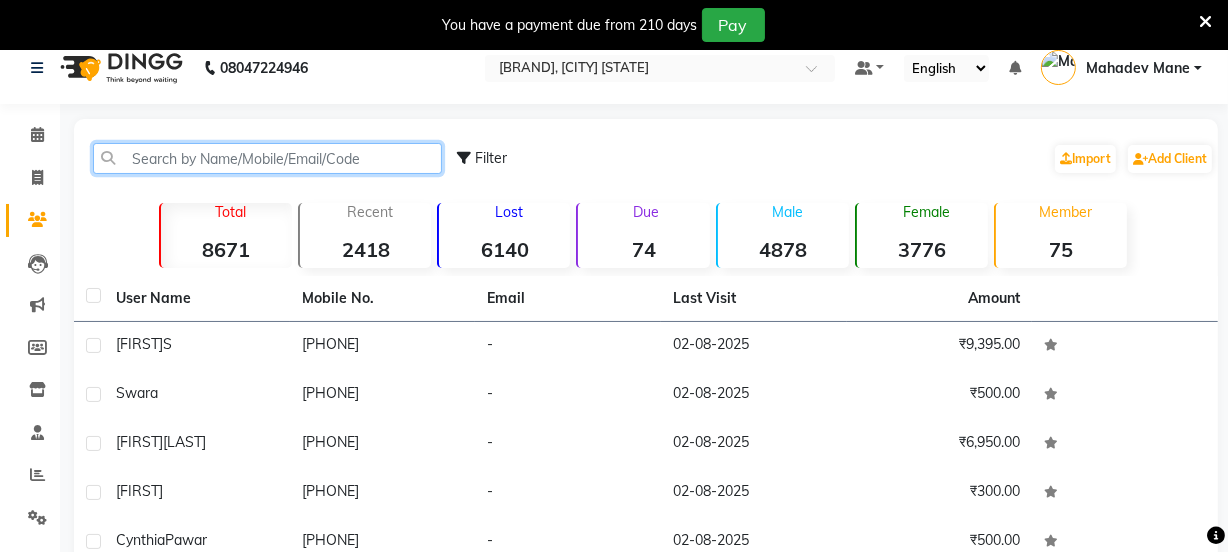 click 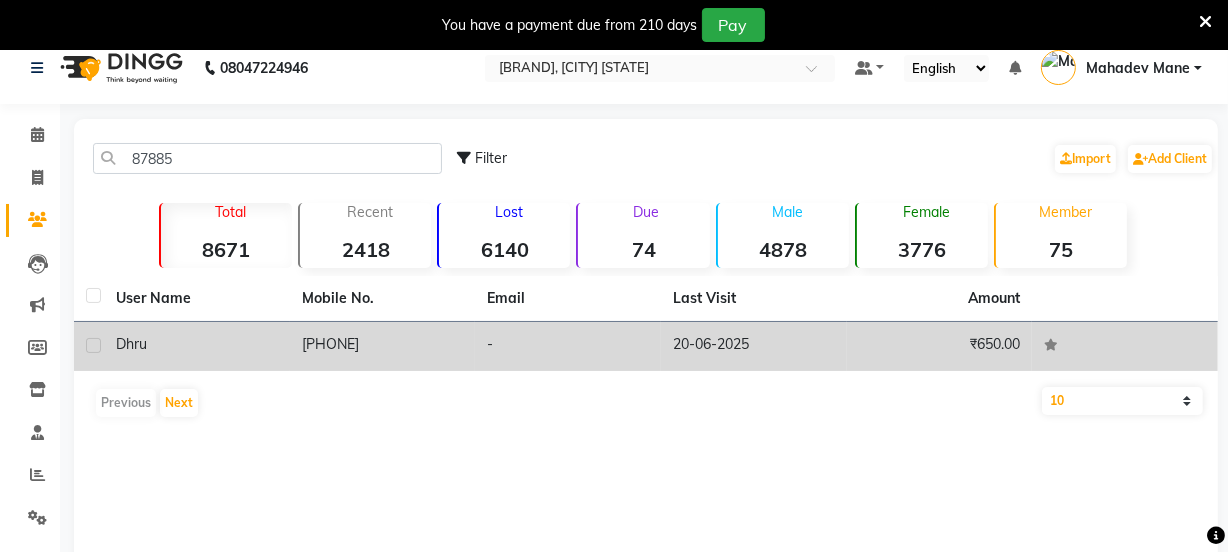 click on "Dhru" 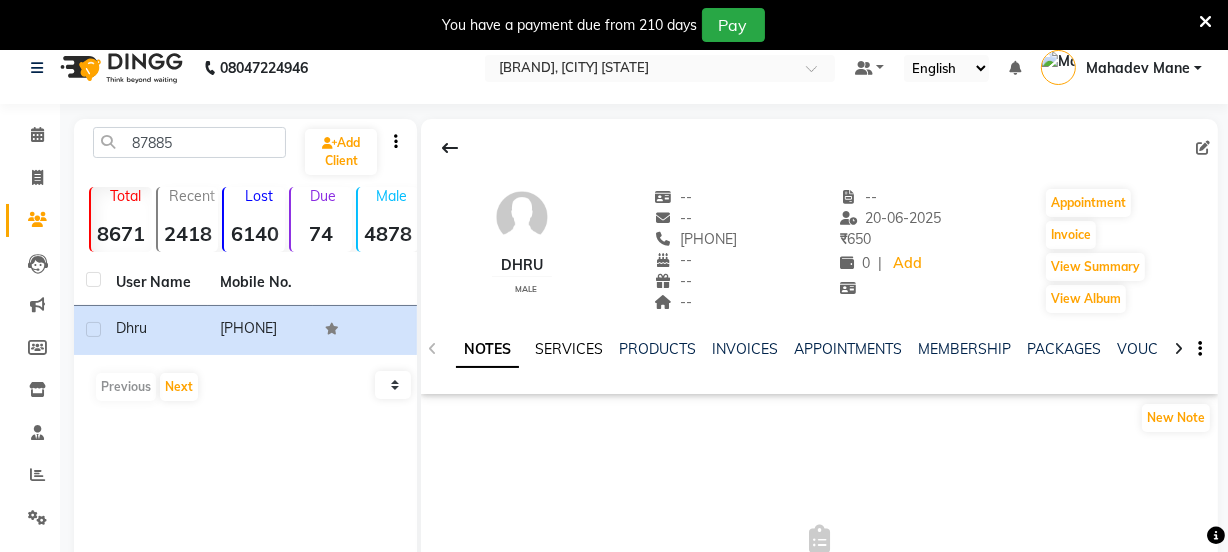 click on "SERVICES" 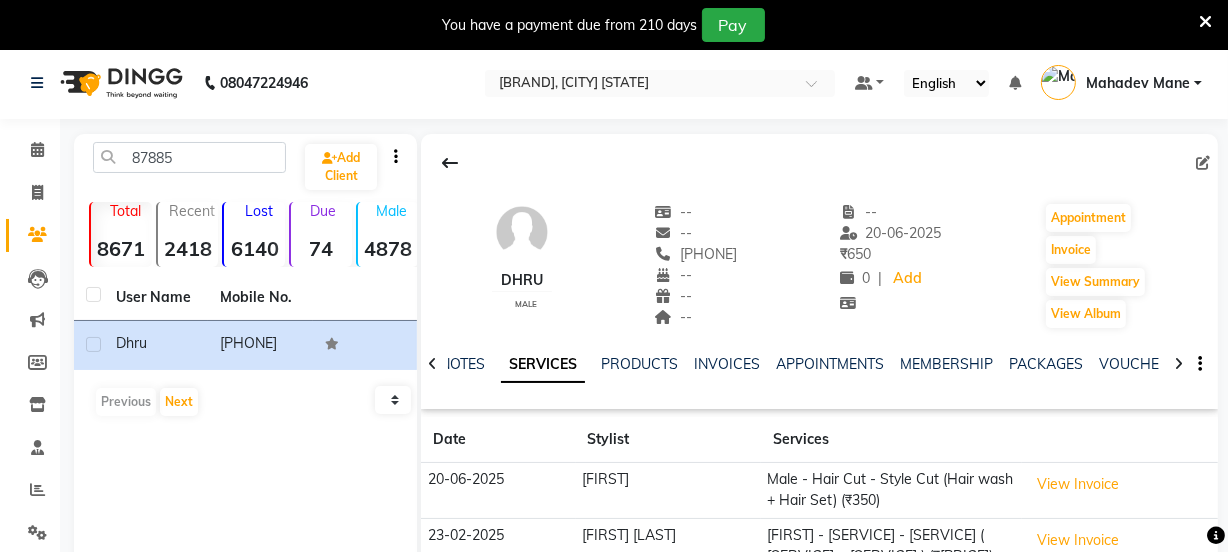 scroll, scrollTop: 0, scrollLeft: 0, axis: both 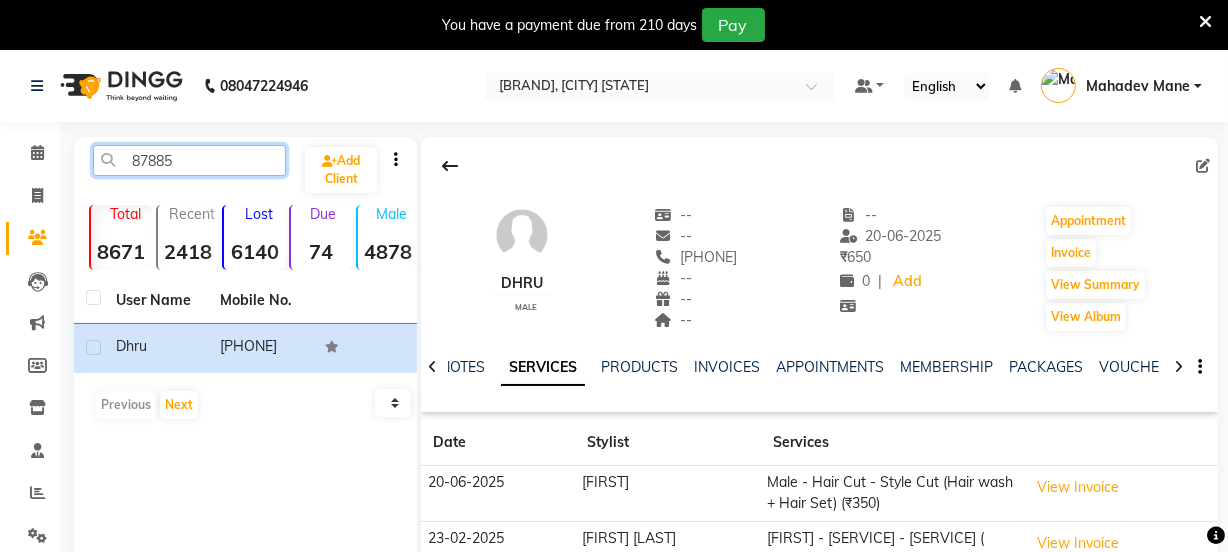 click on "87885" 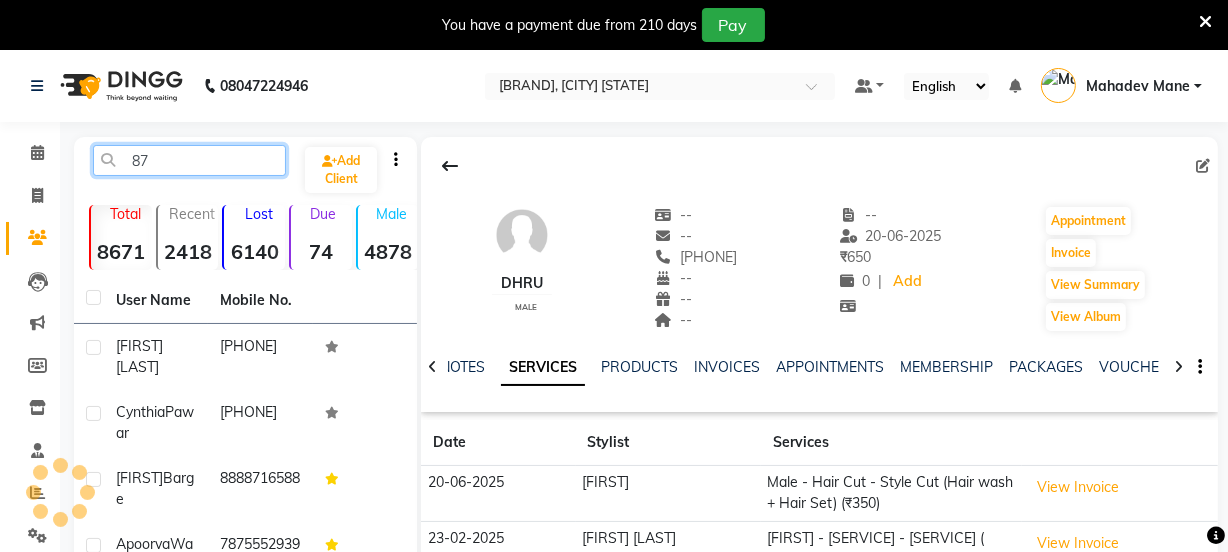 type on "8" 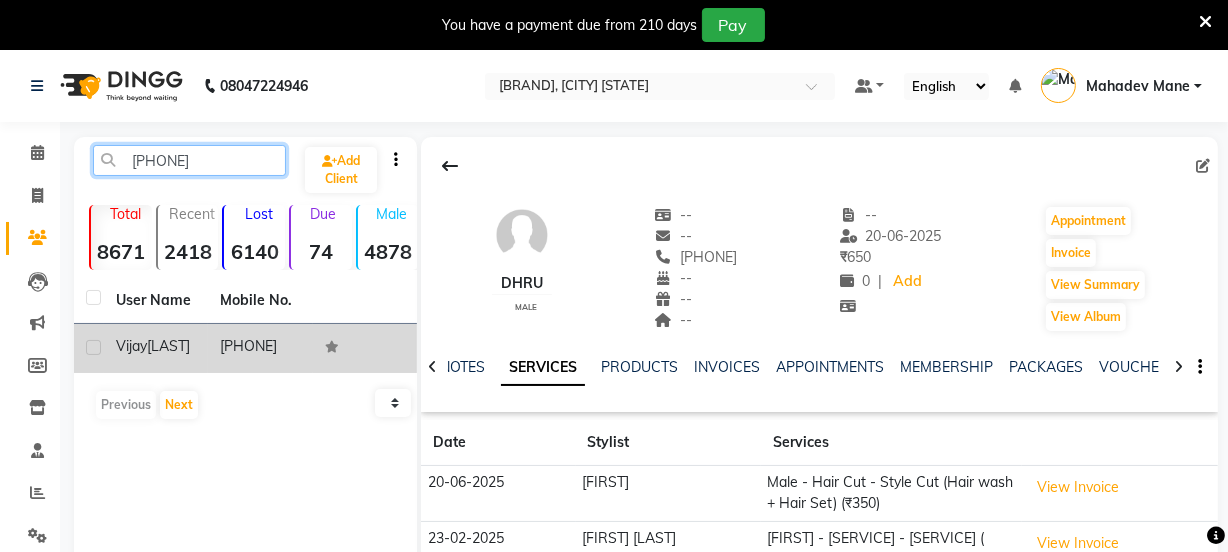 type on "[PHONE]" 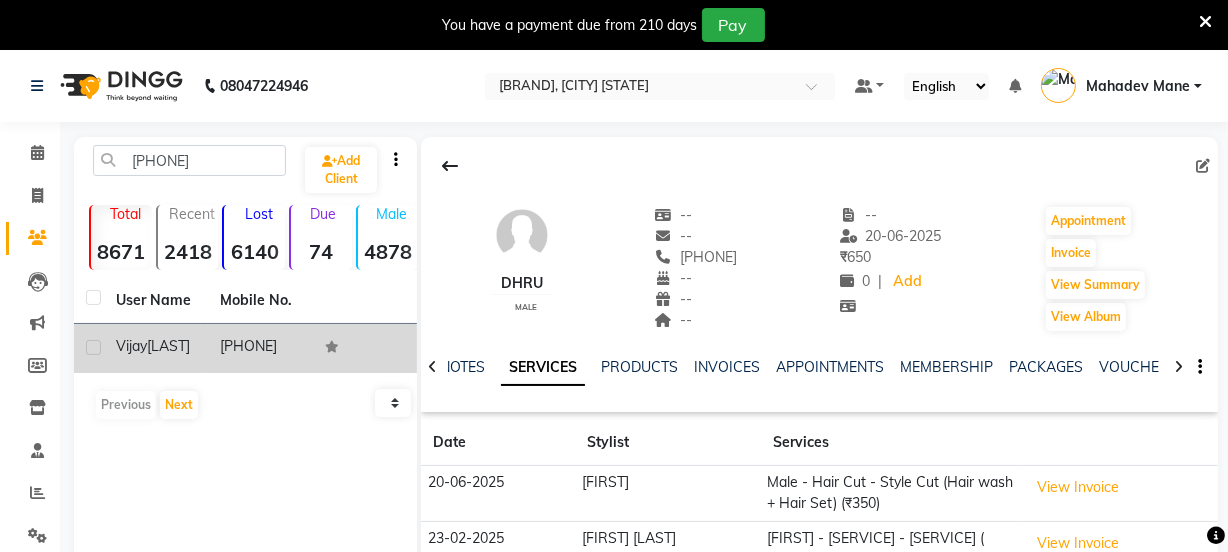 click on "[PHONE]" 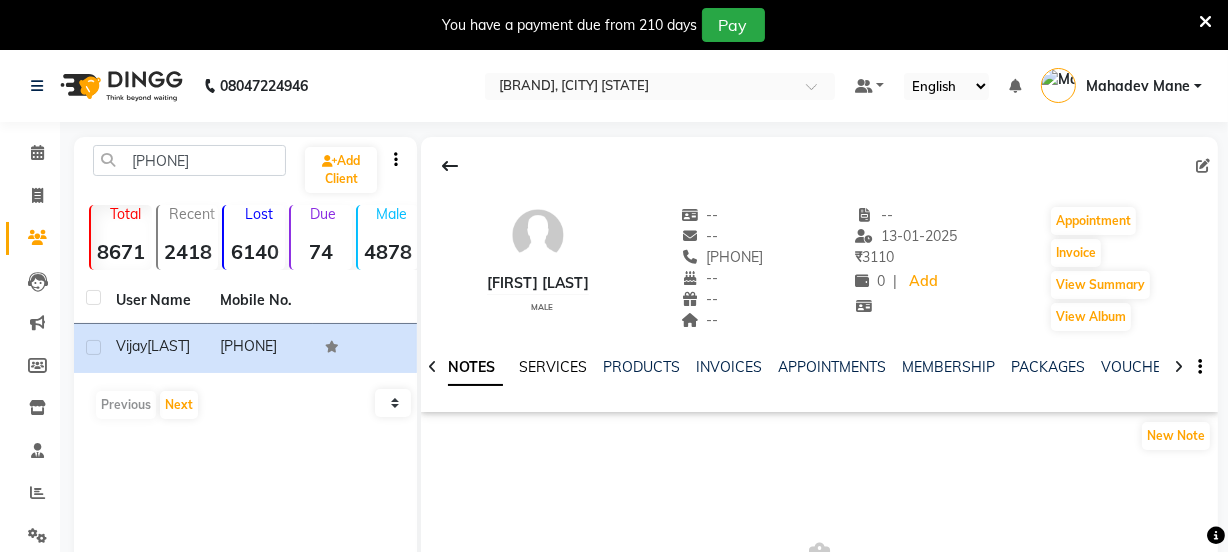 click on "SERVICES" 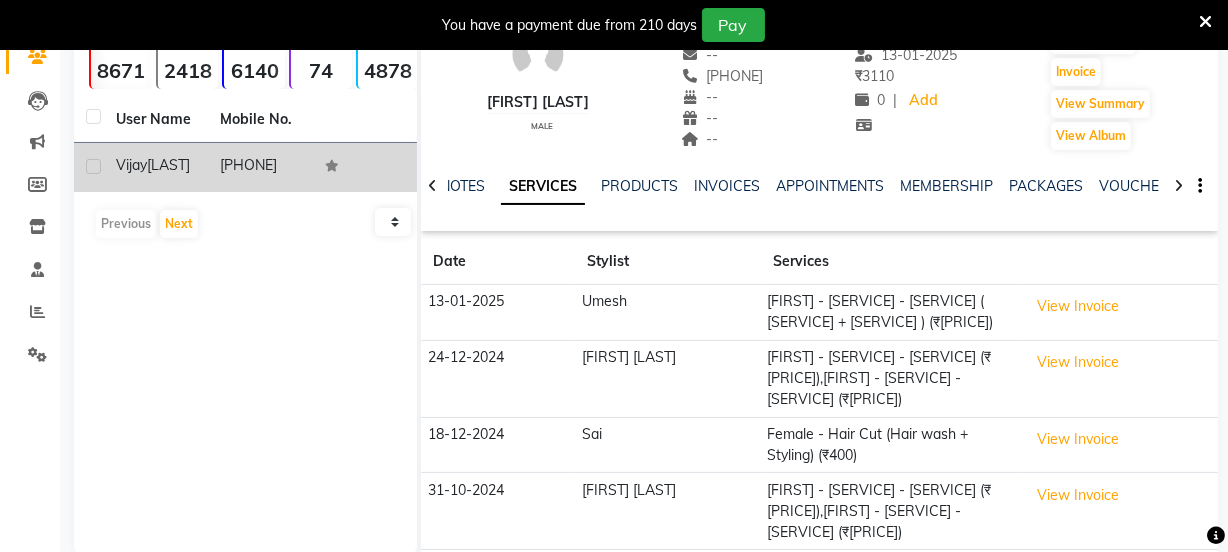 scroll, scrollTop: 0, scrollLeft: 0, axis: both 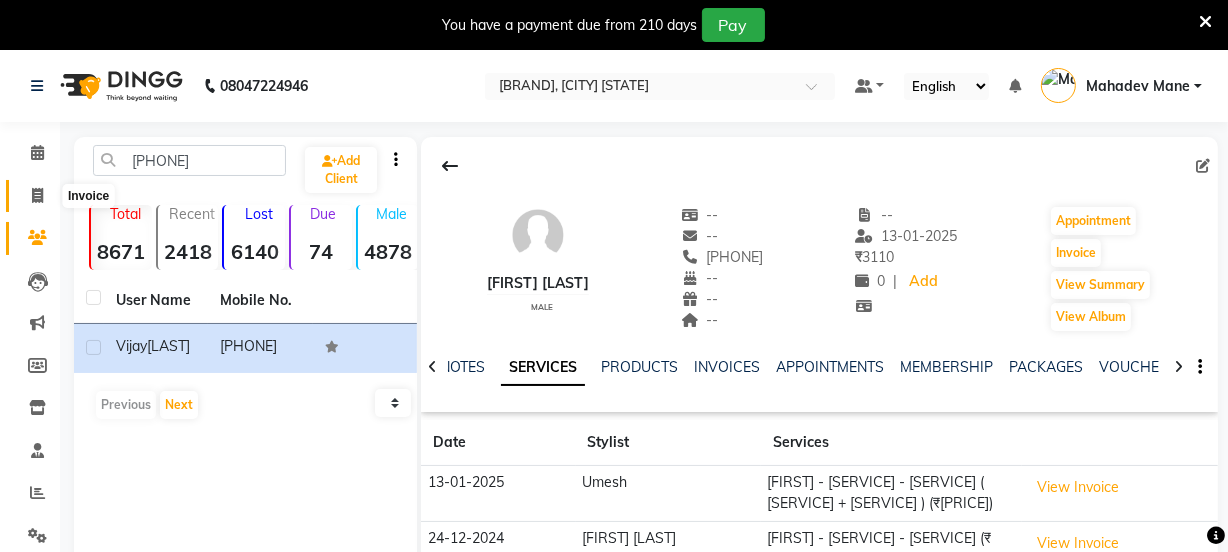 click 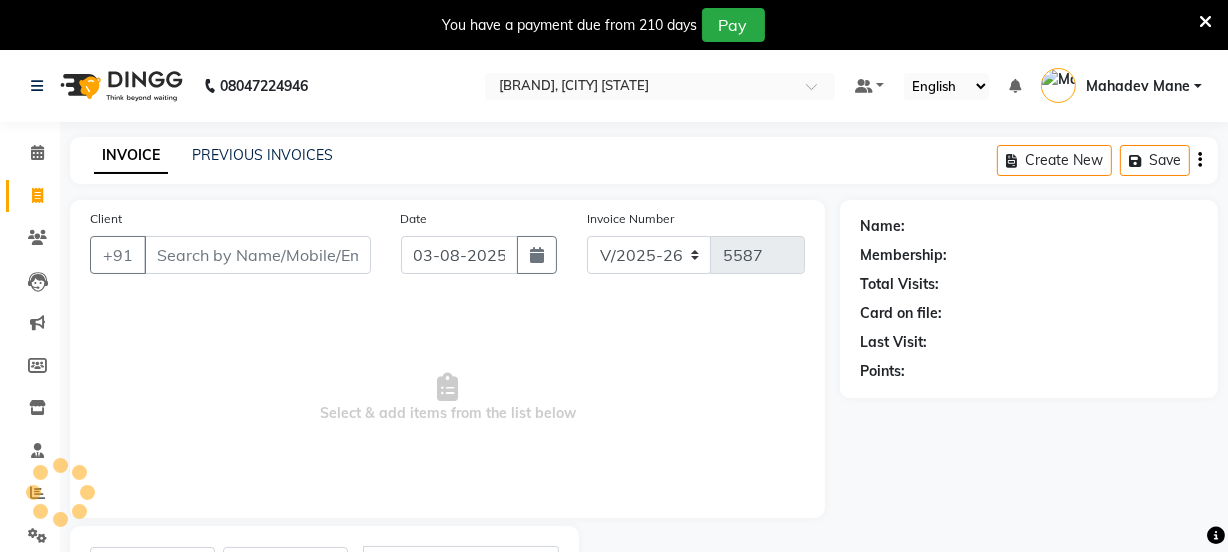 scroll, scrollTop: 100, scrollLeft: 0, axis: vertical 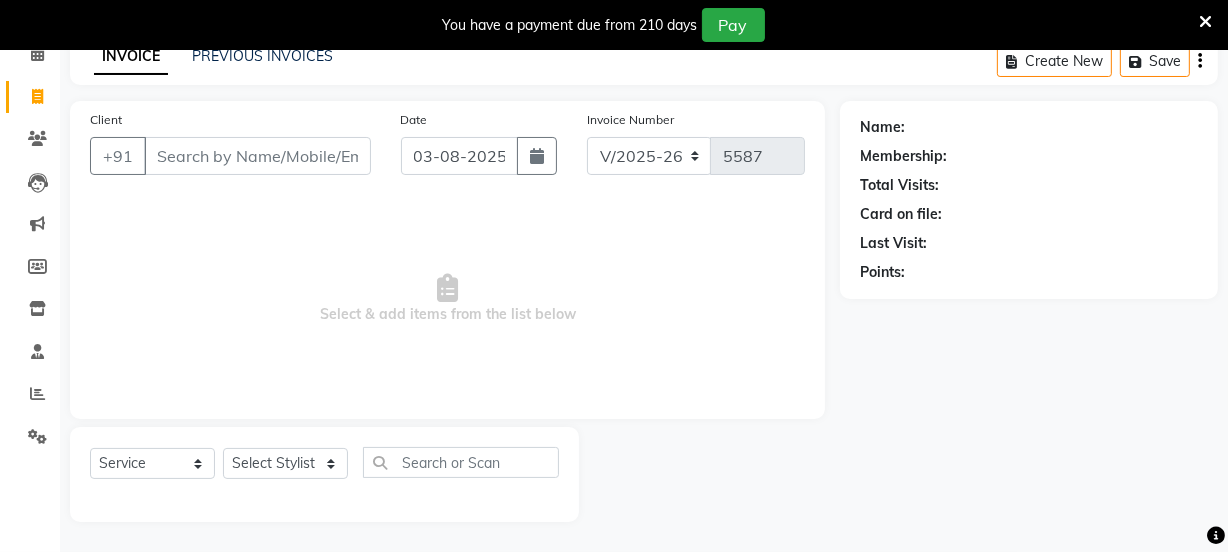 click on "Client" at bounding box center (257, 156) 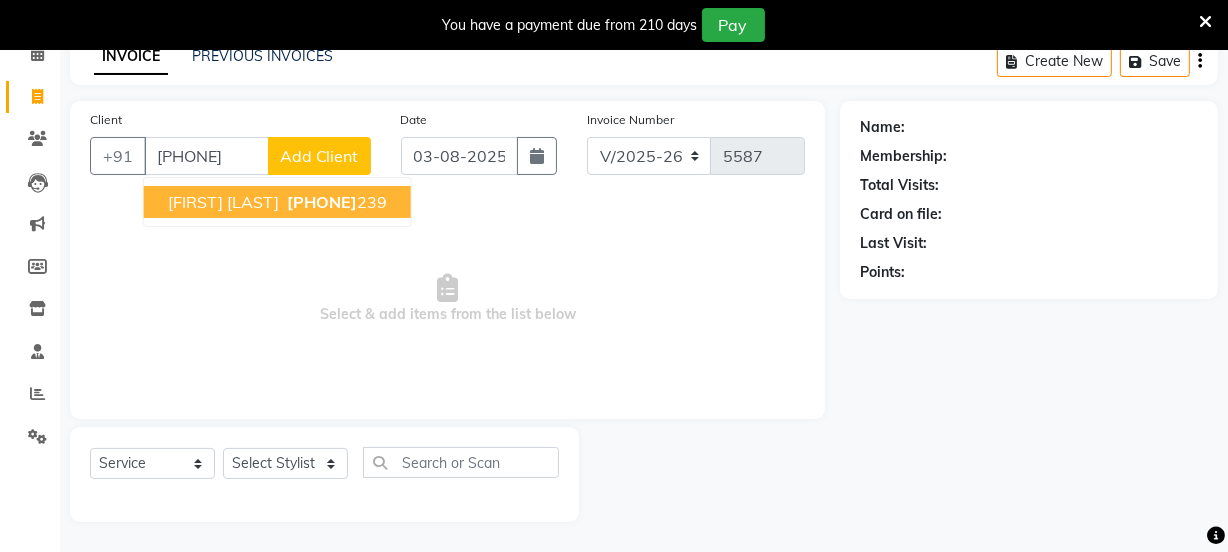 click on "[FIRST] [LAST]" at bounding box center (223, 202) 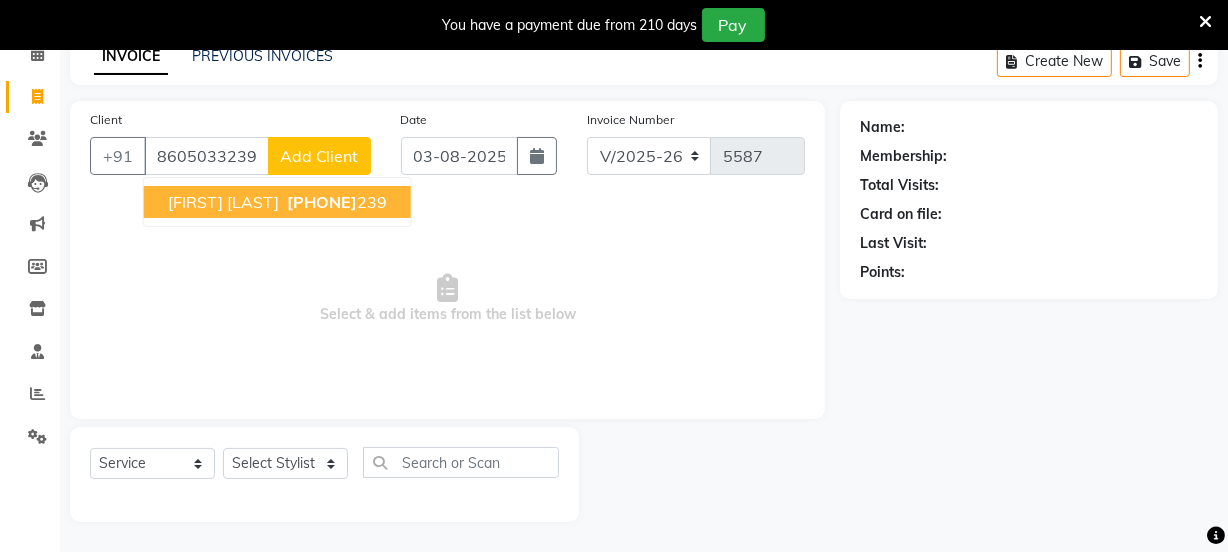 type on "8605033239" 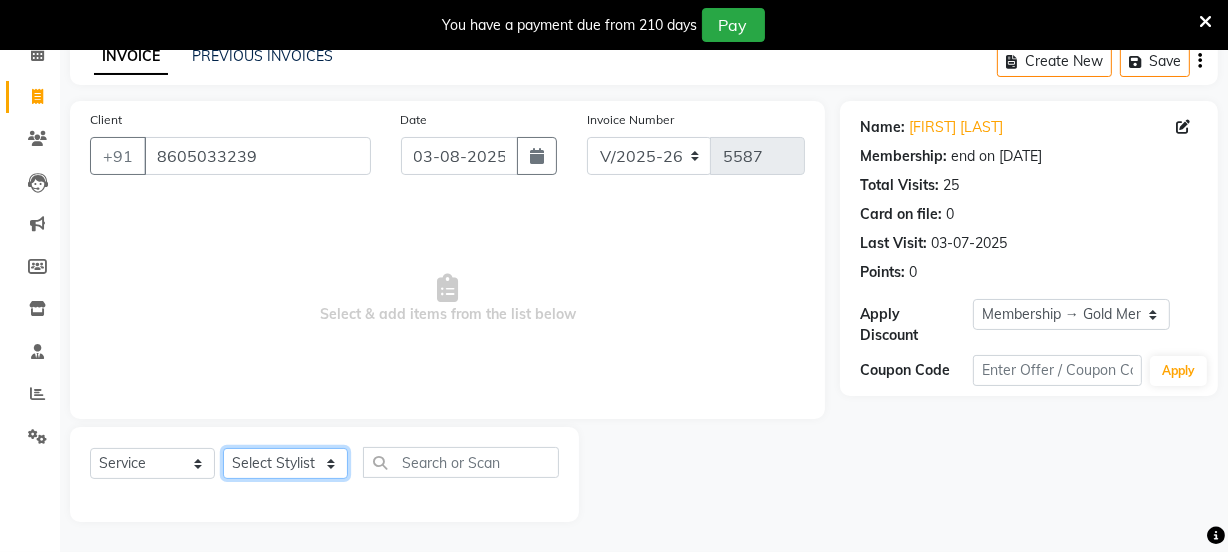 click on "Select Stylist Chetan    Dipak [LAST] Huda  kokan  n Mahadev [LAST] Mosin [LAST] Nayan [LAST] Pradip  Prem [LAST] Rajan Roma [LAST] Sai Shirin [LAST] Shop Shubham [LAST] Sneha suport staff Sonali  Sudip  Sujata [LAST] Sunil Umesh" 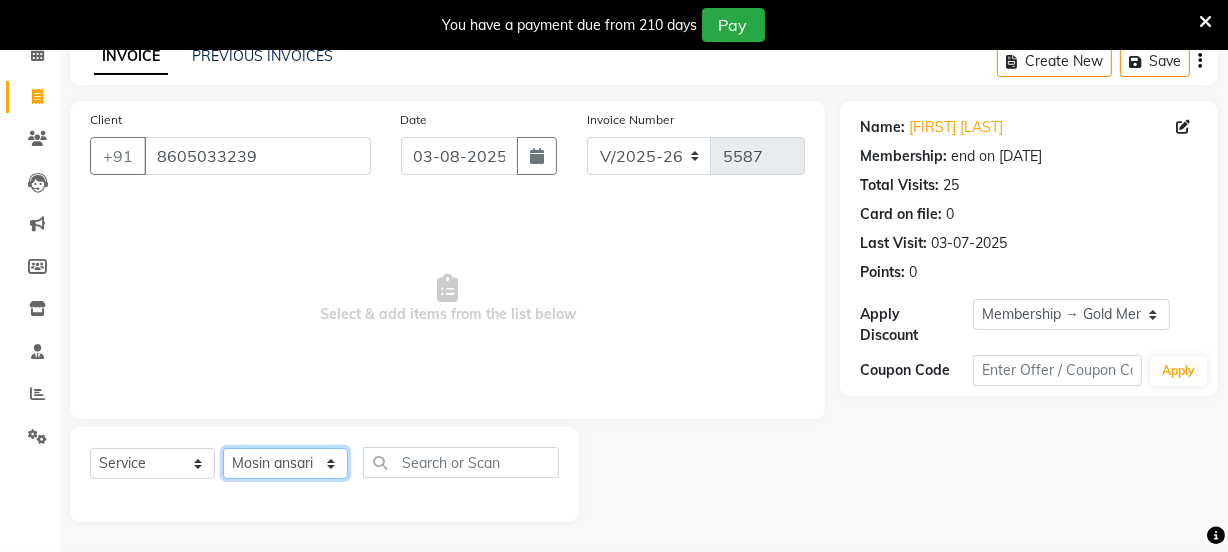 click on "Select Stylist Chetan    Dipak [LAST] Huda  kokan  n Mahadev [LAST] Mosin [LAST] Nayan [LAST] Pradip  Prem [LAST] Rajan Roma [LAST] Sai Shirin [LAST] Shop Shubham [LAST] Sneha suport staff Sonali  Sudip  Sujata [LAST] Sunil Umesh" 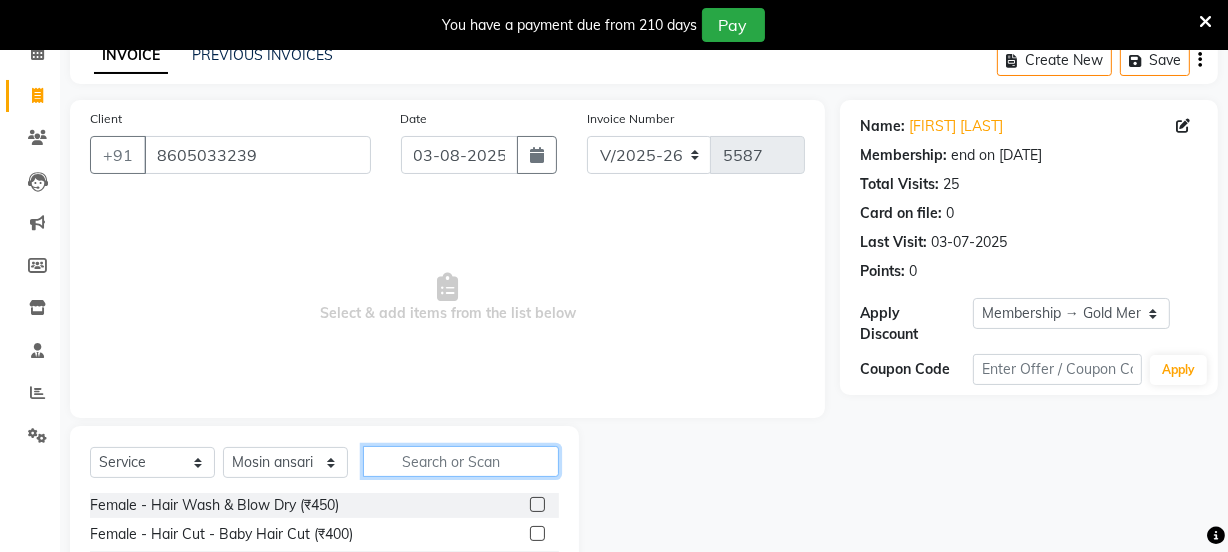 click 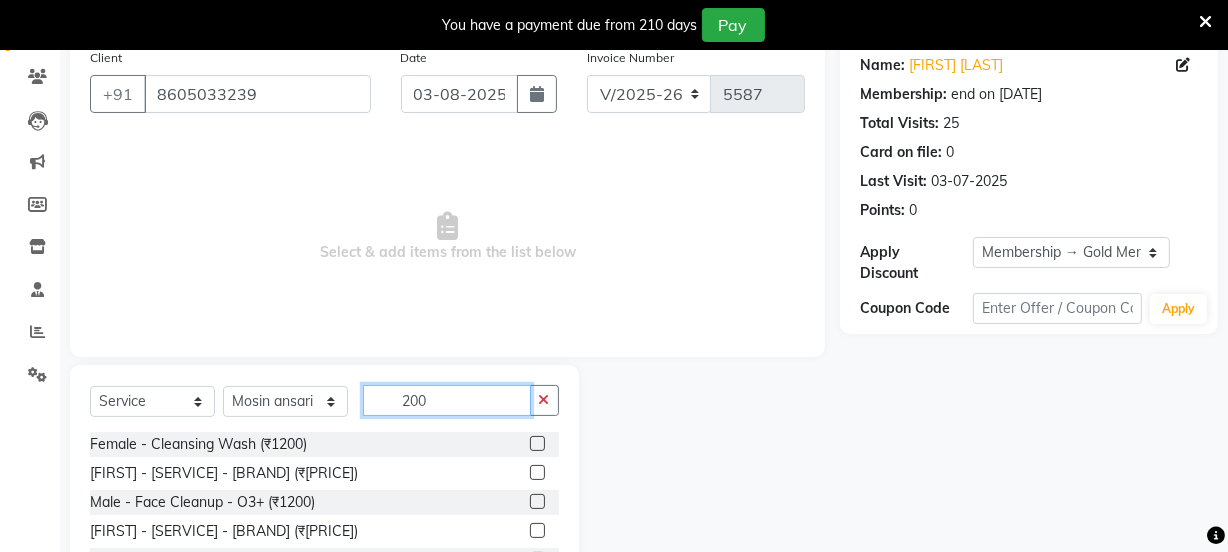 scroll, scrollTop: 300, scrollLeft: 0, axis: vertical 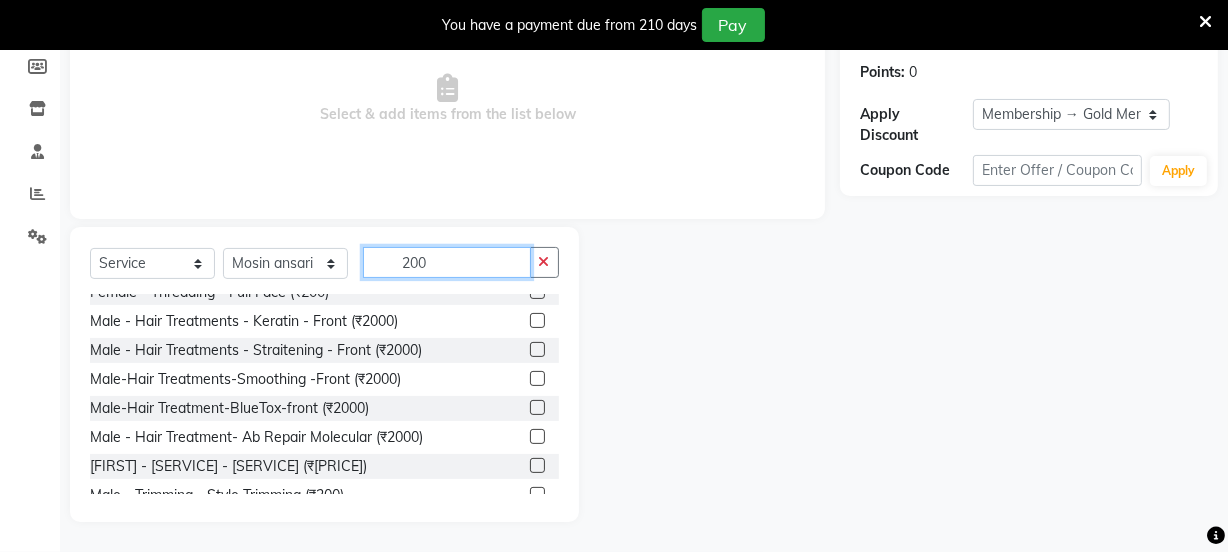 type on "200" 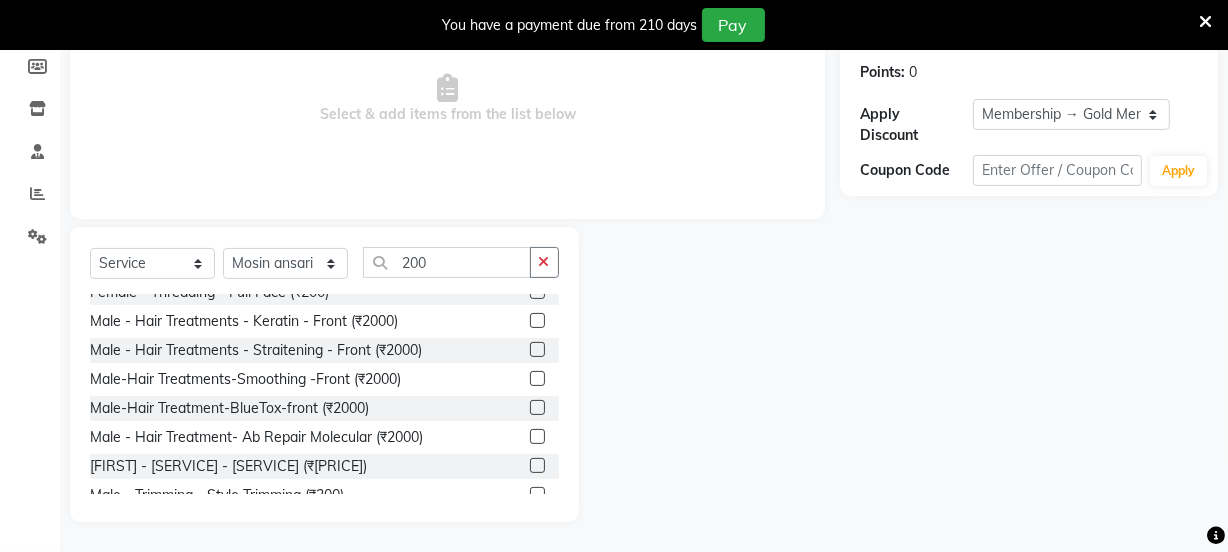 click 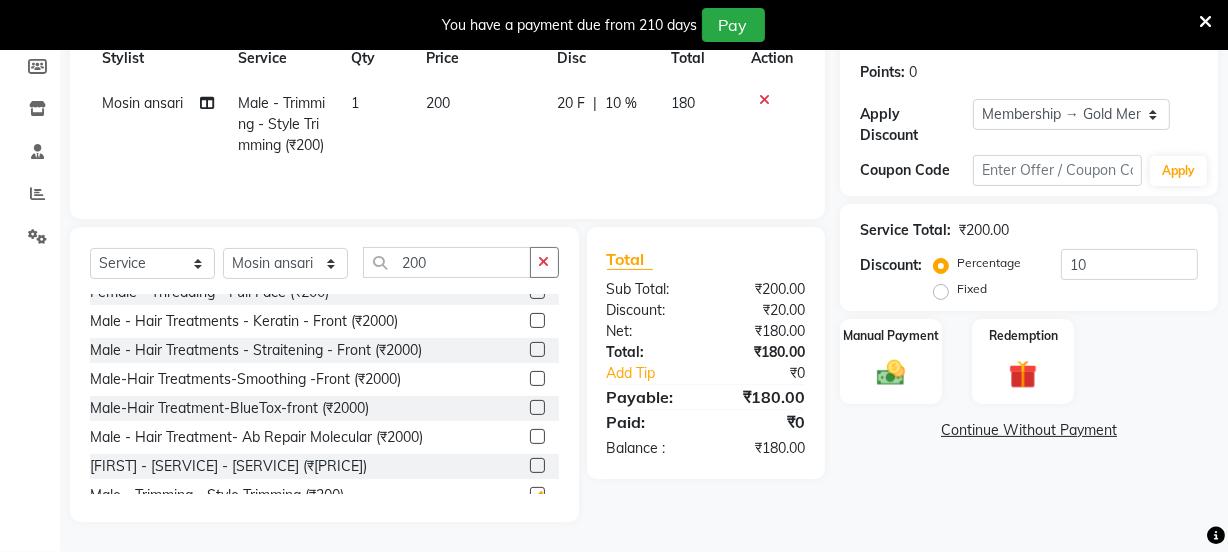 checkbox on "false" 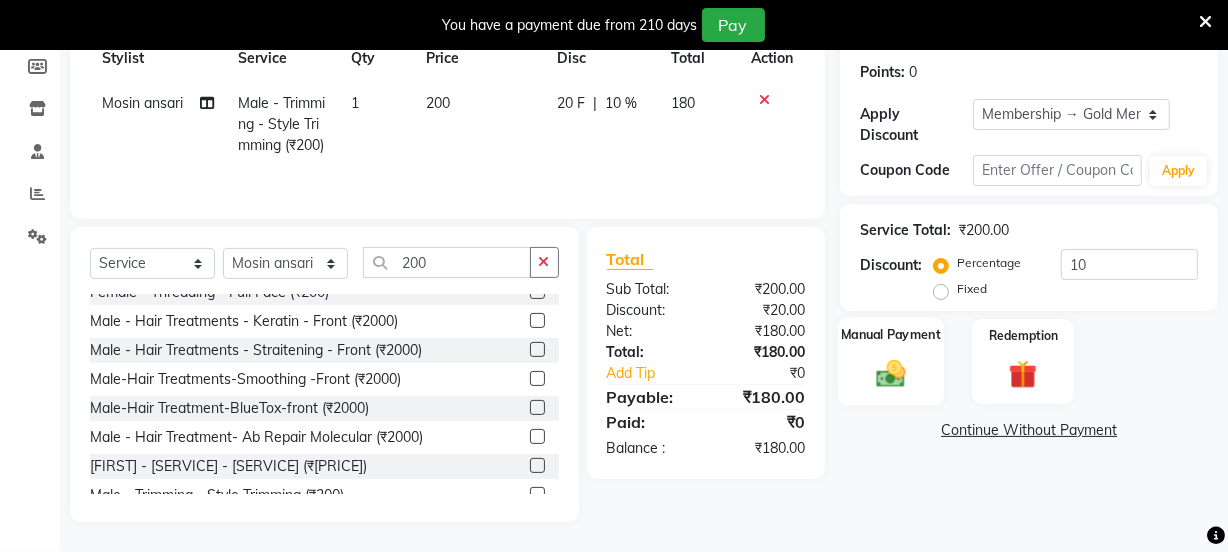 click 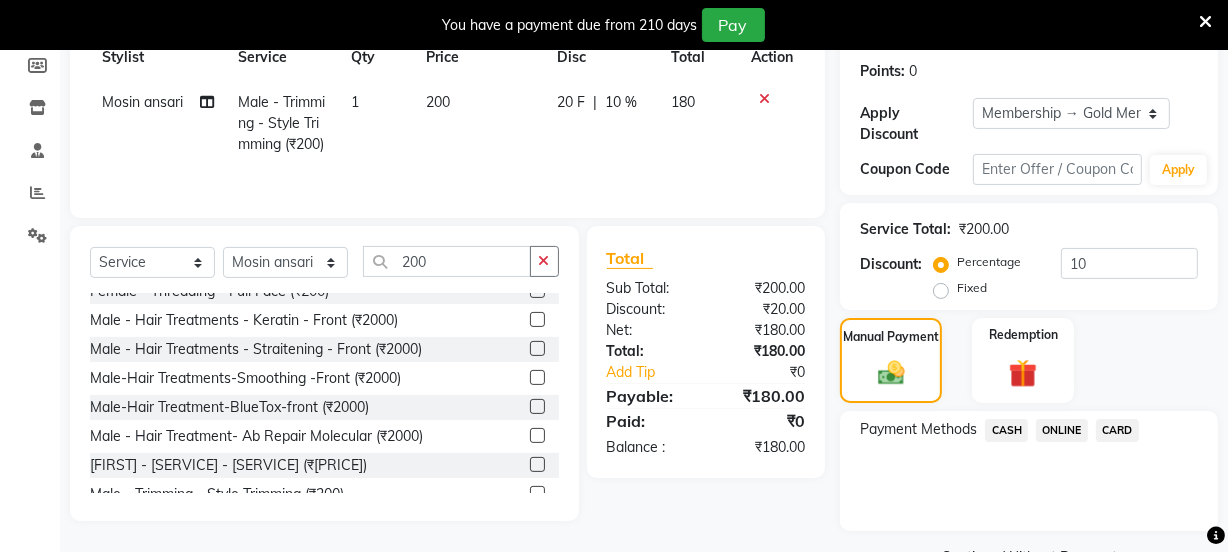 click on "ONLINE" 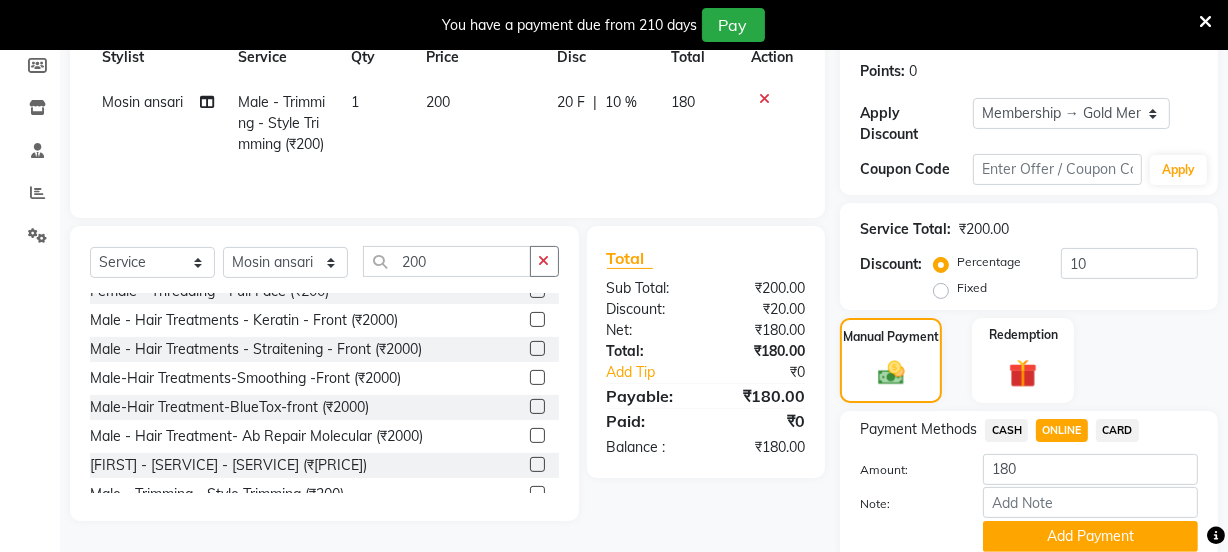 click on "ONLINE" 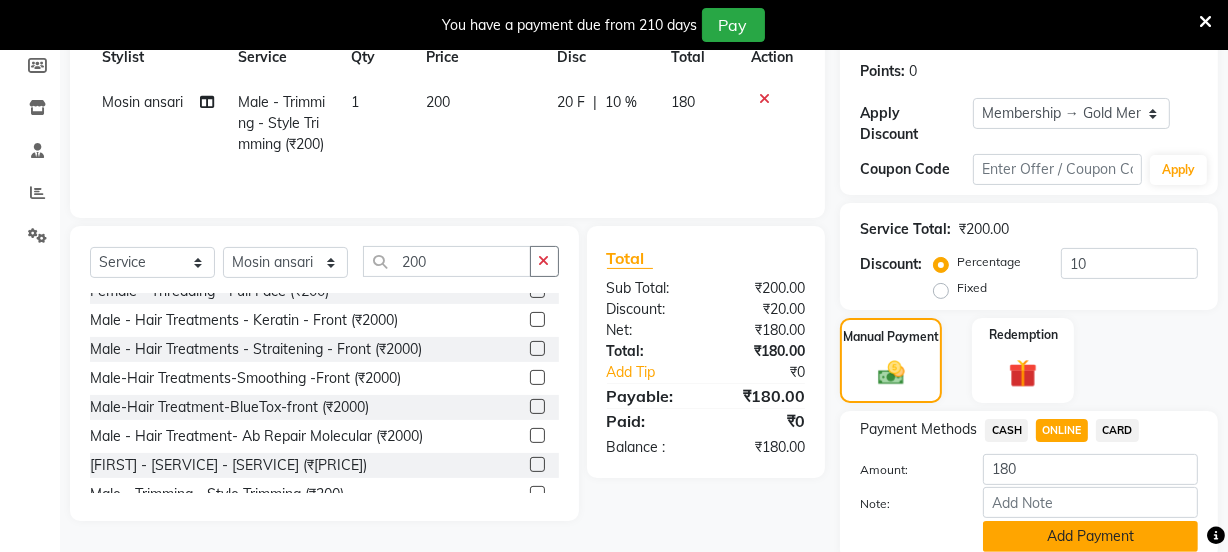 click on "Add Payment" 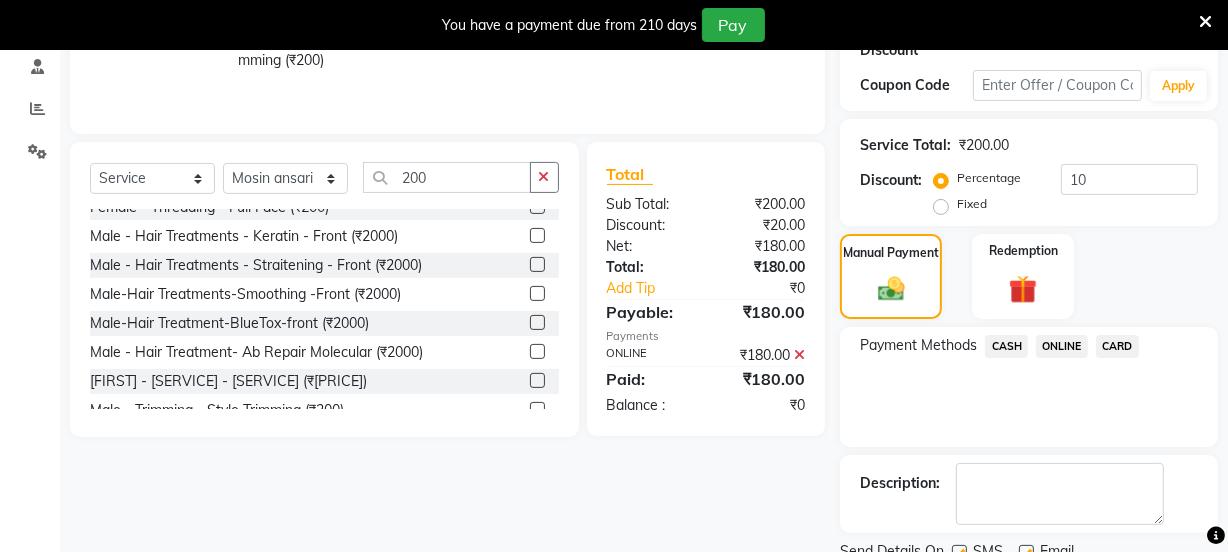 scroll, scrollTop: 462, scrollLeft: 0, axis: vertical 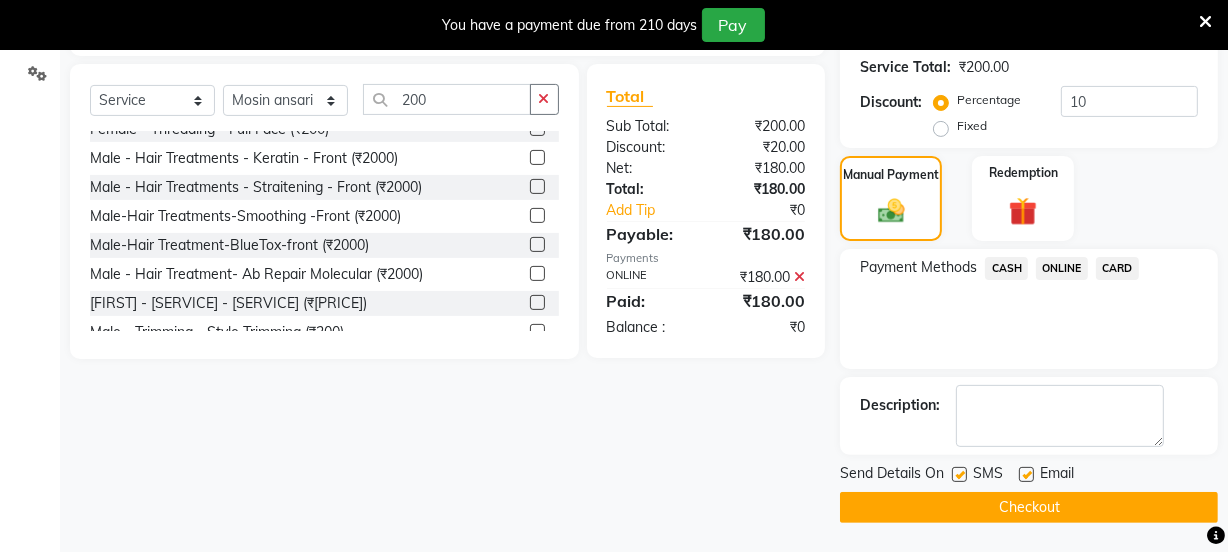 click on "Checkout" 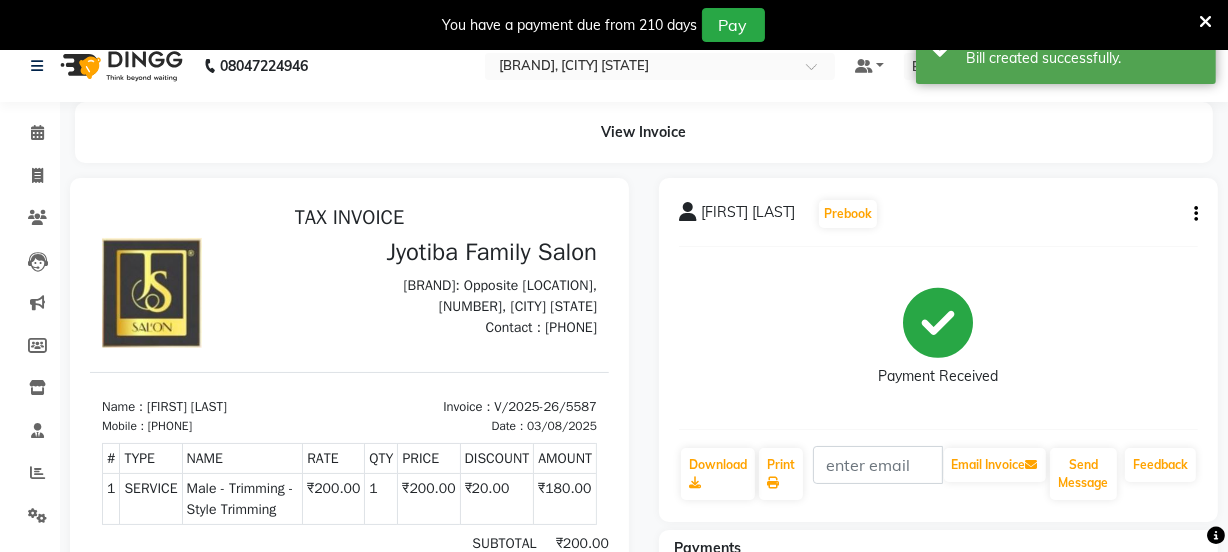 scroll, scrollTop: 0, scrollLeft: 0, axis: both 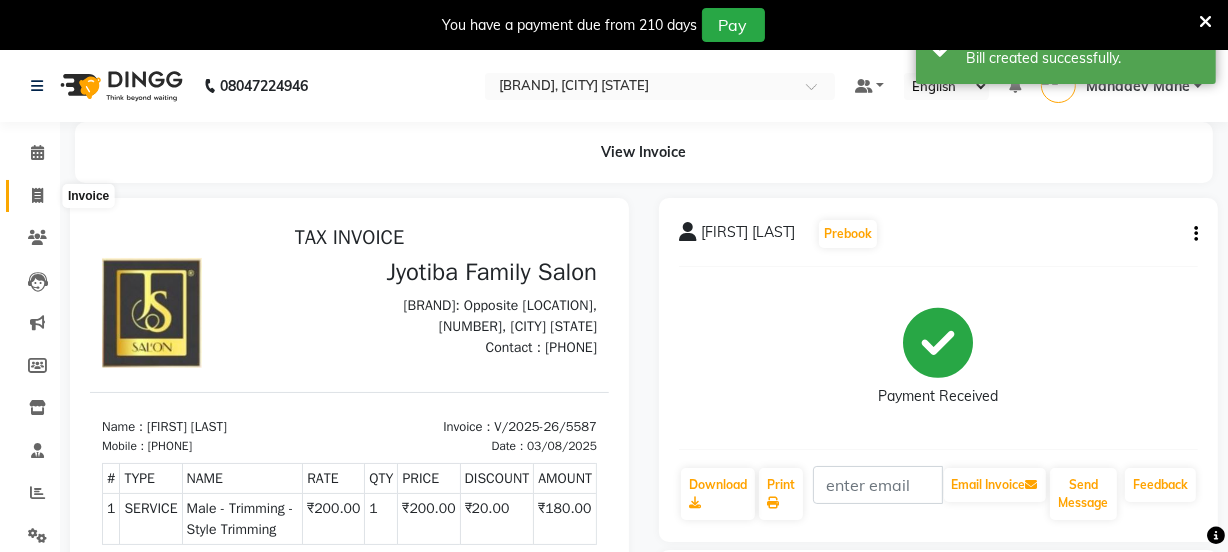 click 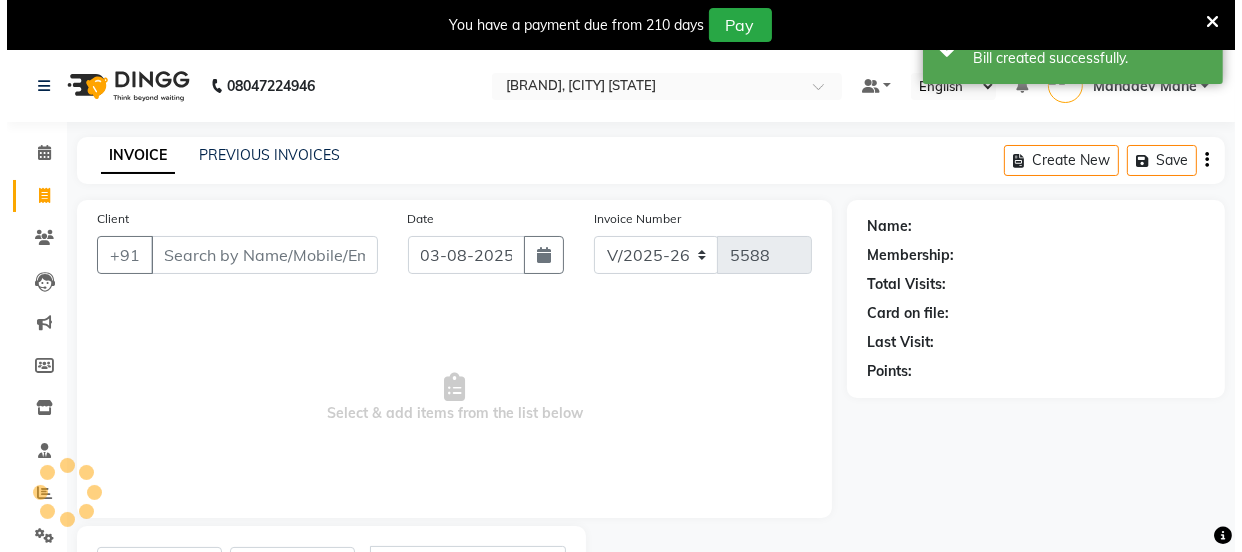 scroll, scrollTop: 100, scrollLeft: 0, axis: vertical 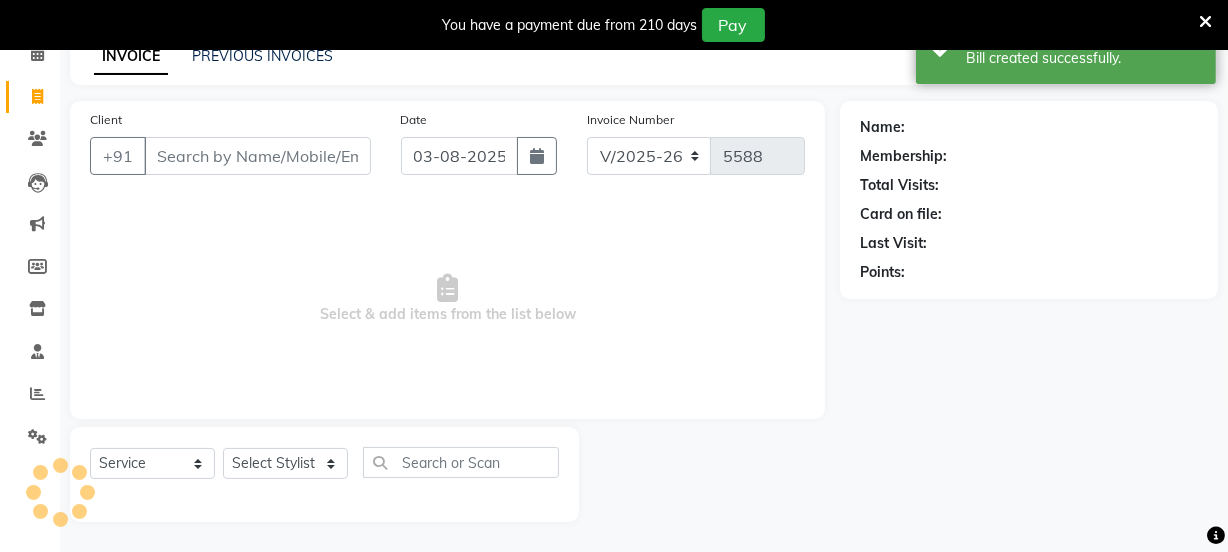 click on "Client" at bounding box center (257, 156) 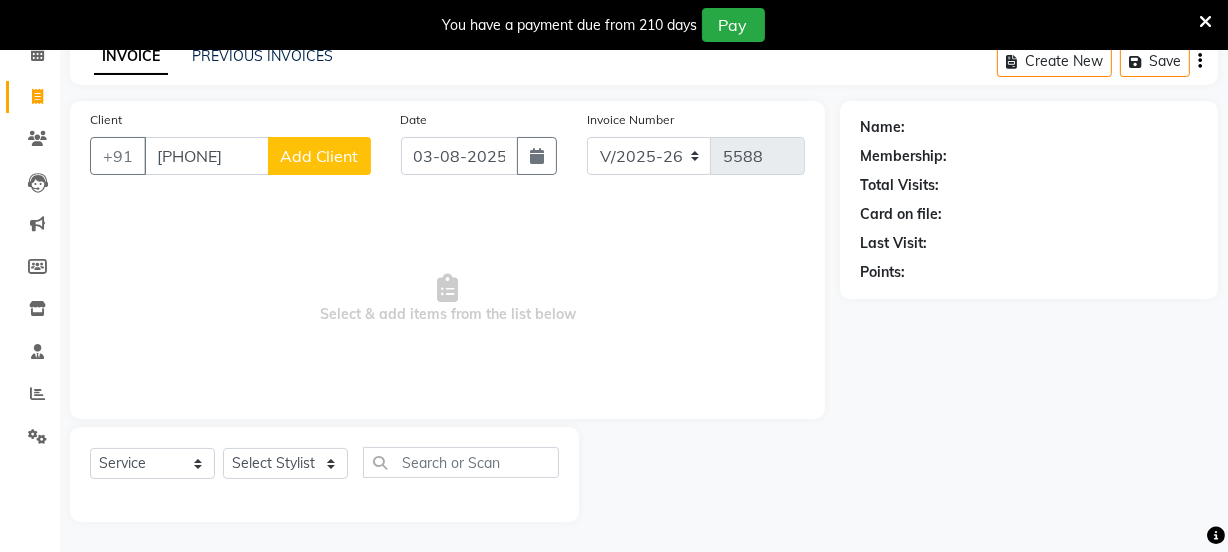 type on "[PHONE]" 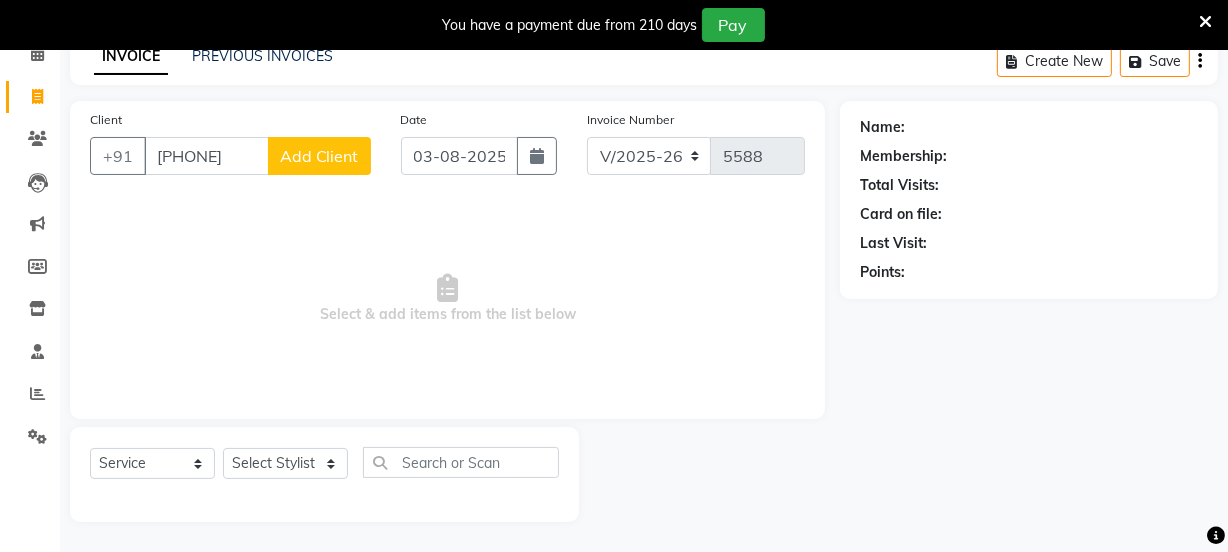 click on "Add Client" 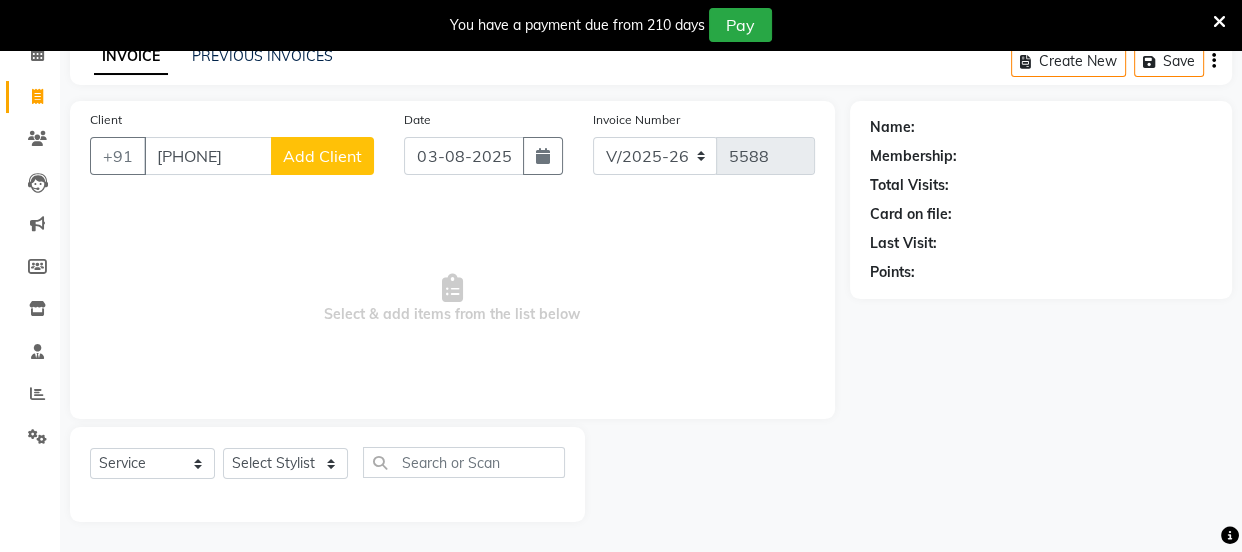 select on "22" 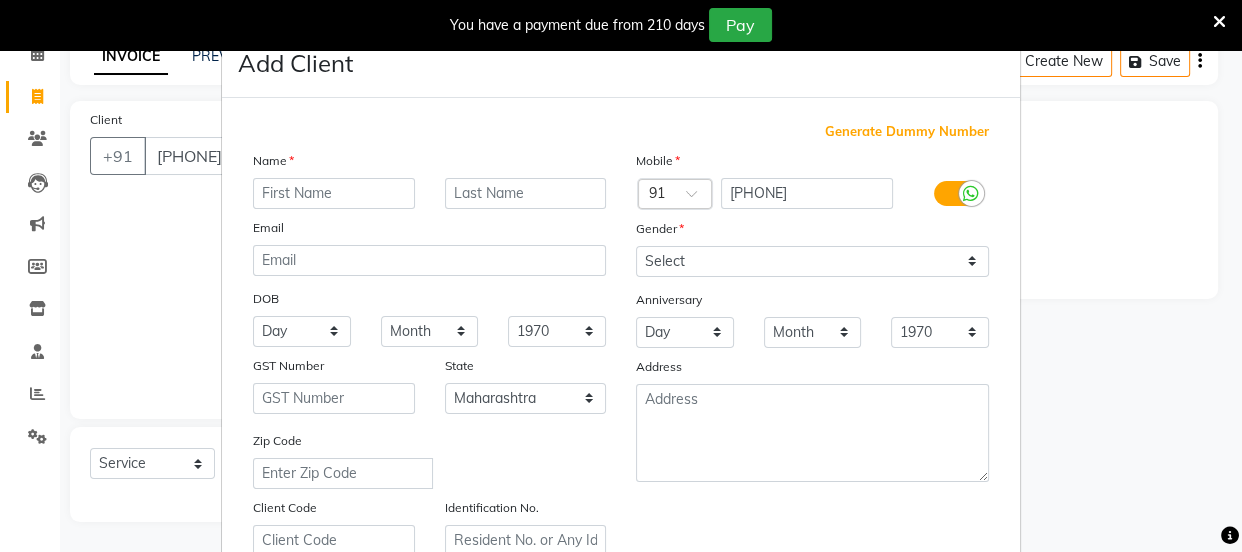 click at bounding box center [334, 193] 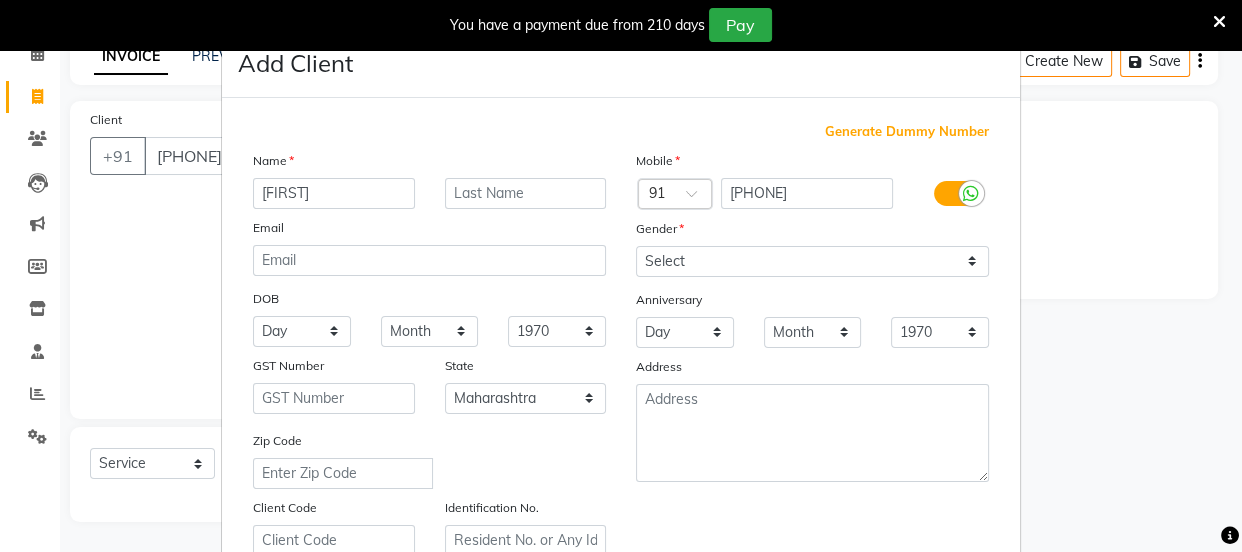 type on "[FIRST]" 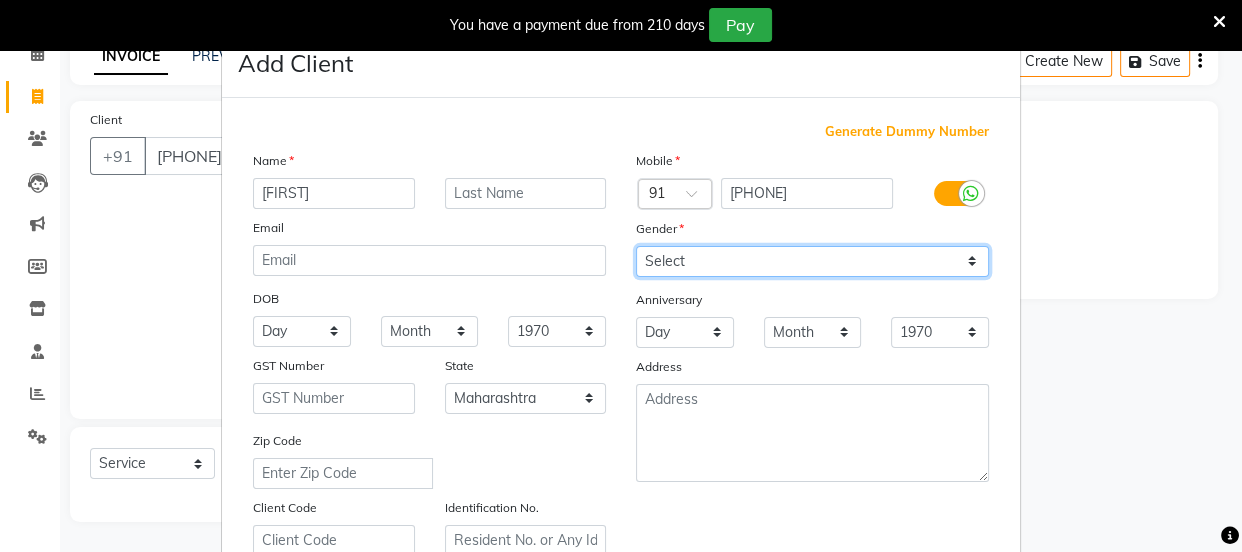click on "Select Male Female Other Prefer Not To Say" at bounding box center [812, 261] 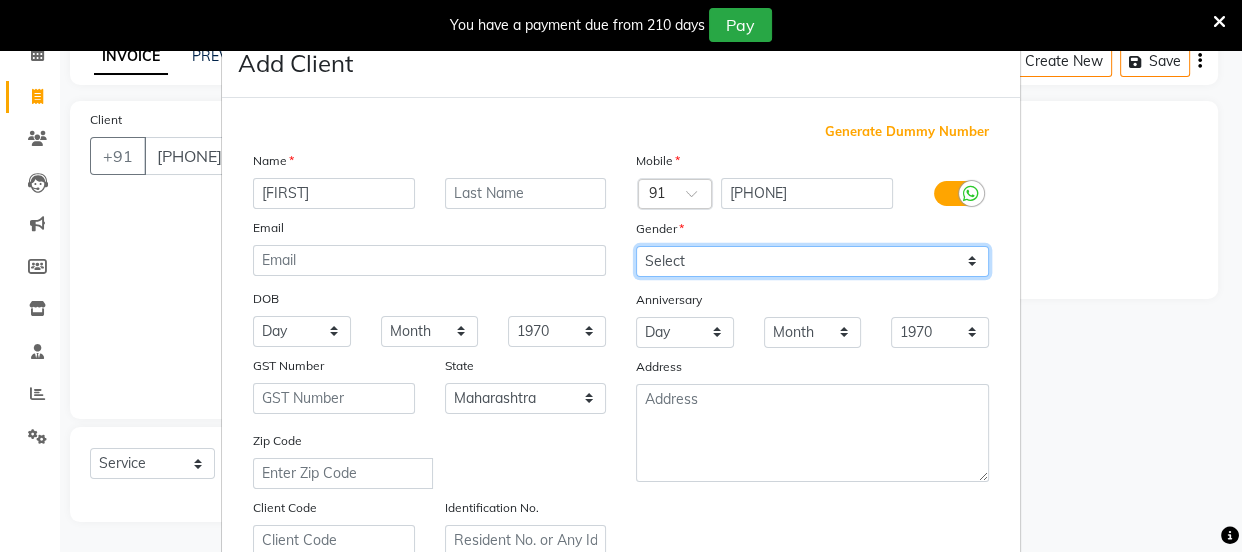 select on "male" 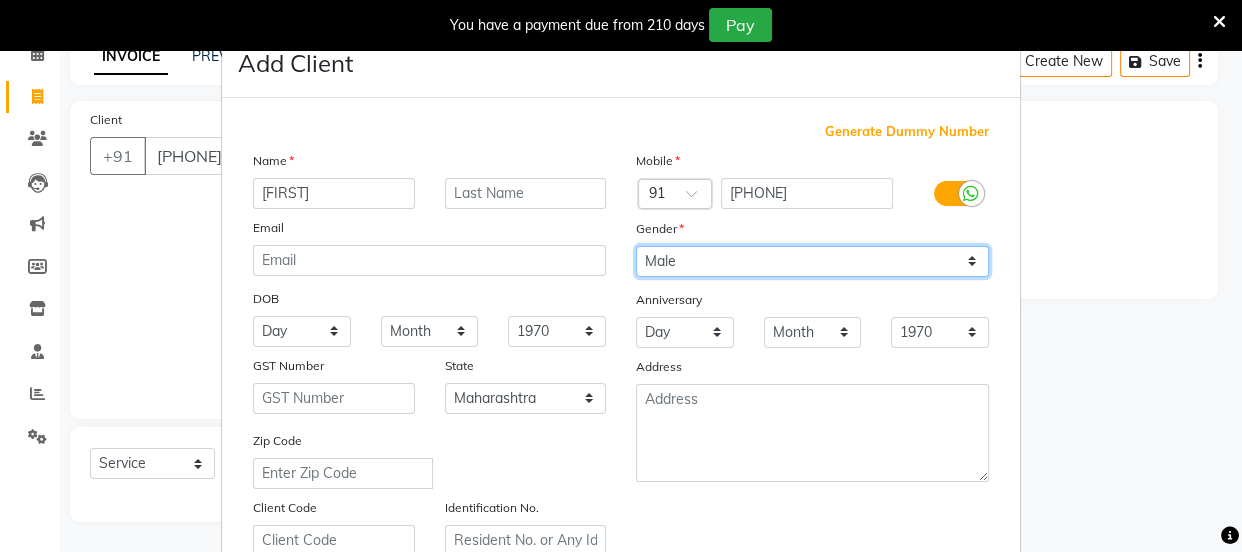click on "Select Male Female Other Prefer Not To Say" at bounding box center (812, 261) 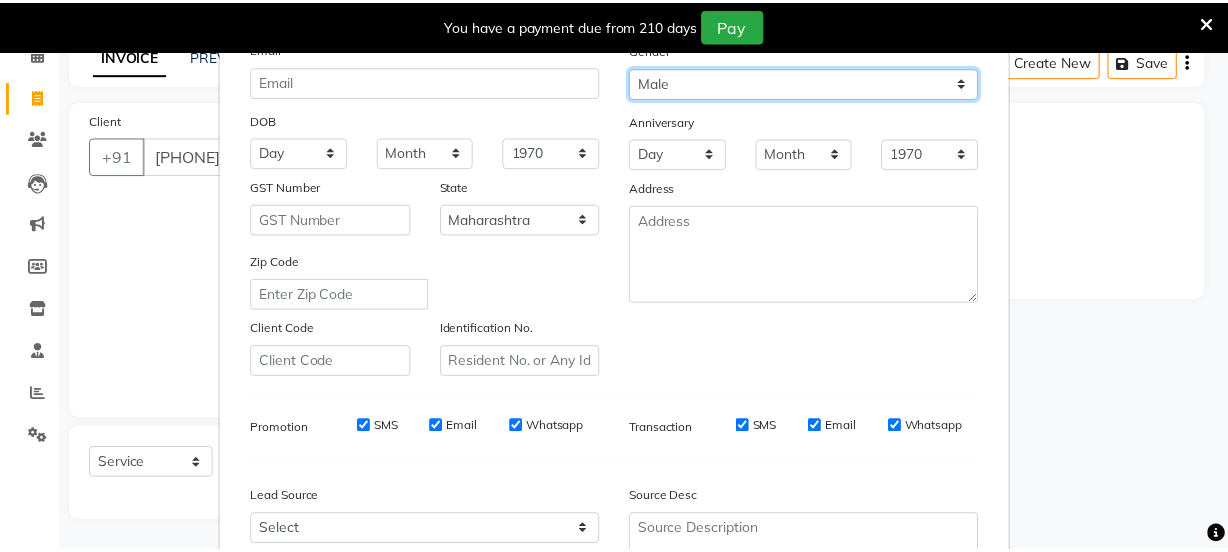 scroll, scrollTop: 377, scrollLeft: 0, axis: vertical 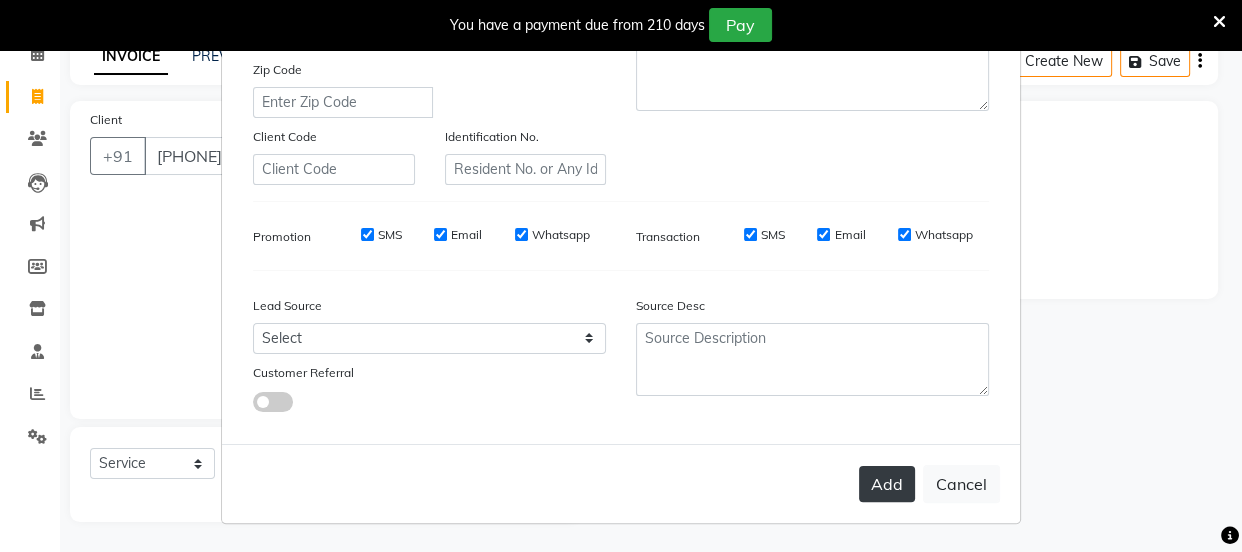click on "Add" at bounding box center (887, 484) 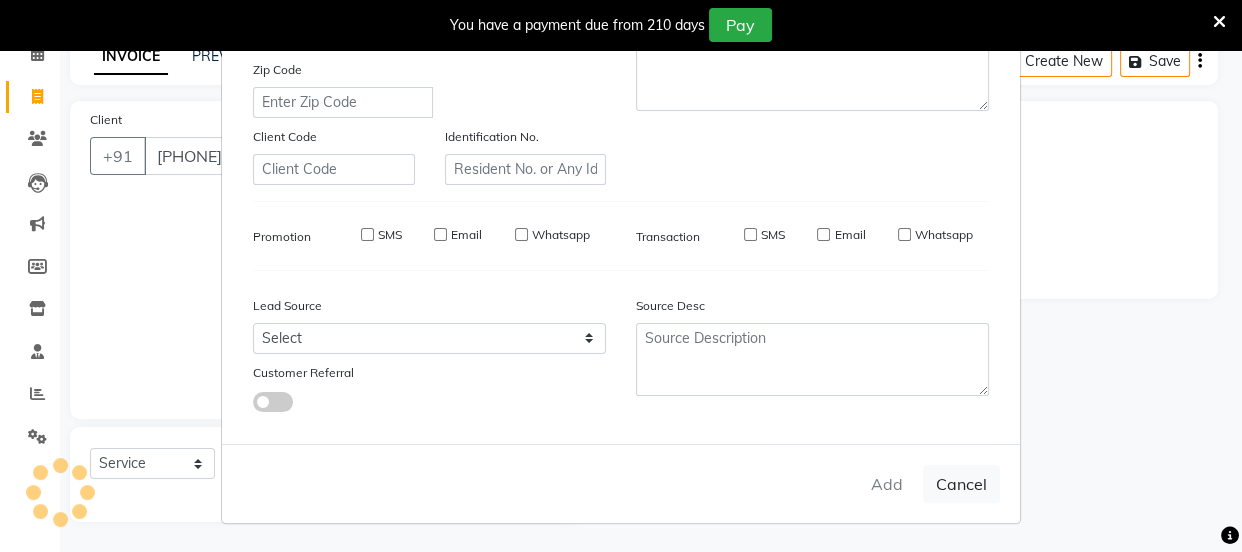 type 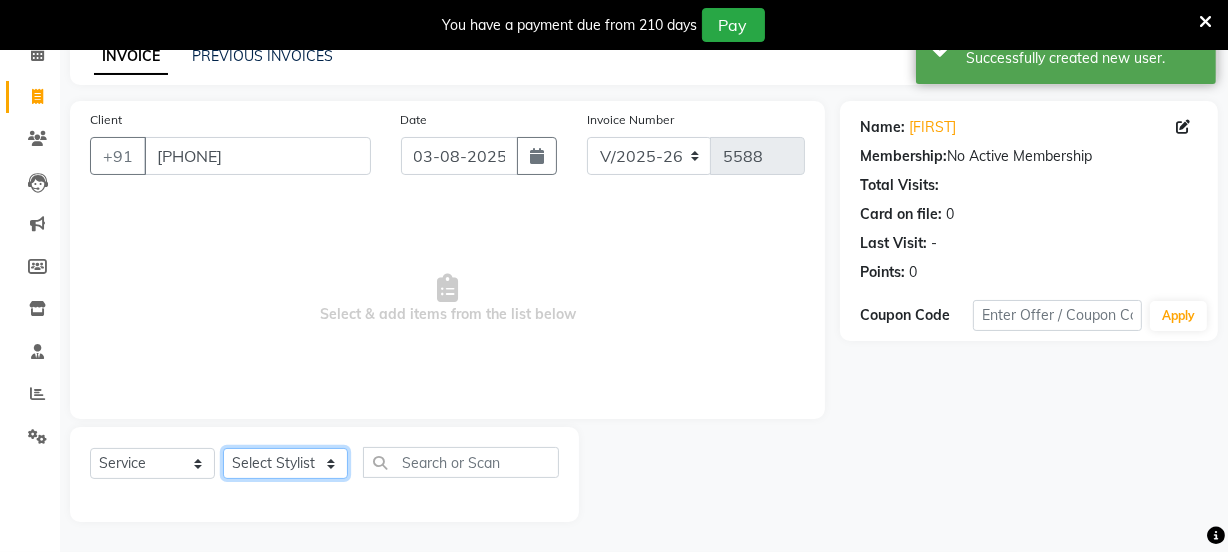 click on "Select Stylist Chetan    Dipak [LAST] Huda  kokan  n Mahadev [LAST] Mosin [LAST] Nayan [LAST] Pradip  Prem [LAST] Rajan Roma [LAST] Sai Shirin [LAST] Shop Shubham [LAST] Sneha suport staff Sonali  Sudip  Sujata [LAST] Sunil Umesh" 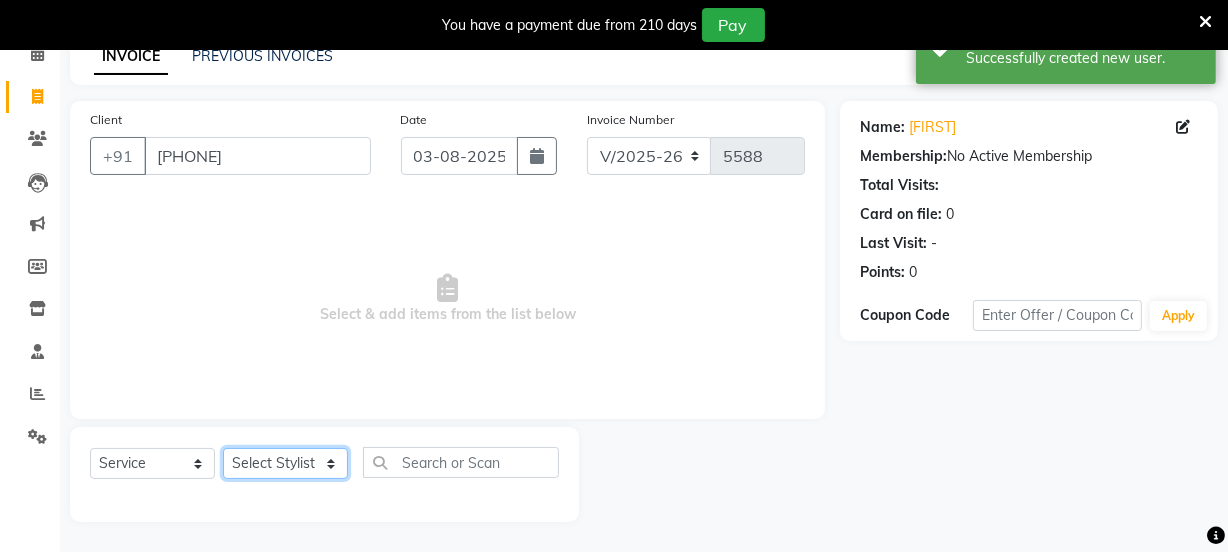 select on "43386" 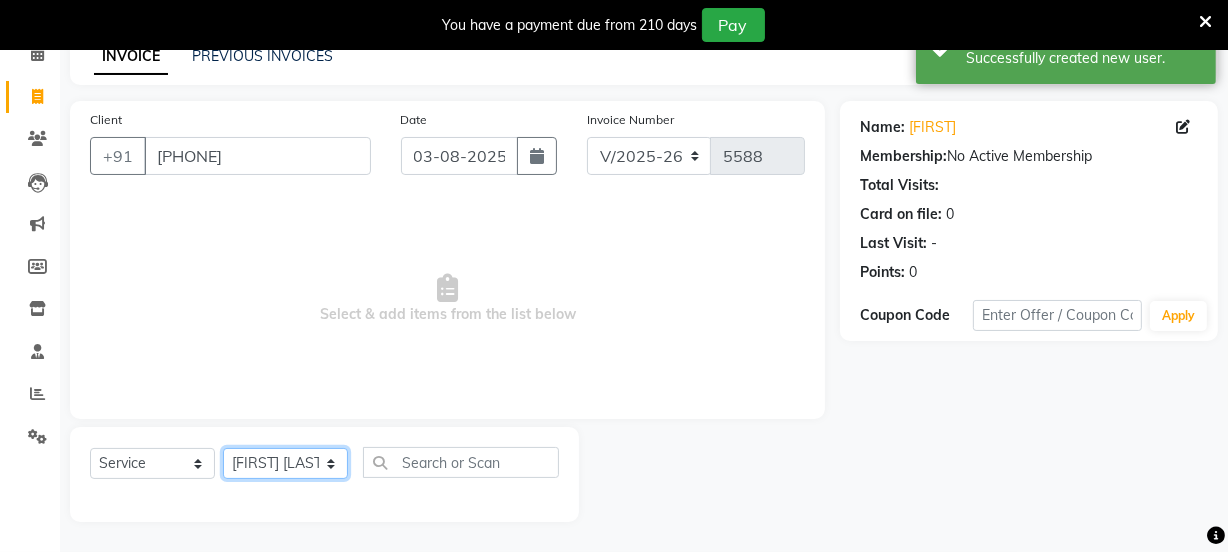 click on "Select Stylist Chetan    Dipak [LAST] Huda  kokan  n Mahadev [LAST] Mosin [LAST] Nayan [LAST] Pradip  Prem [LAST] Rajan Roma [LAST] Sai Shirin [LAST] Shop Shubham [LAST] Sneha suport staff Sonali  Sudip  Sujata [LAST] Sunil Umesh" 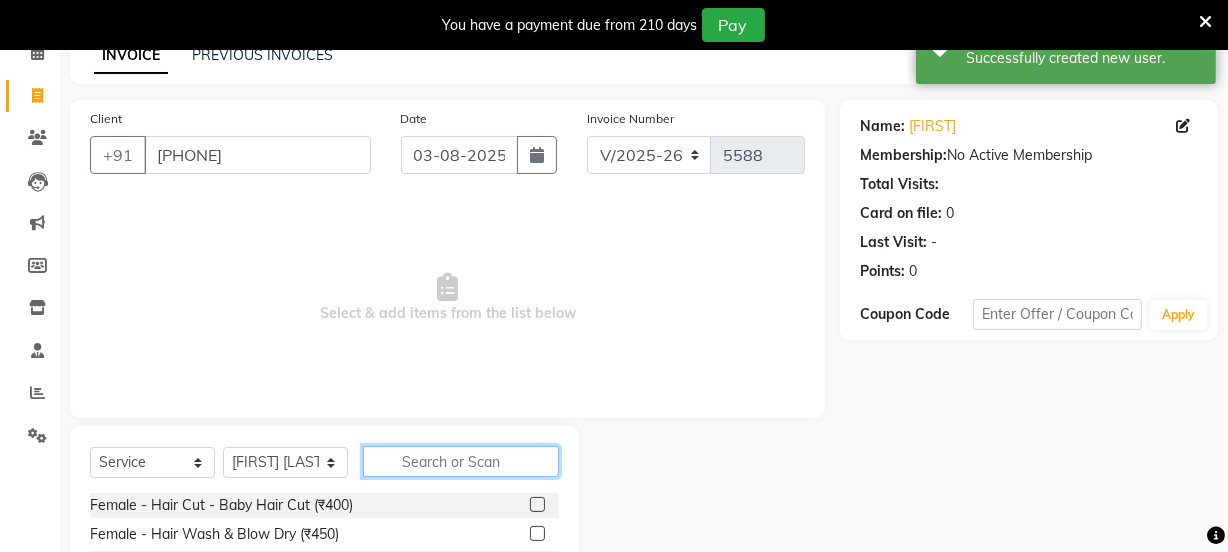 click 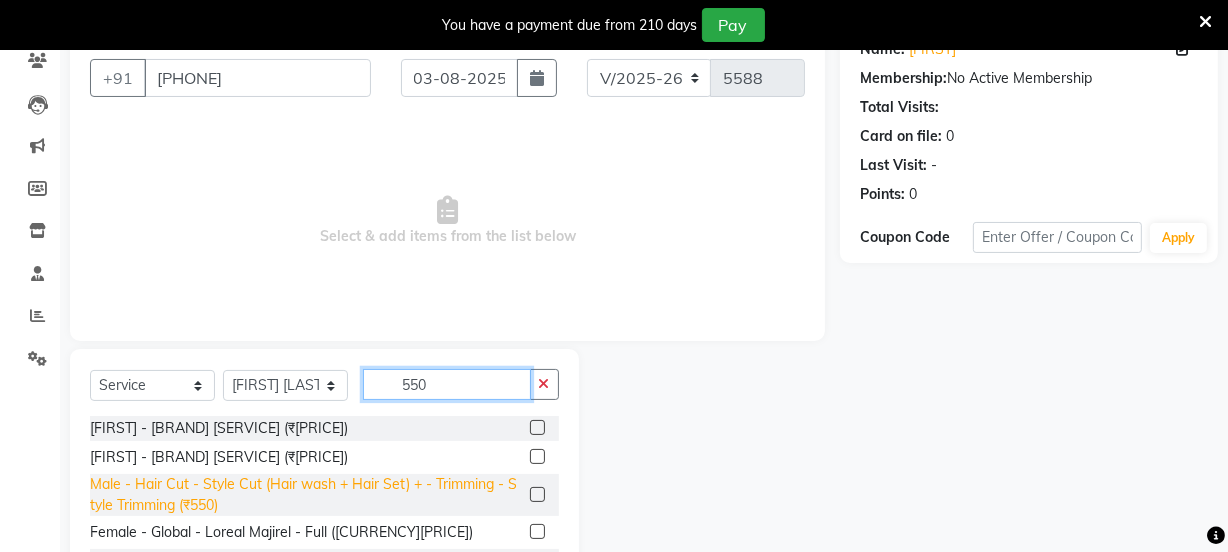 scroll, scrollTop: 290, scrollLeft: 0, axis: vertical 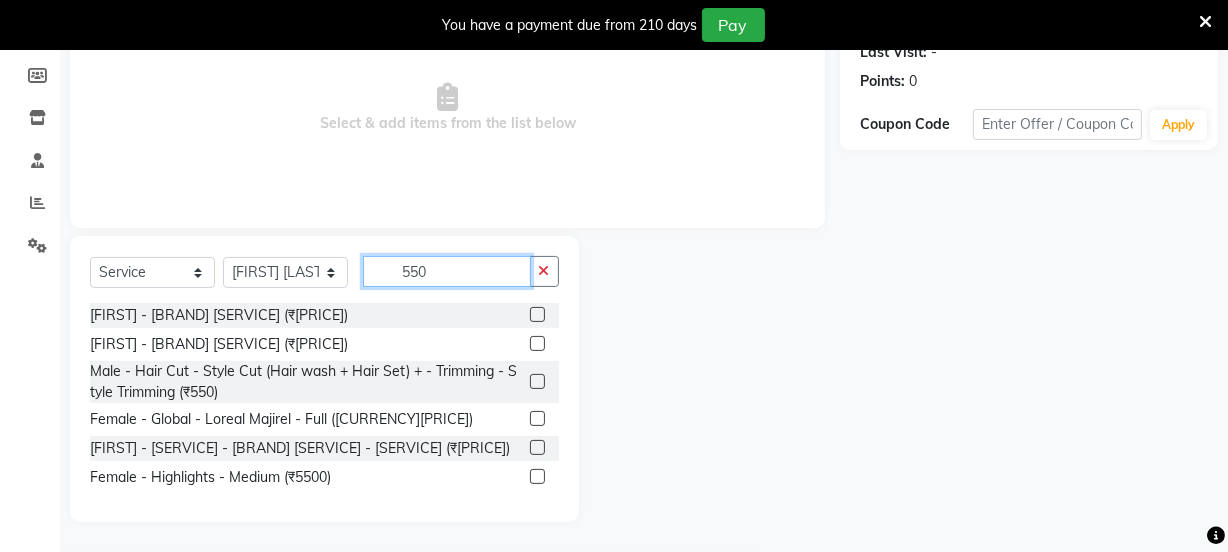 type on "550" 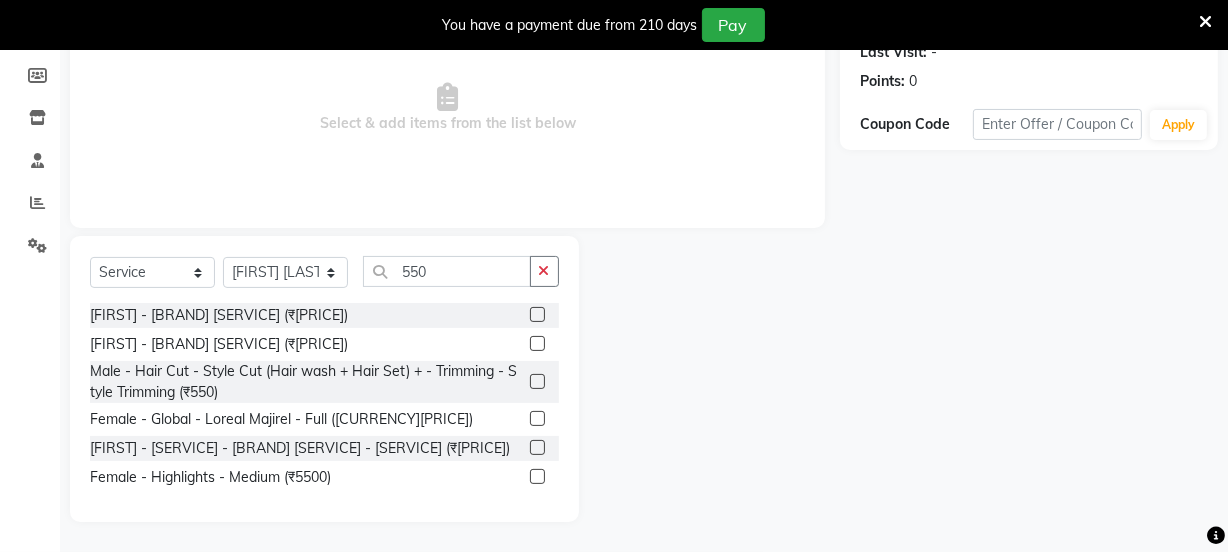 click 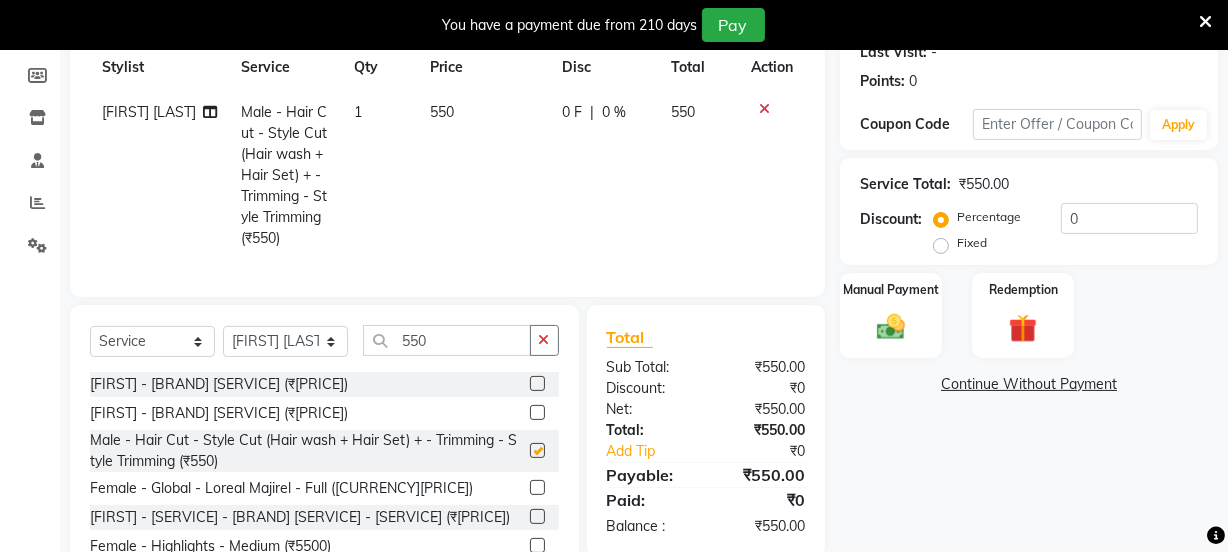 checkbox on "false" 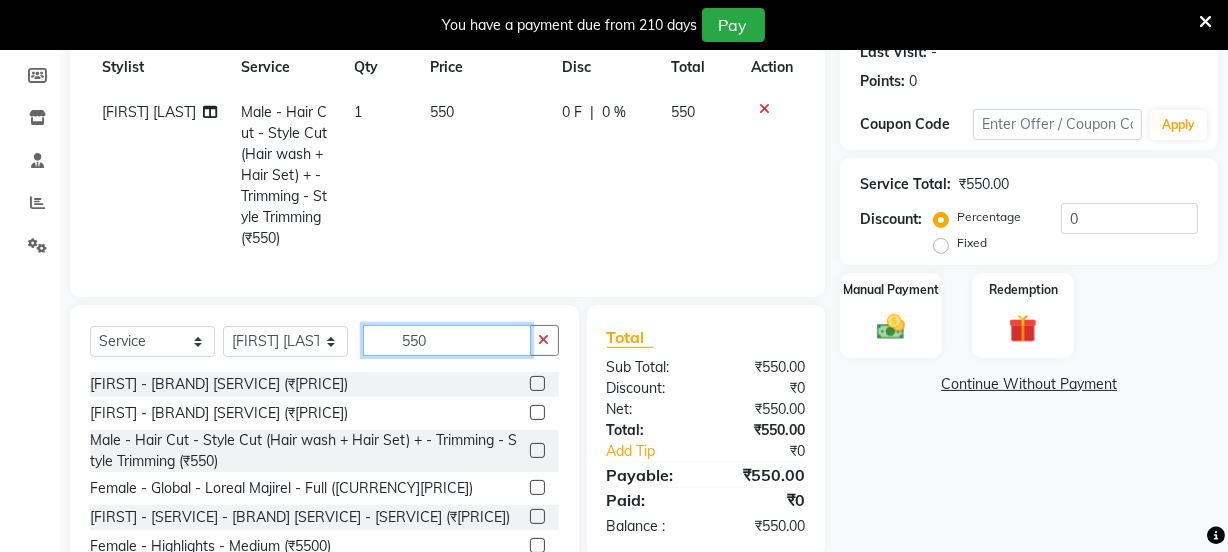 click on "550" 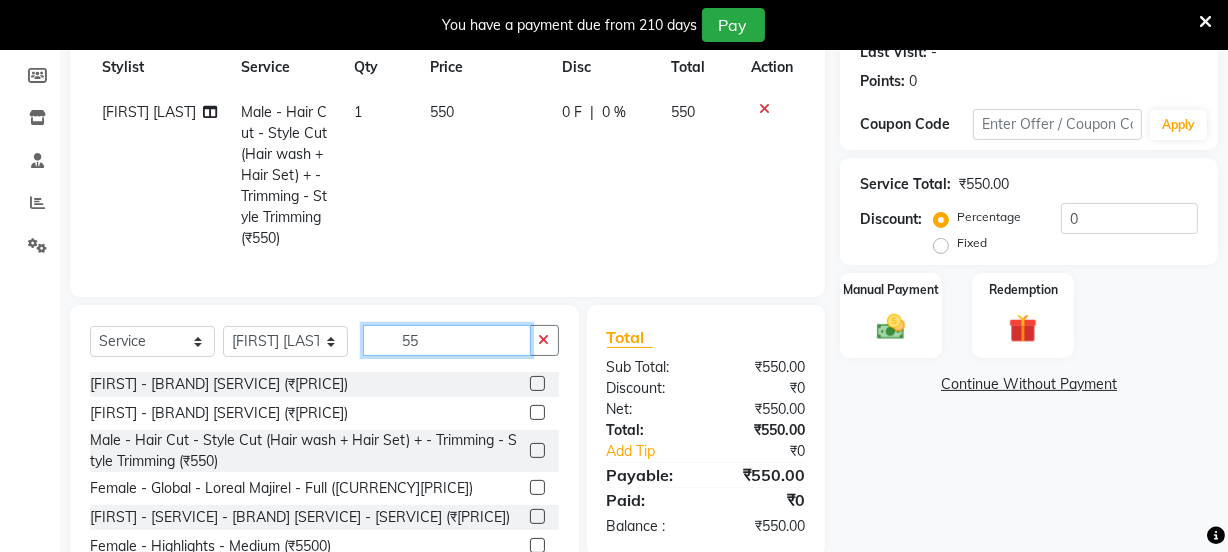 type on "5" 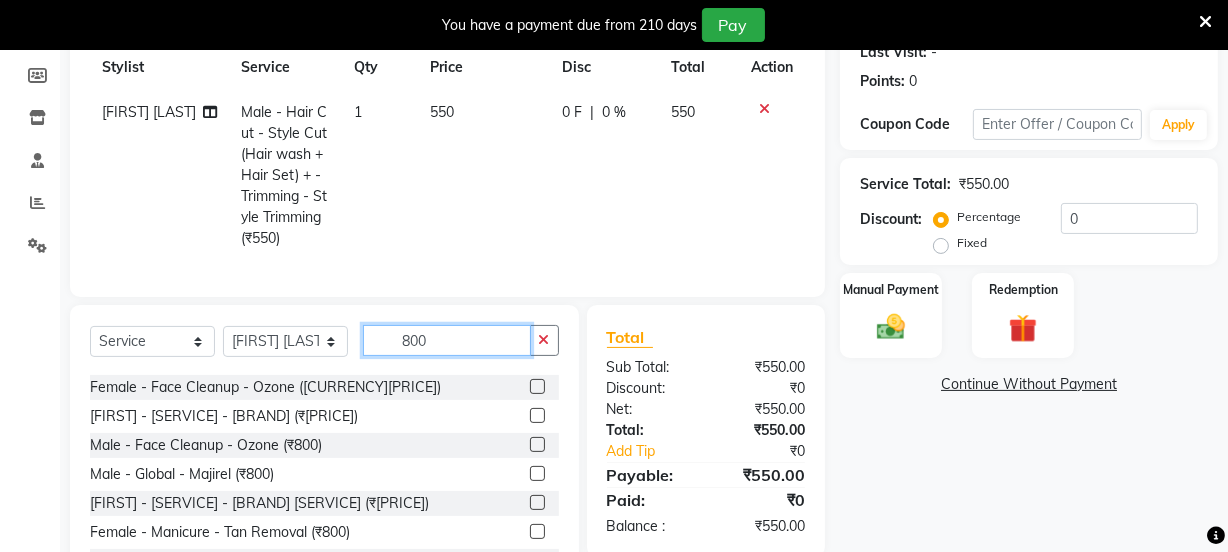 scroll, scrollTop: 272, scrollLeft: 0, axis: vertical 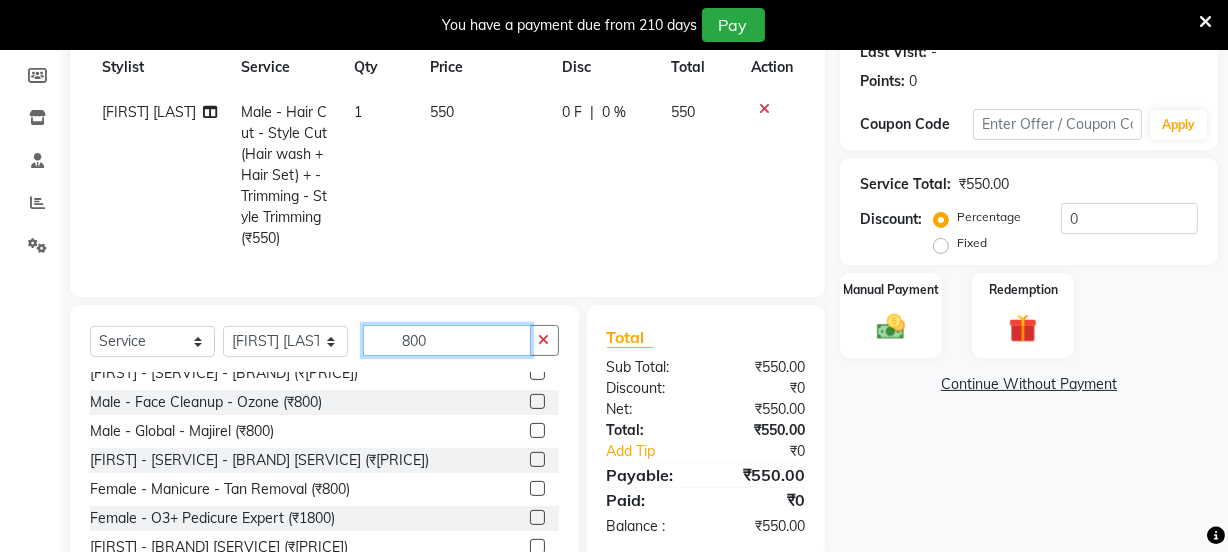 type on "800" 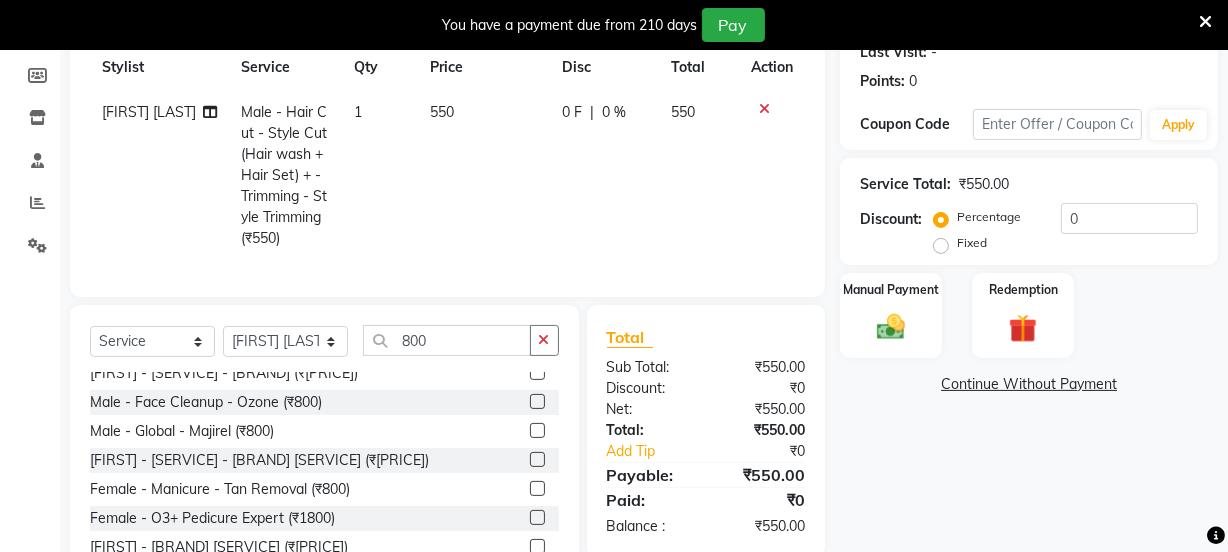 click 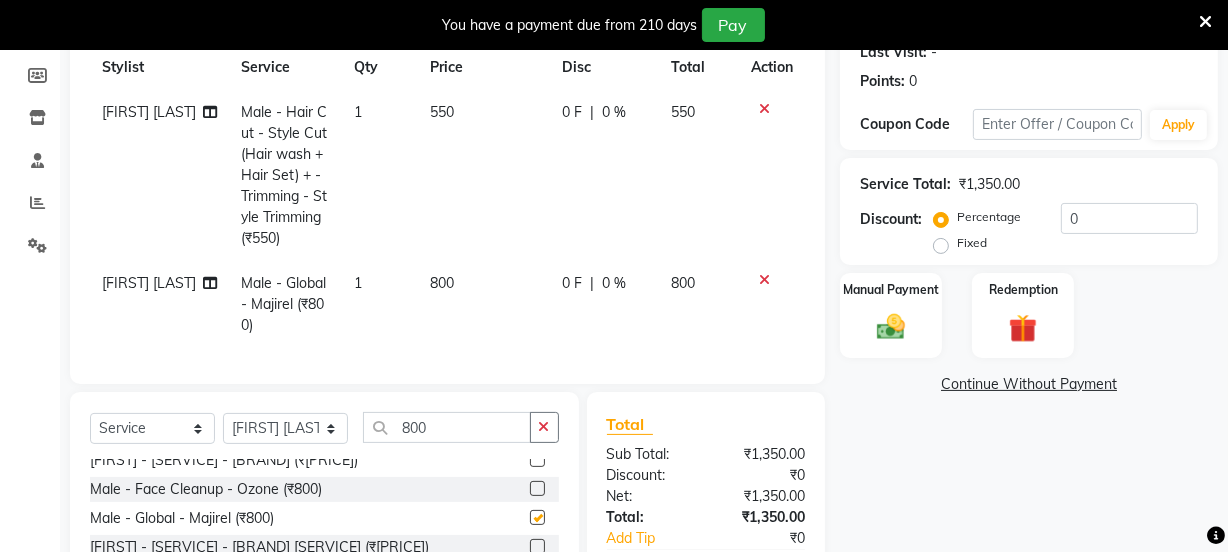 checkbox on "false" 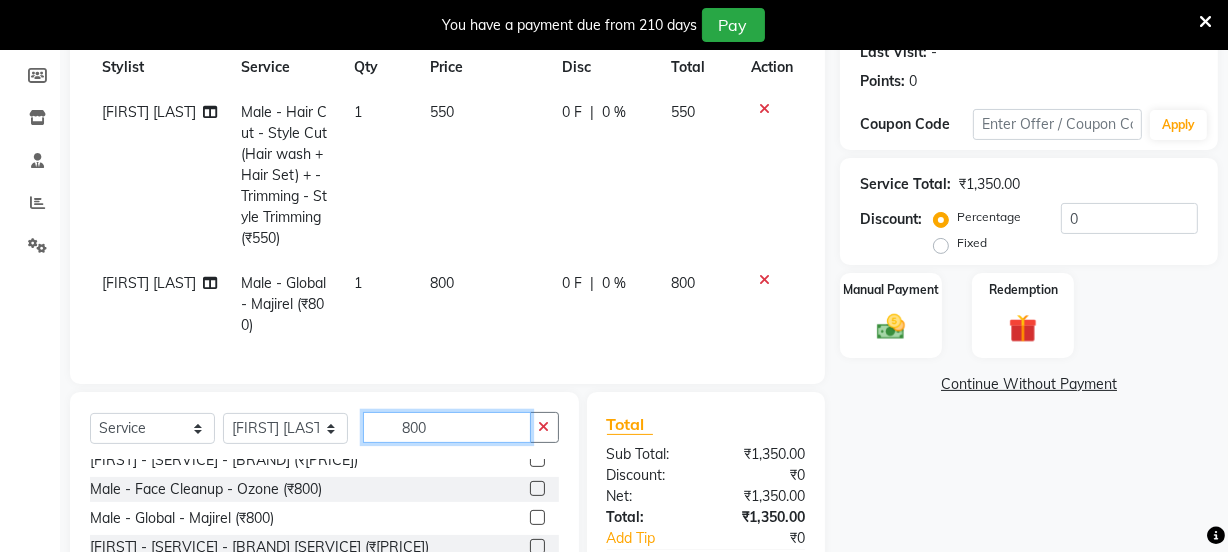 click on "800" 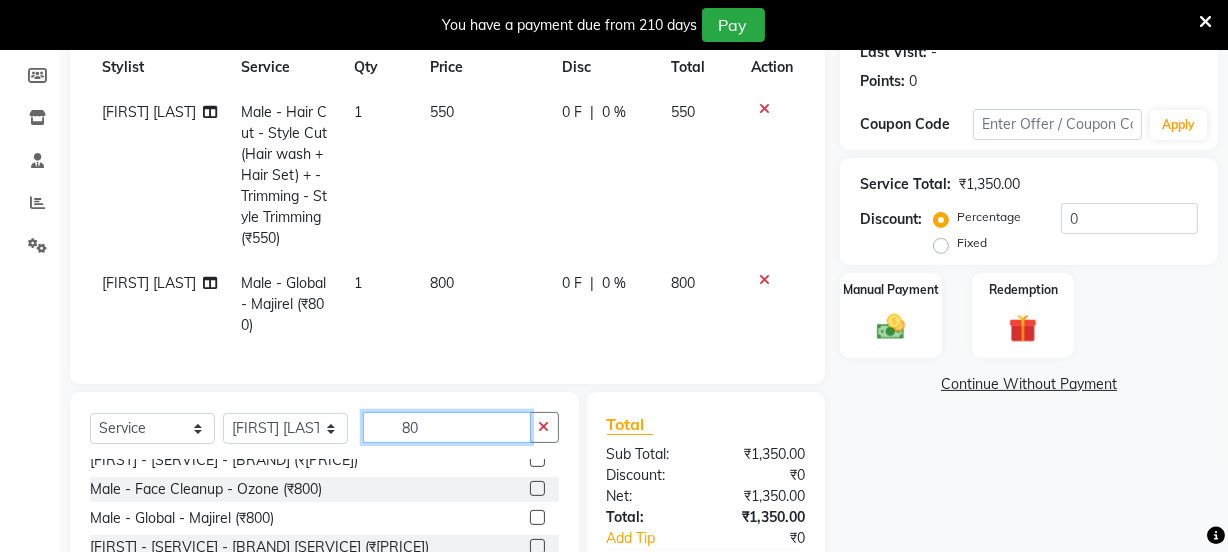 type on "8" 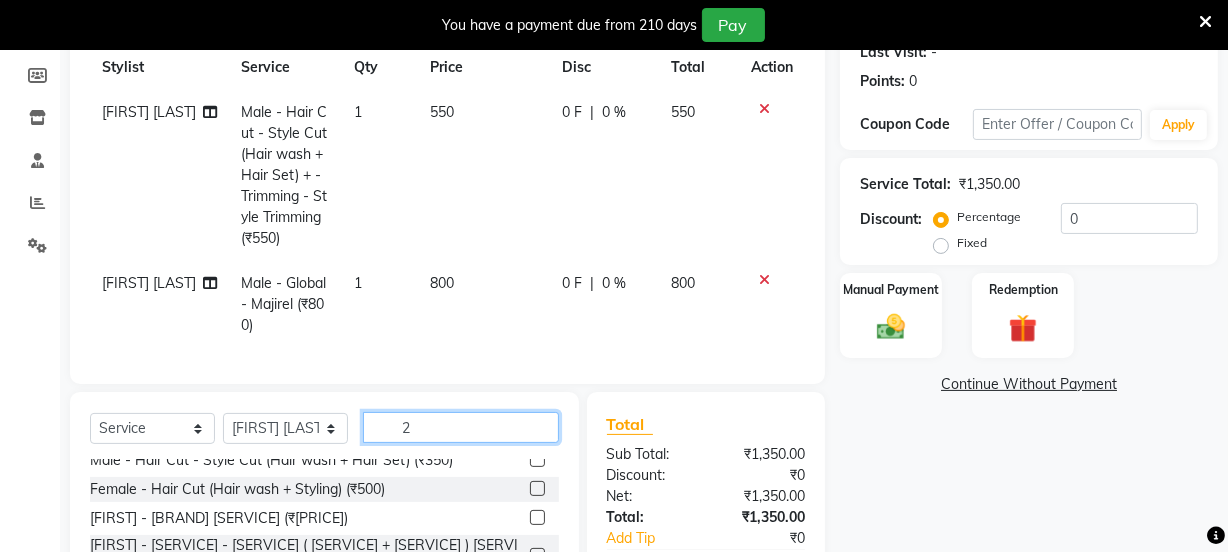 scroll, scrollTop: 0, scrollLeft: 0, axis: both 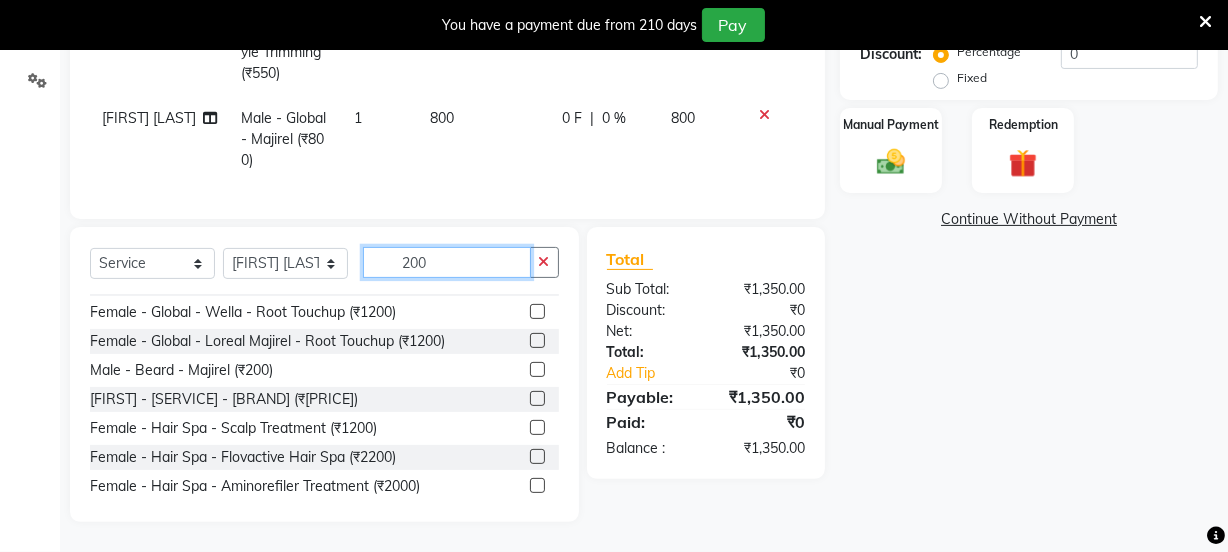 type on "200" 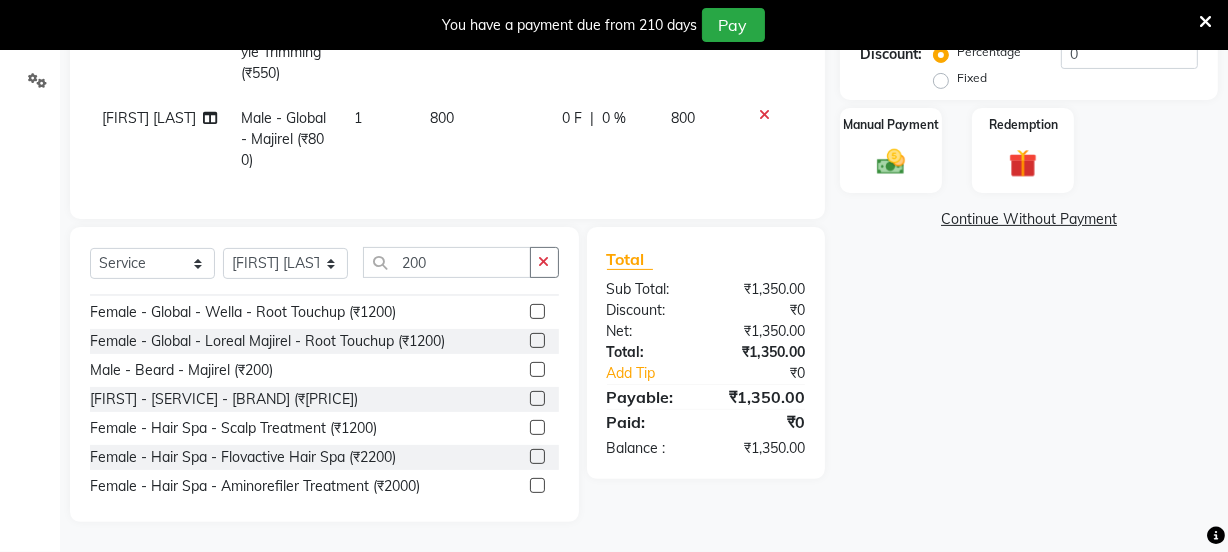 click 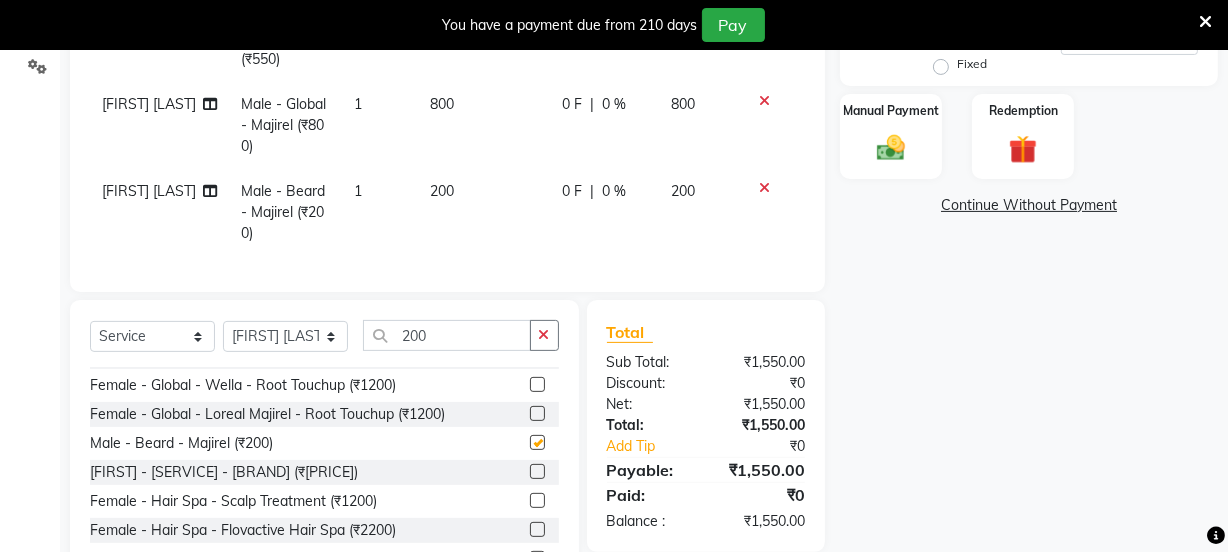 checkbox on "false" 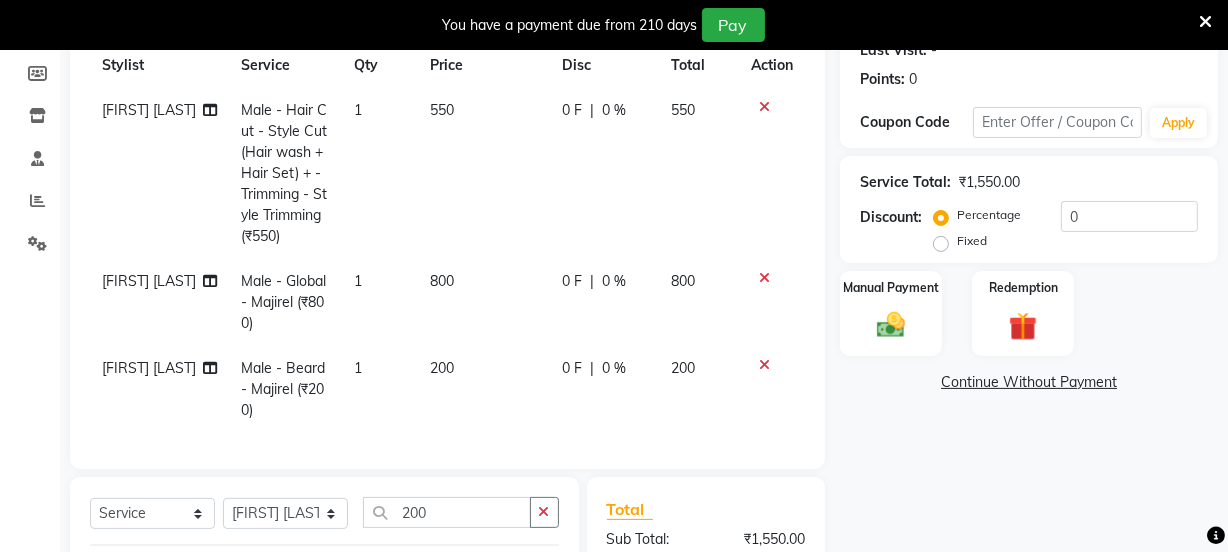 scroll, scrollTop: 287, scrollLeft: 0, axis: vertical 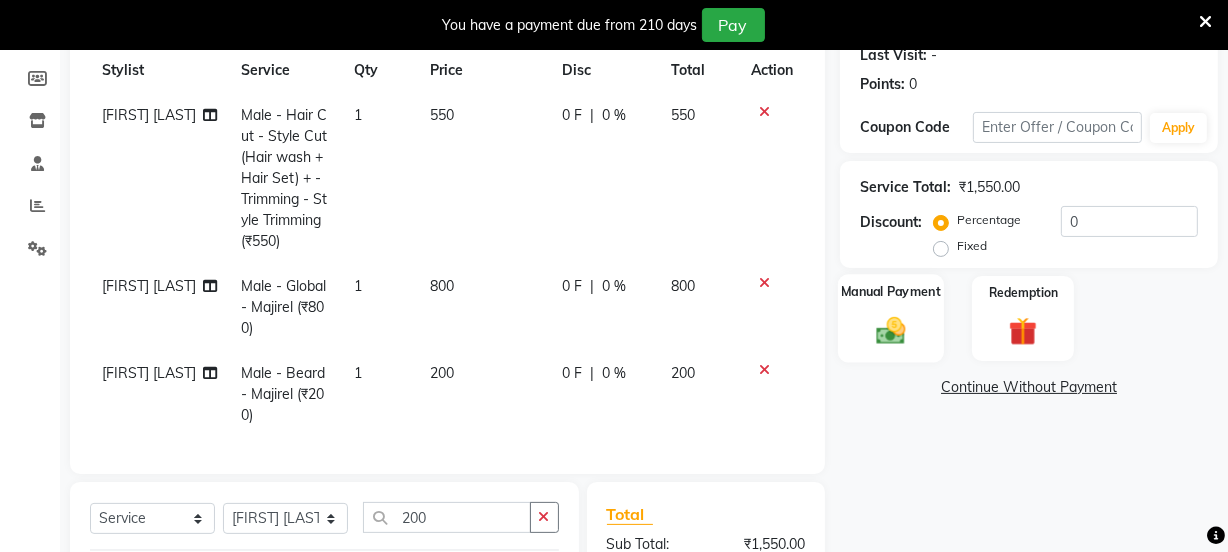 click 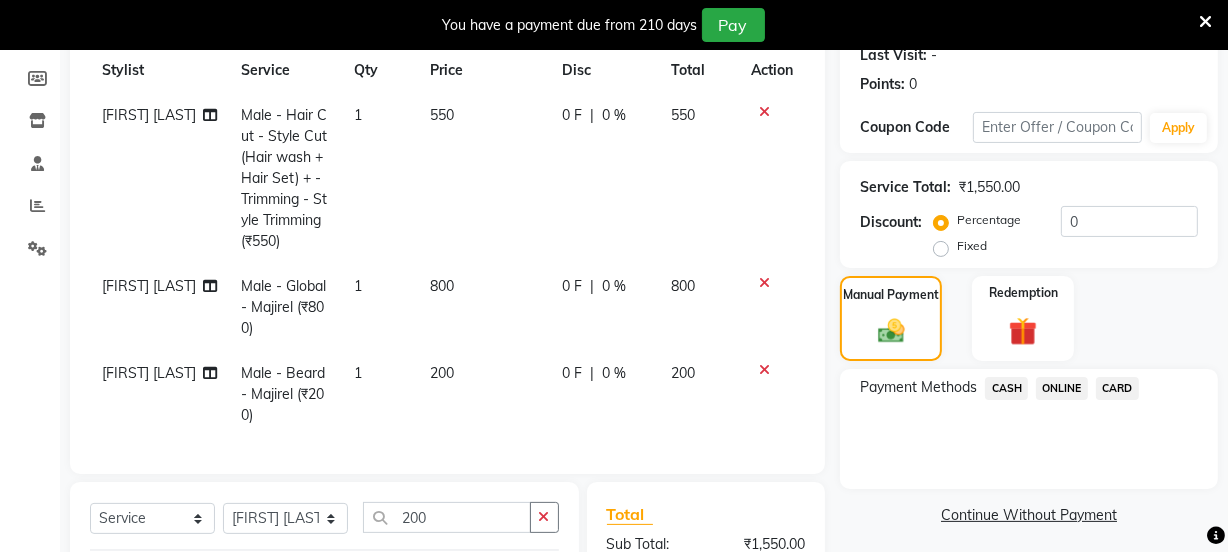 click on "ONLINE" 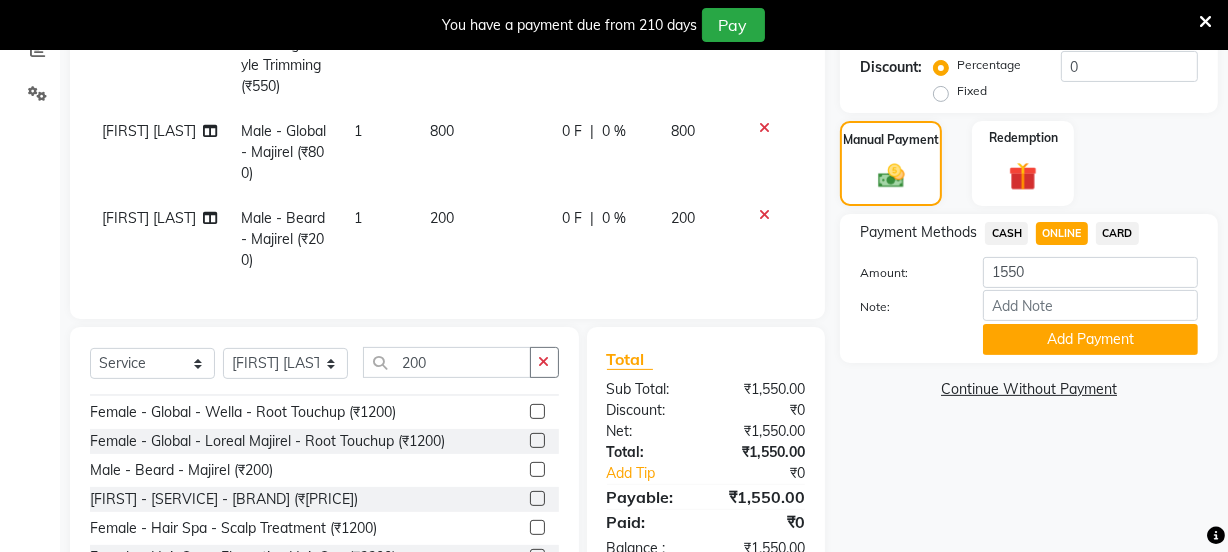 scroll, scrollTop: 556, scrollLeft: 0, axis: vertical 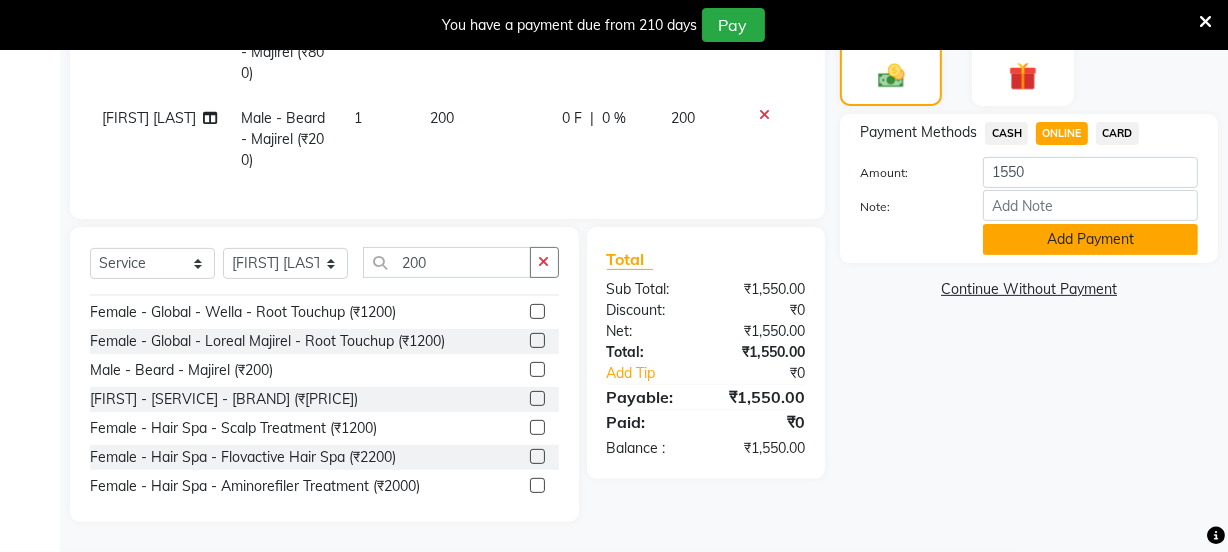 click on "Add Payment" 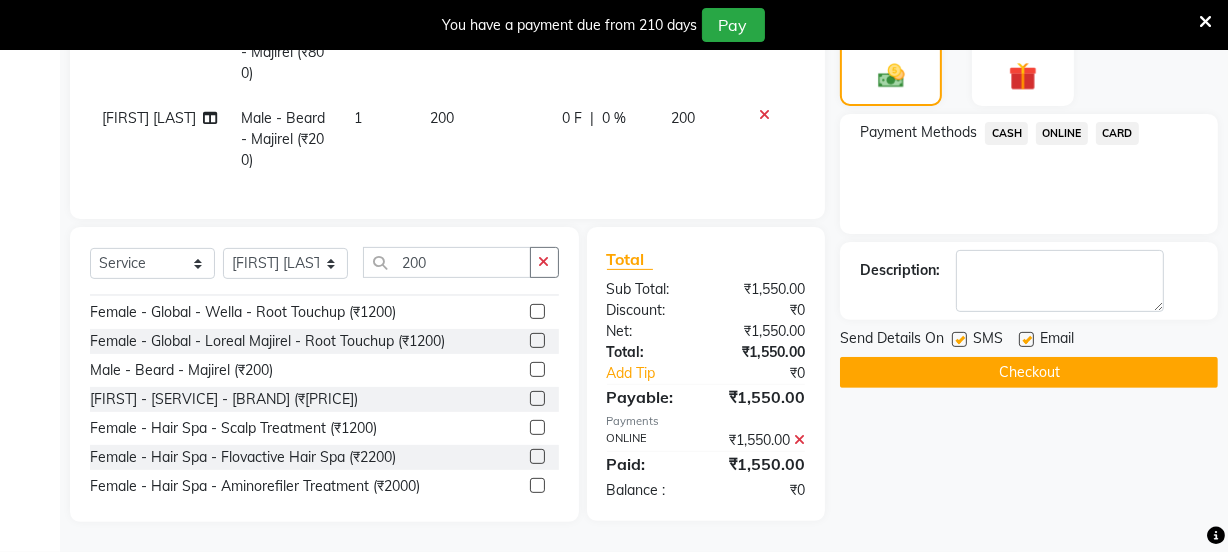 click on "Checkout" 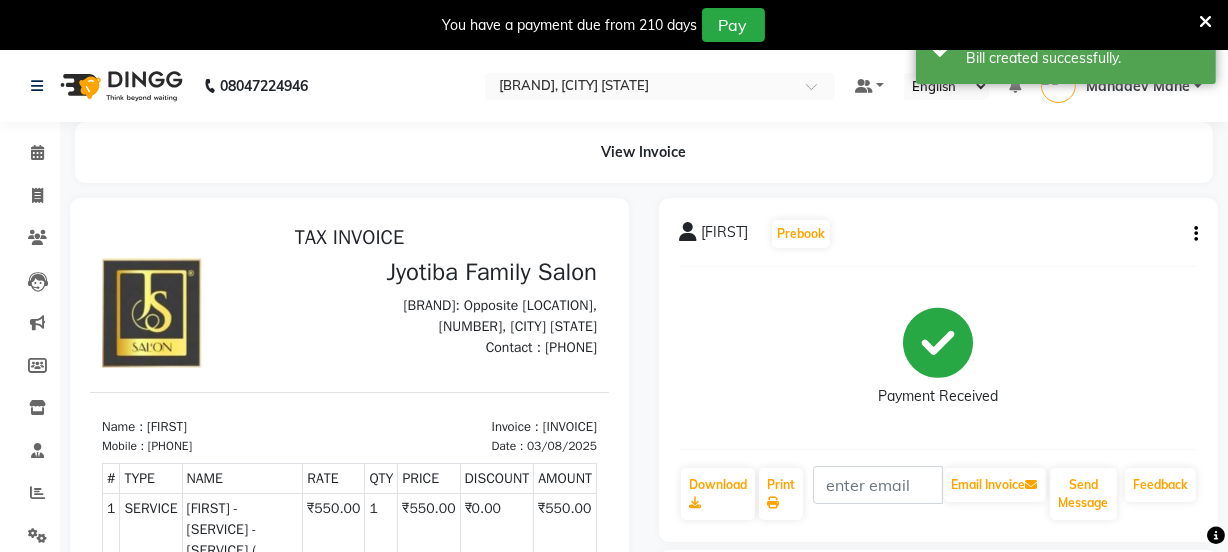scroll, scrollTop: 0, scrollLeft: 0, axis: both 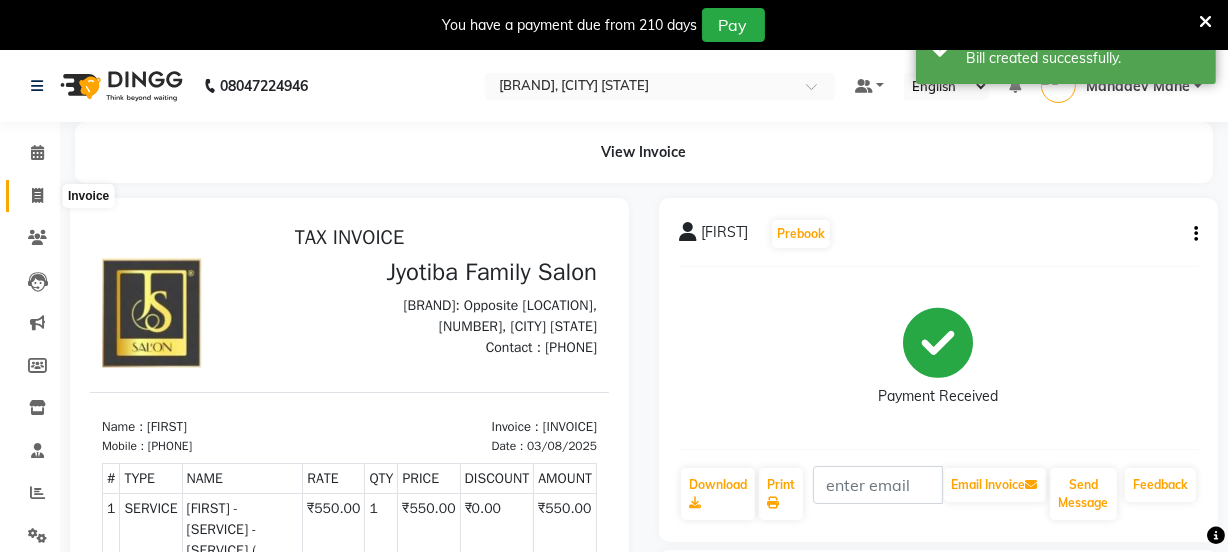click 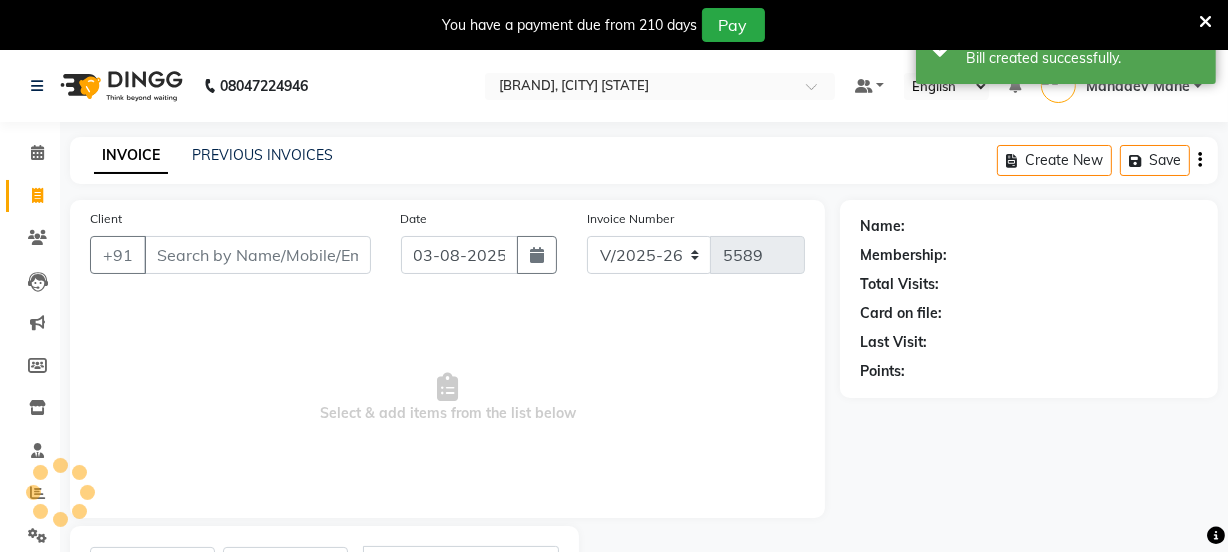 scroll, scrollTop: 100, scrollLeft: 0, axis: vertical 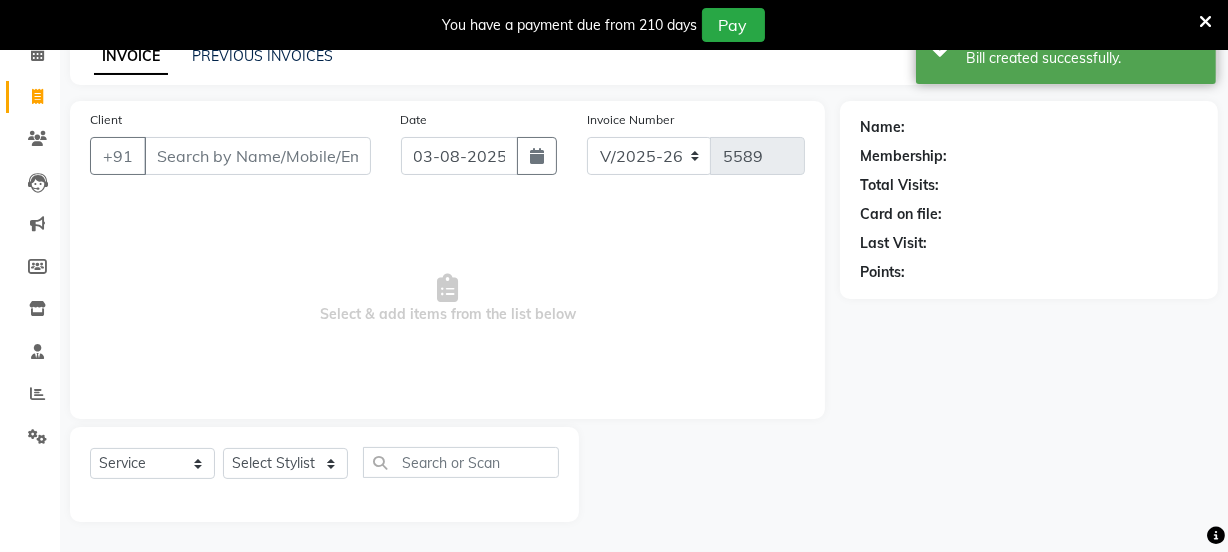click on "Client" at bounding box center (257, 156) 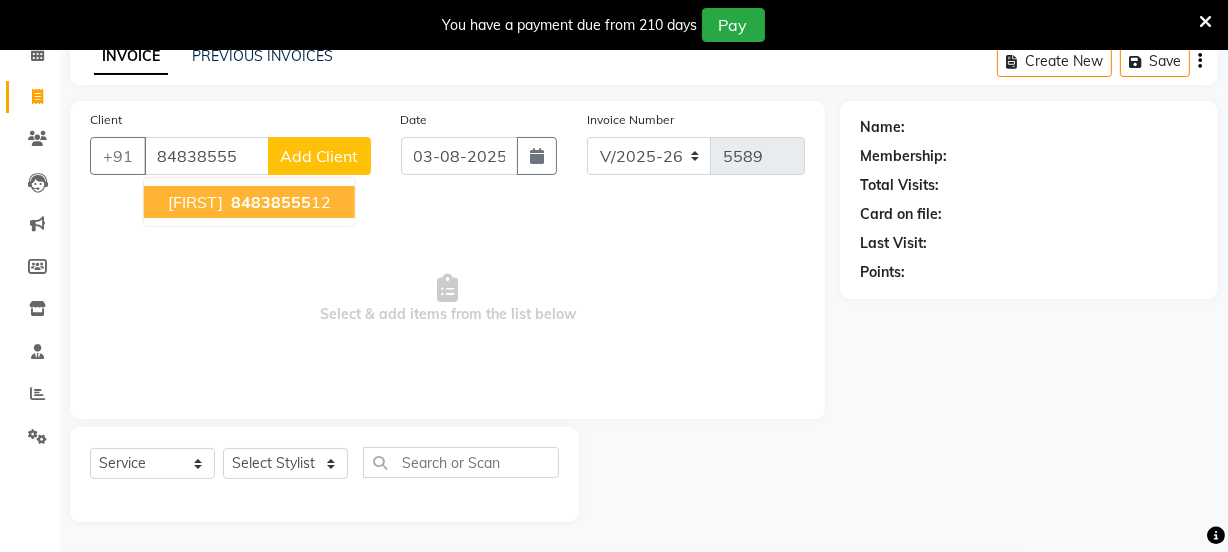 click on "[PHONE]" at bounding box center [279, 202] 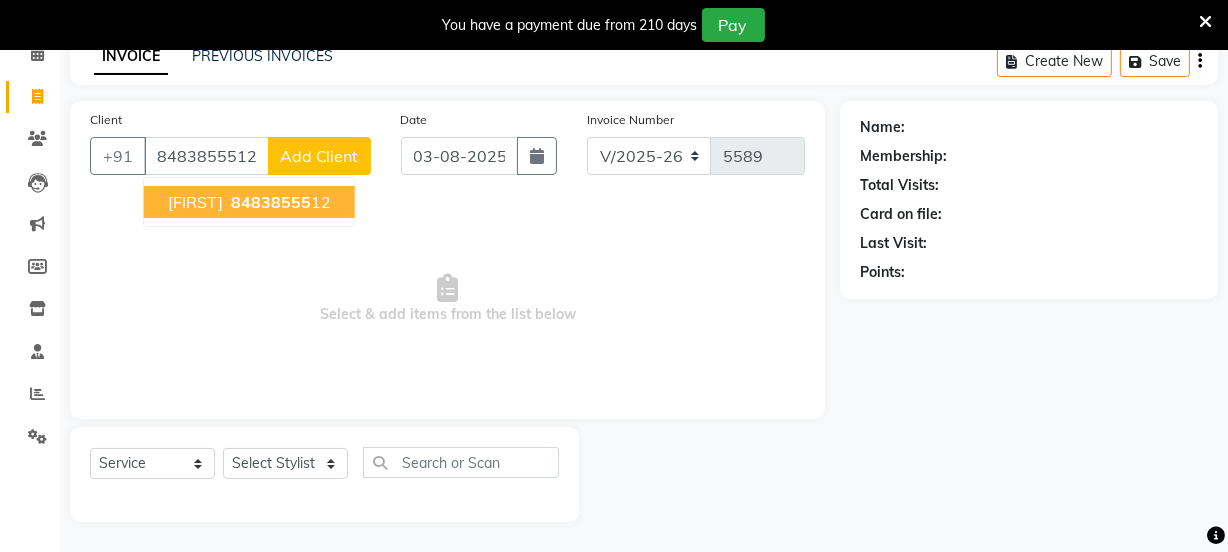 type on "8483855512" 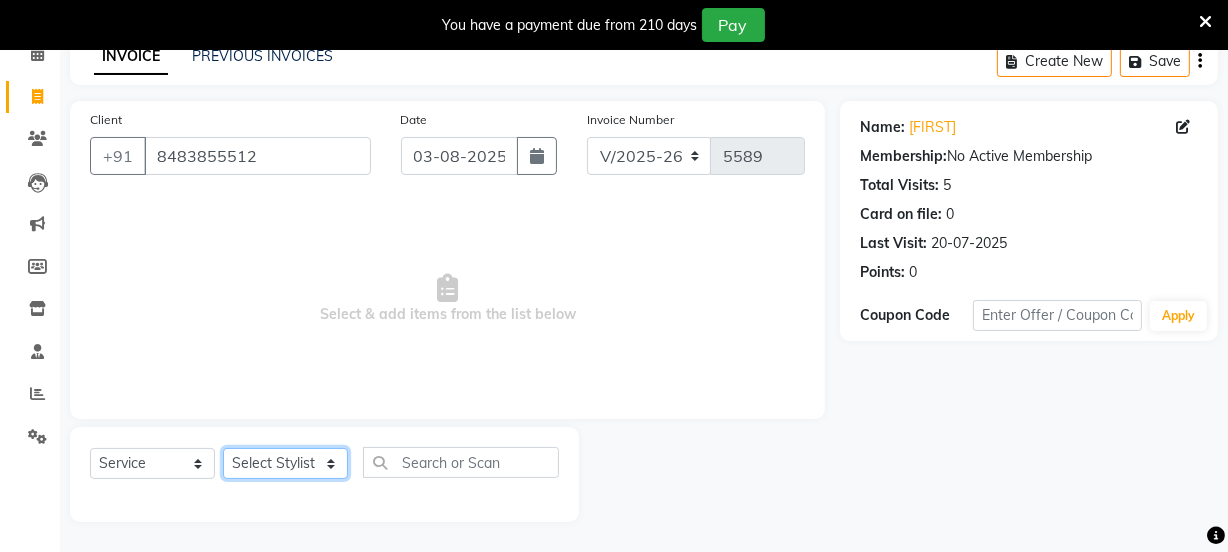 click on "Select Stylist Chetan    Dipak [LAST] Huda  kokan  n Mahadev [LAST] Mosin [LAST] Nayan [LAST] Pradip  Prem [LAST] Rajan Roma [LAST] Sai Shirin [LAST] Shop Shubham [LAST] Sneha suport staff Sonali  Sudip  Sujata [LAST] Sunil Umesh" 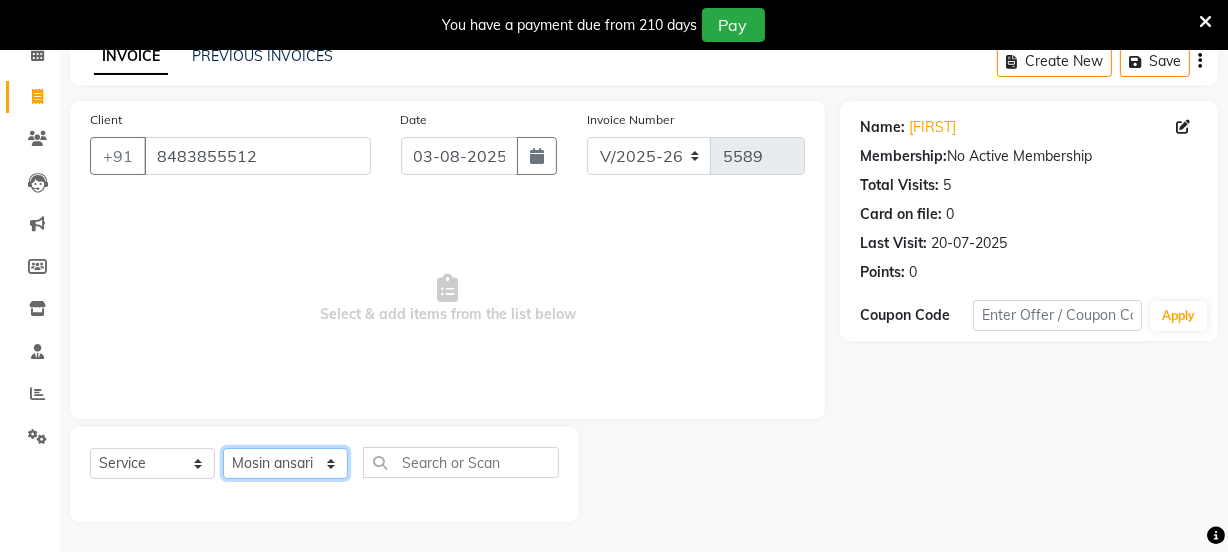 click on "Select Stylist Chetan    Dipak [LAST] Huda  kokan  n Mahadev [LAST] Mosin [LAST] Nayan [LAST] Pradip  Prem [LAST] Rajan Roma [LAST] Sai Shirin [LAST] Shop Shubham [LAST] Sneha suport staff Sonali  Sudip  Sujata [LAST] Sunil Umesh" 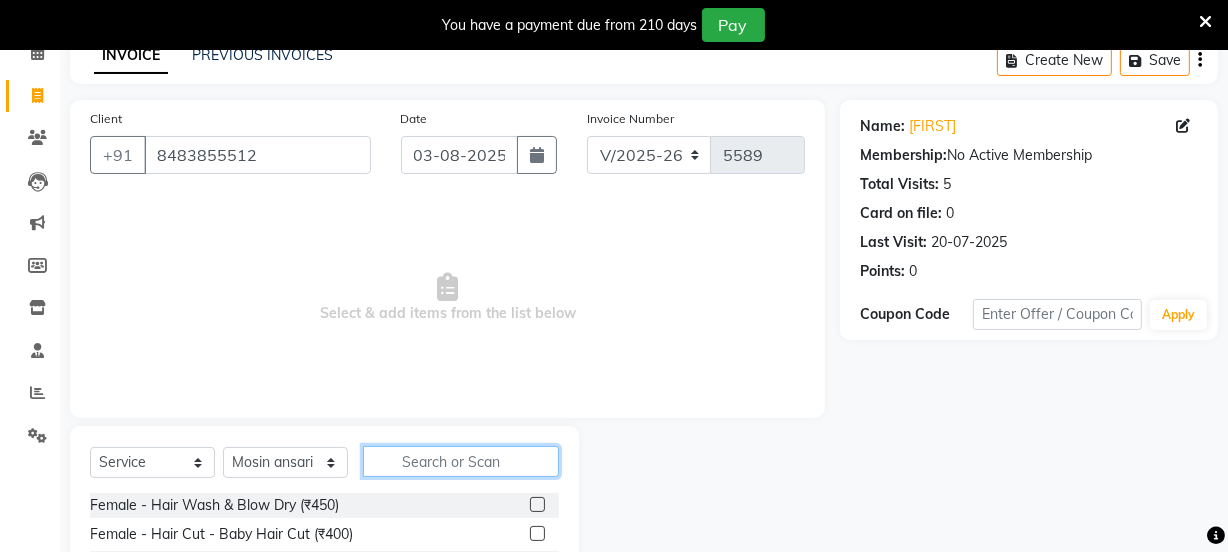 click 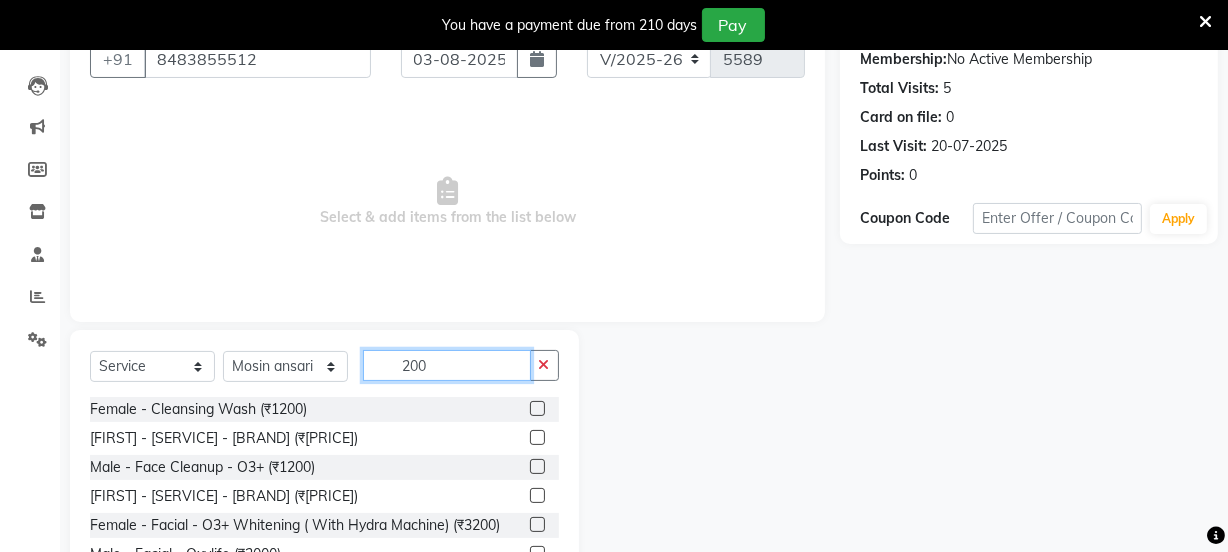 scroll, scrollTop: 300, scrollLeft: 0, axis: vertical 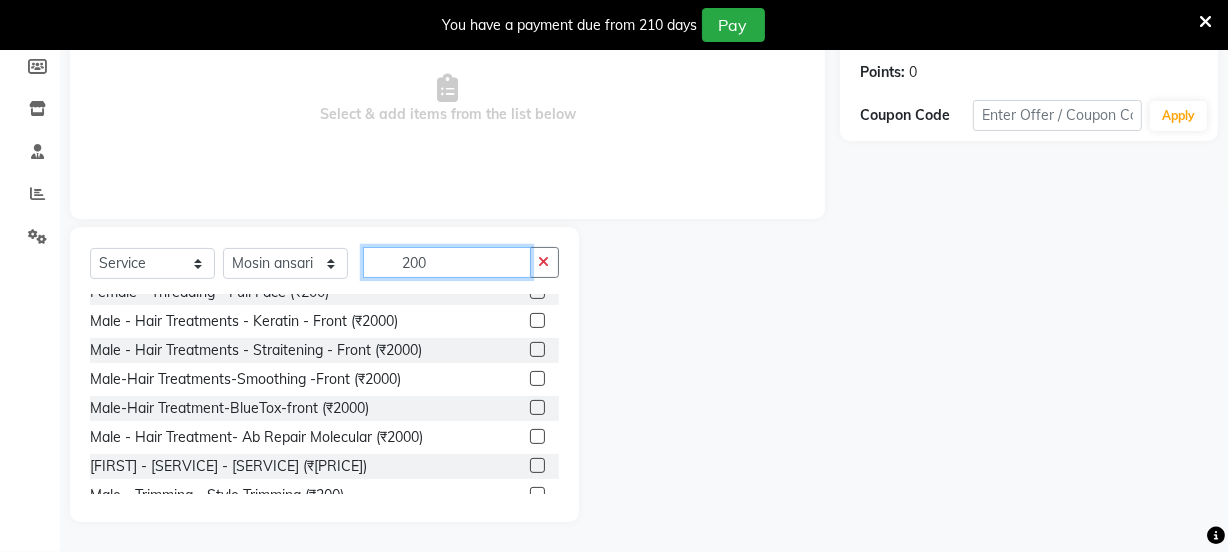 type on "200" 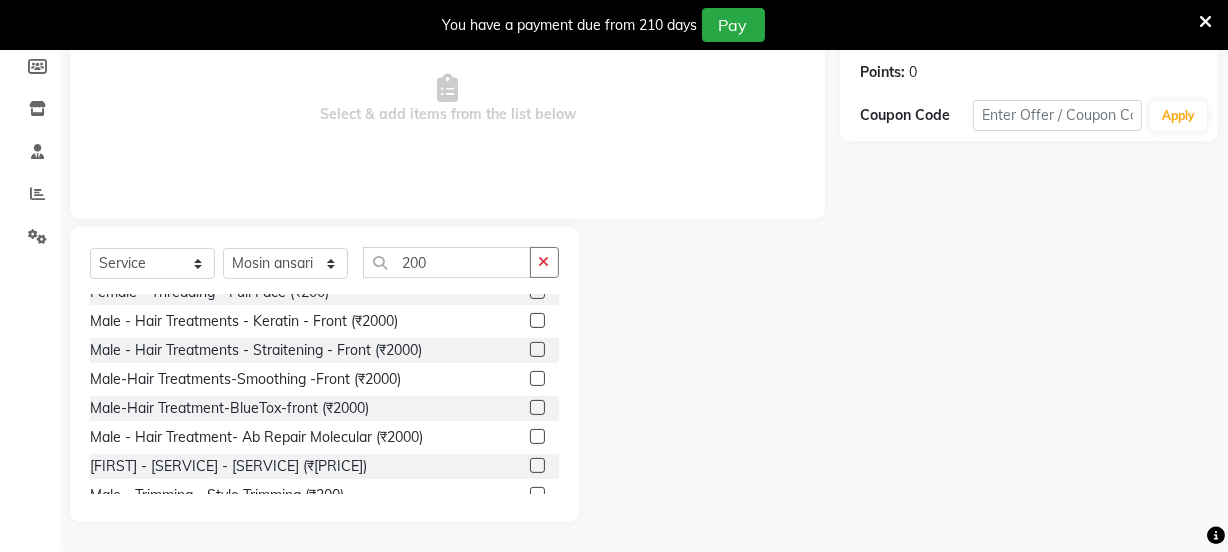 click 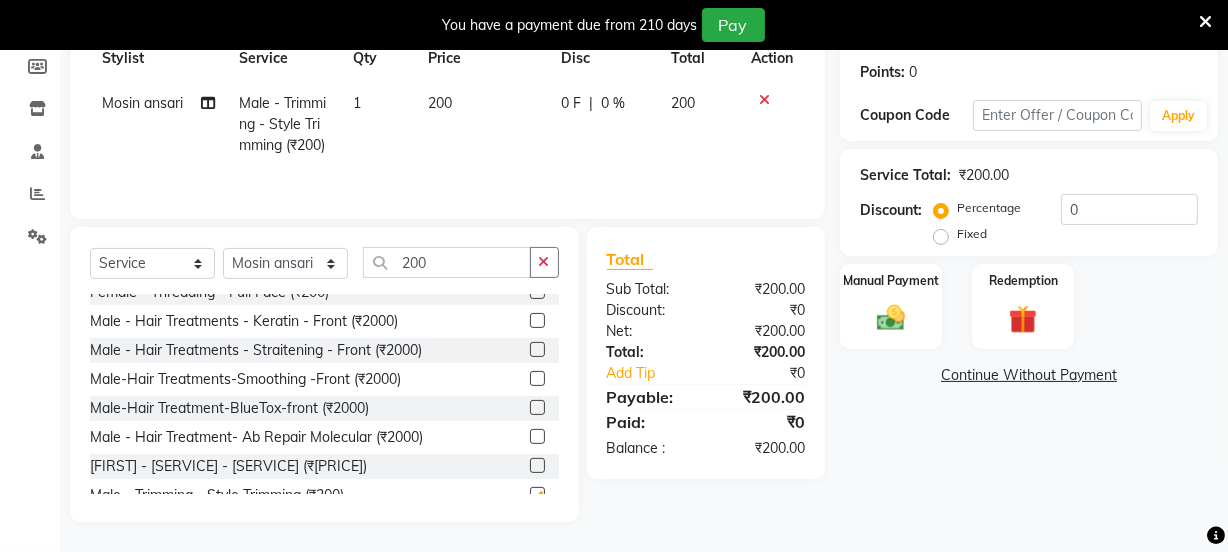 checkbox on "false" 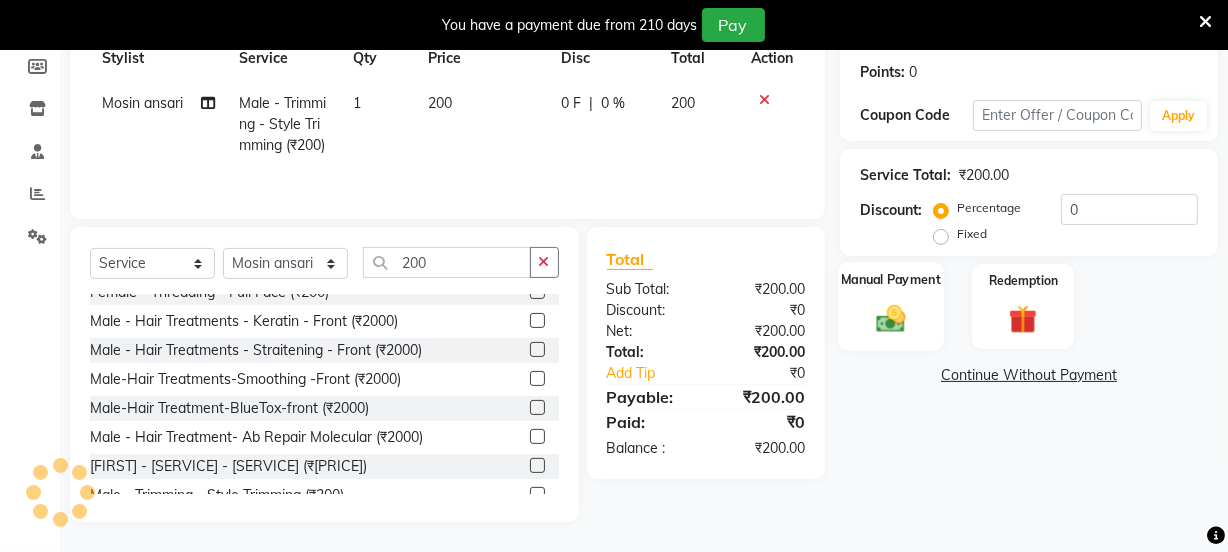 click 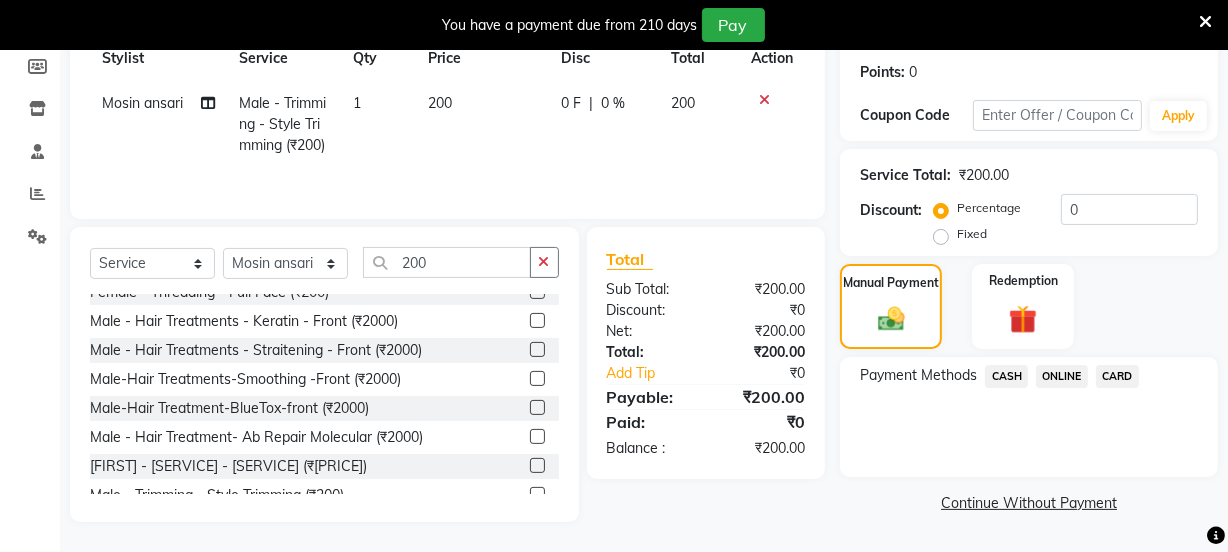 click on "CASH" 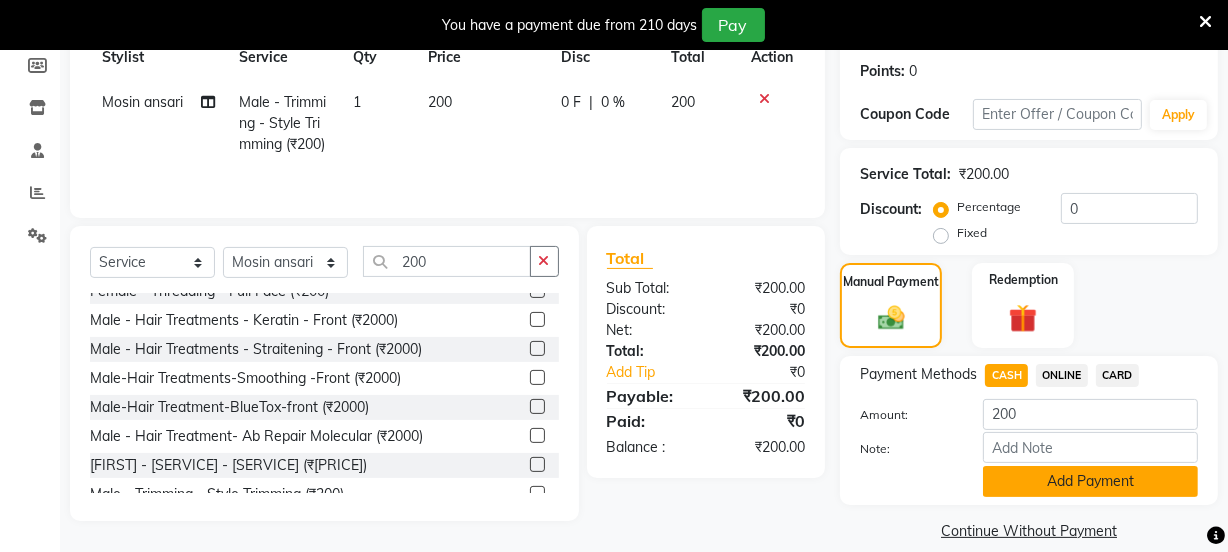 click on "Add Payment" 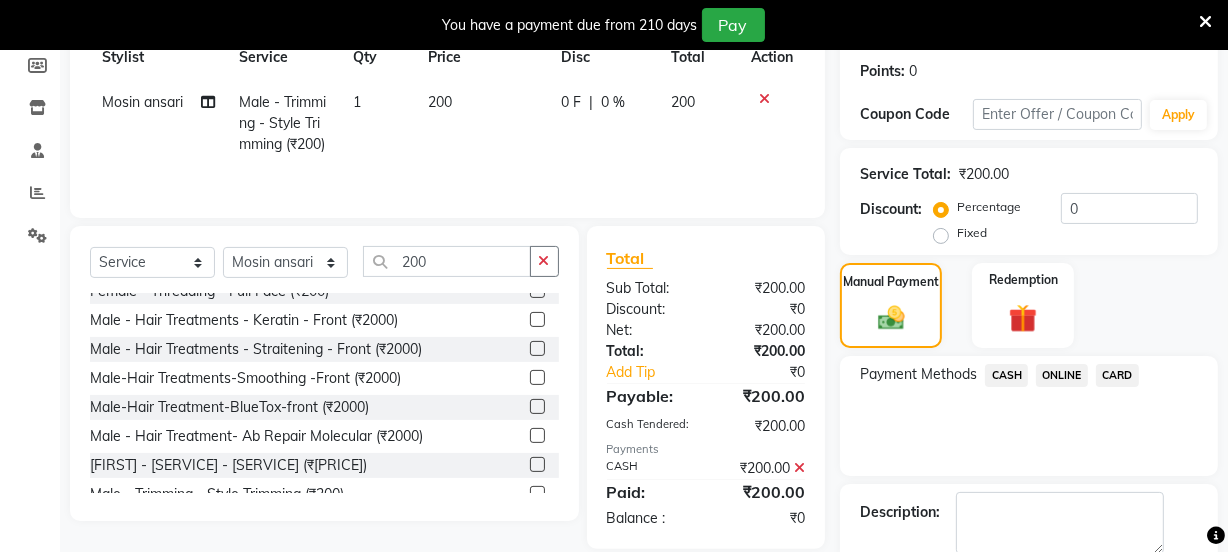 scroll, scrollTop: 407, scrollLeft: 0, axis: vertical 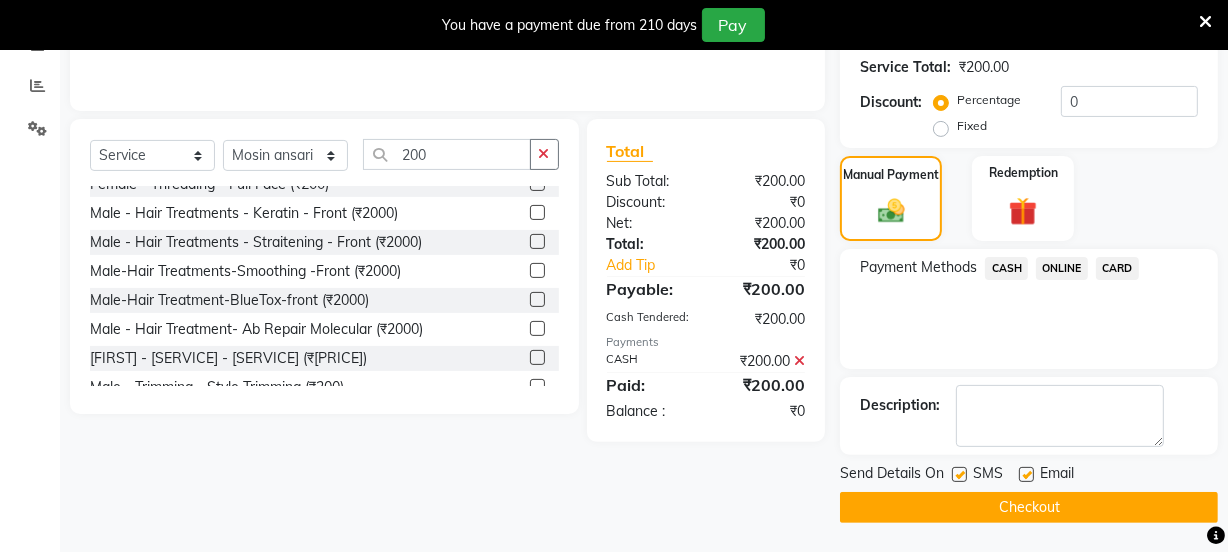 click on "Checkout" 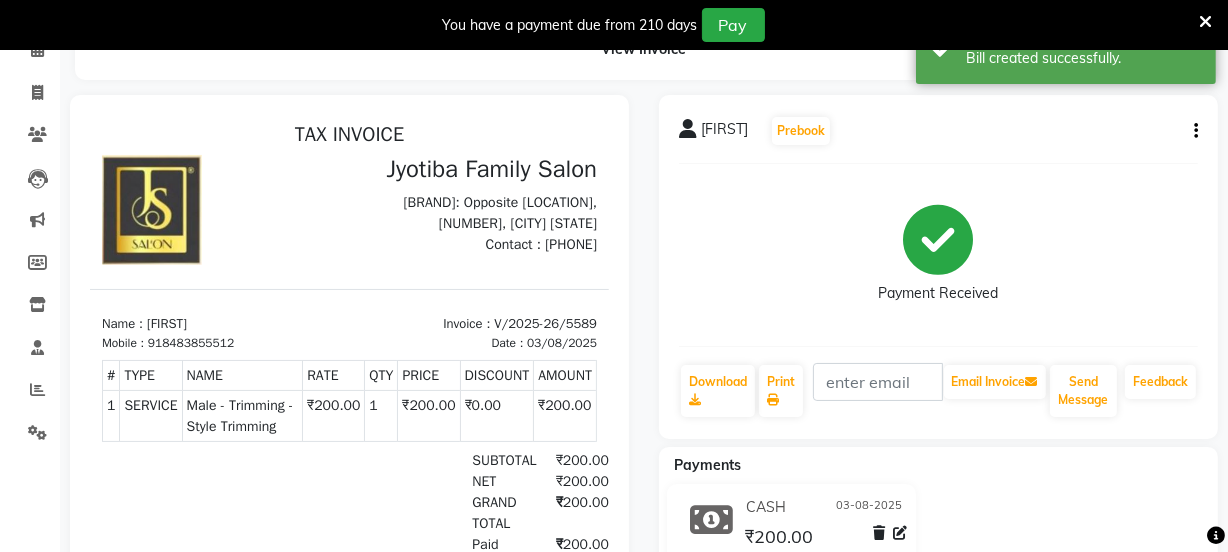 scroll, scrollTop: 0, scrollLeft: 0, axis: both 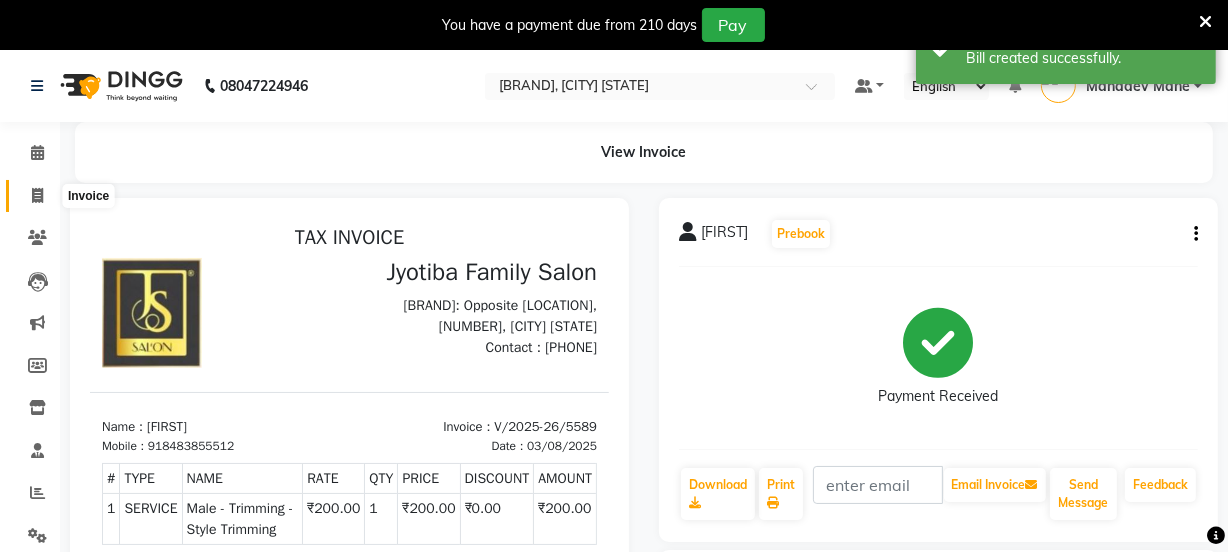 click 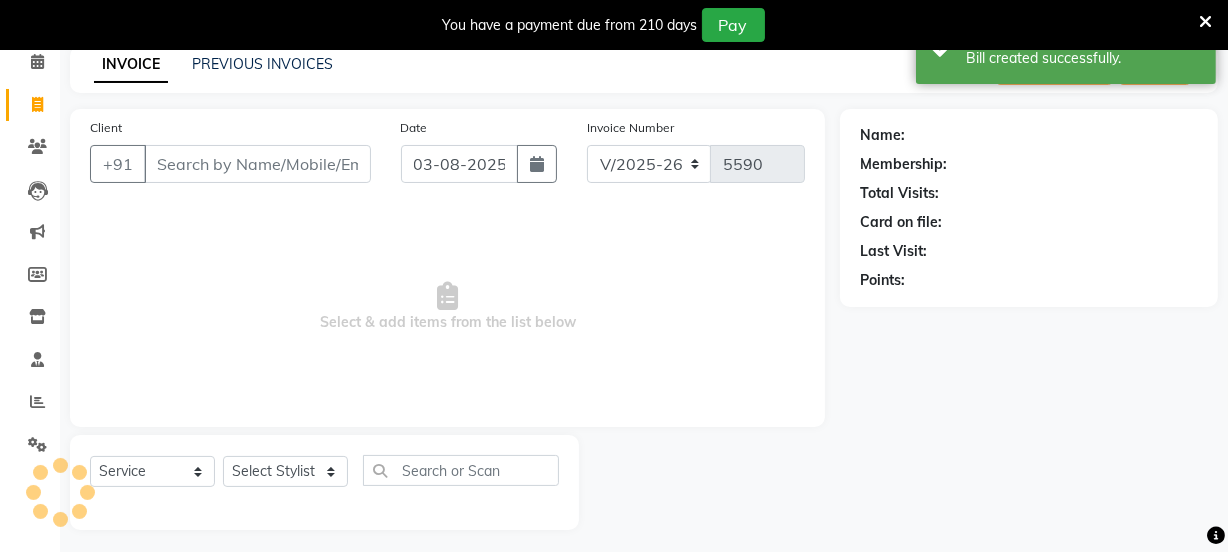 scroll, scrollTop: 100, scrollLeft: 0, axis: vertical 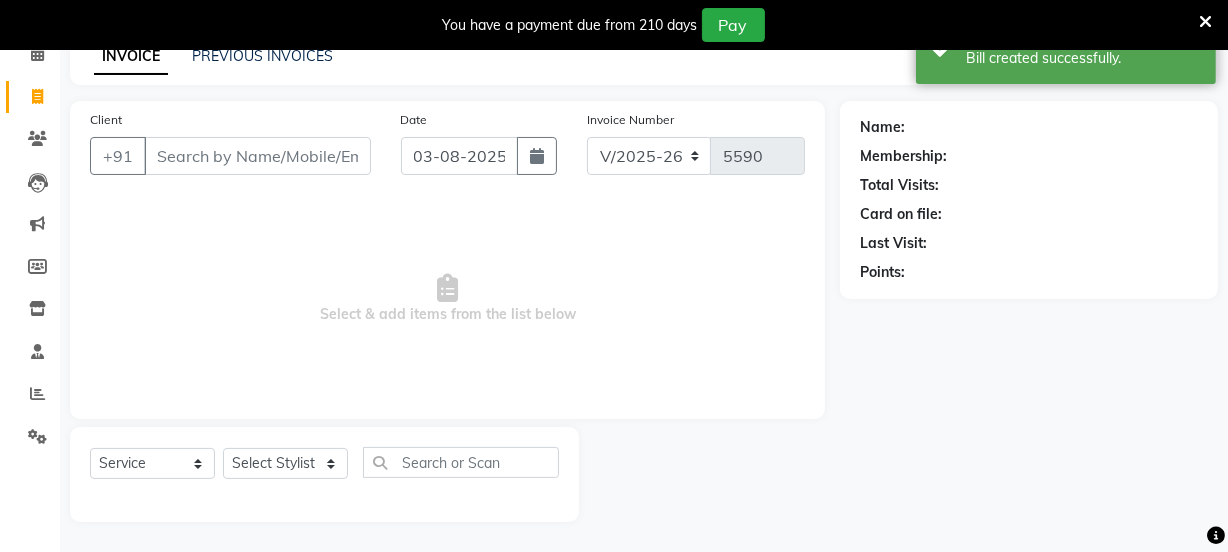 click on "Client" at bounding box center (257, 156) 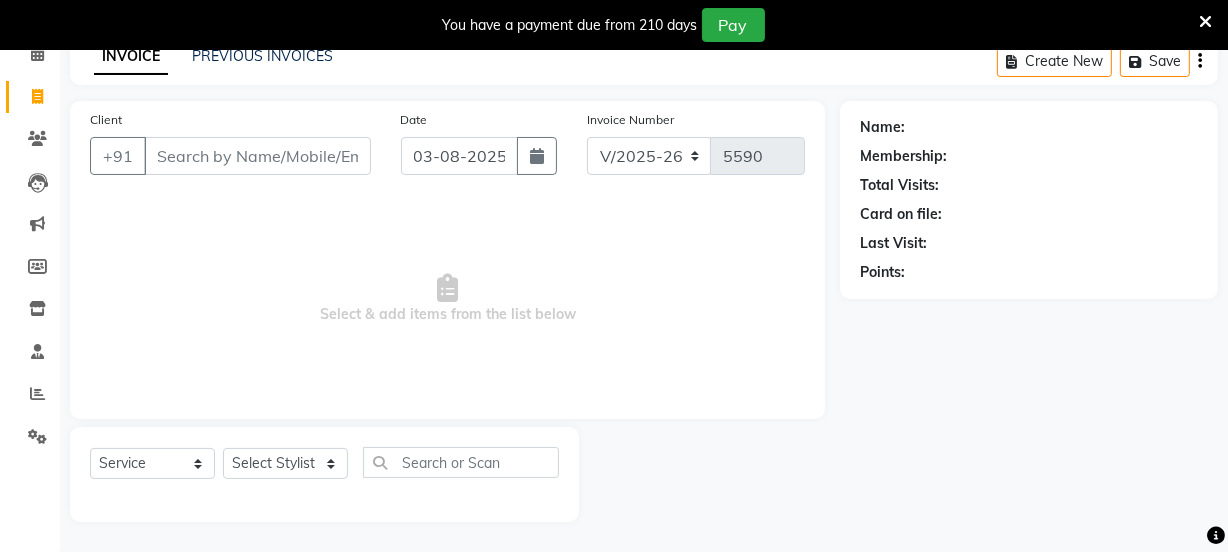 click on "Client" at bounding box center [257, 156] 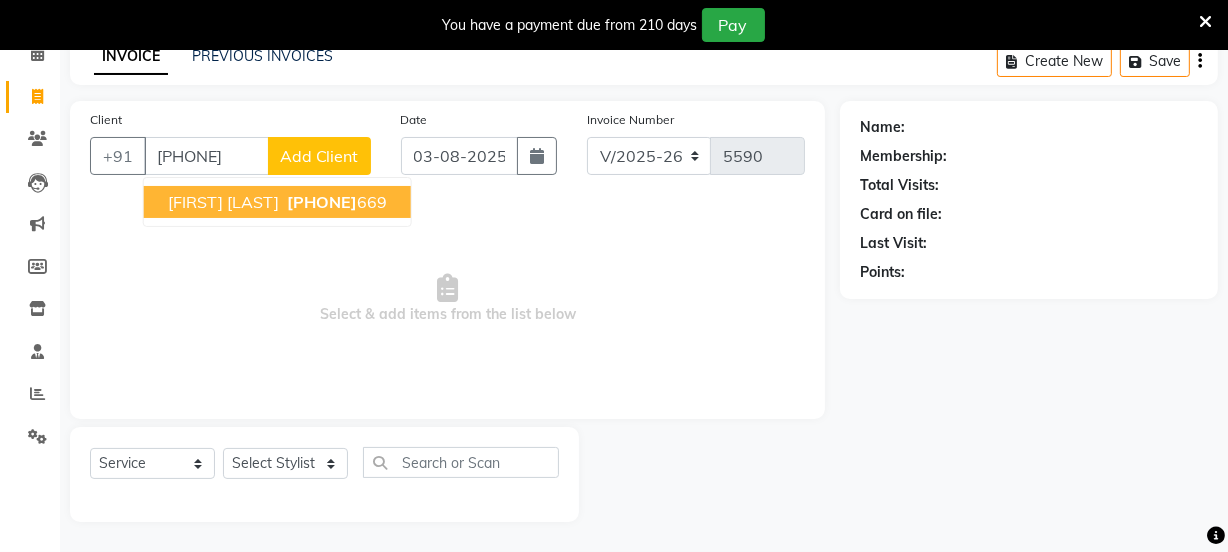 click on "[FIRST] [LAST]" at bounding box center [223, 202] 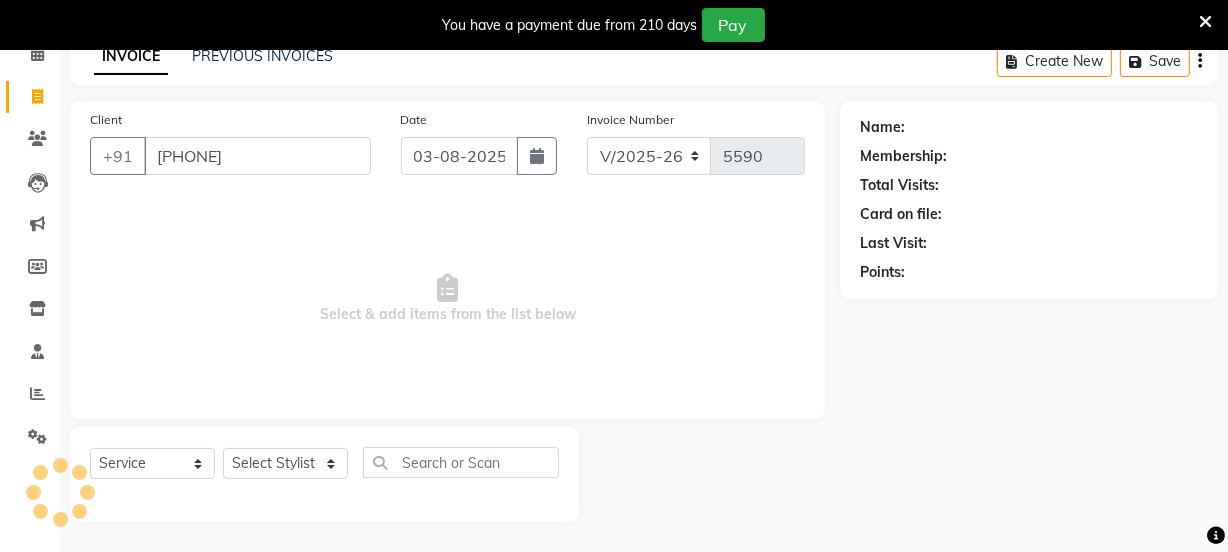 type on "[PHONE]" 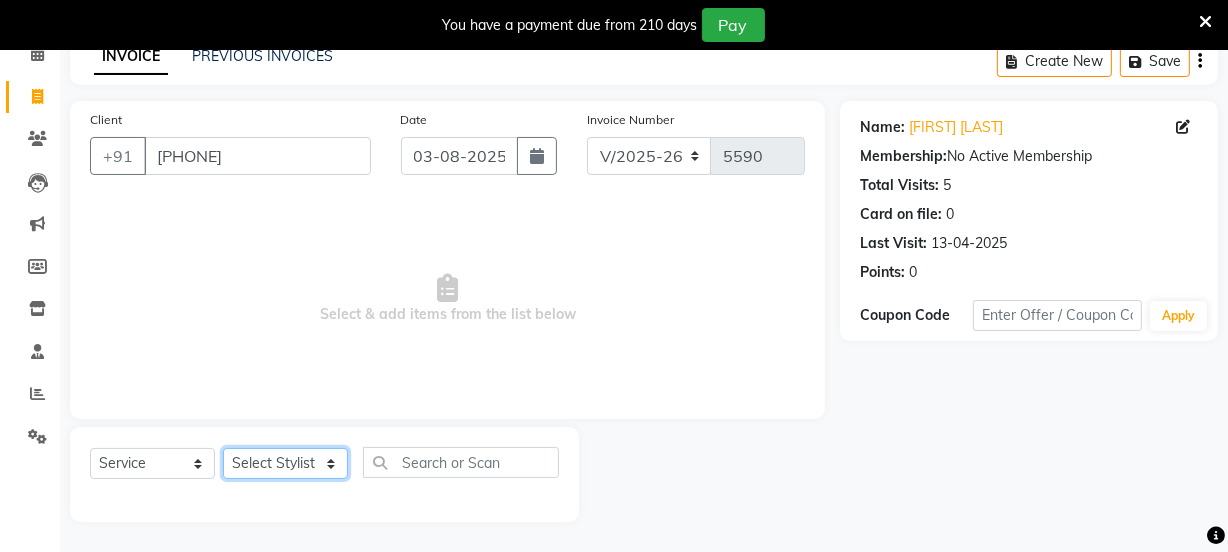 click on "Select Stylist Chetan    Dipak [LAST] Huda  kokan  n Mahadev [LAST] Mosin [LAST] Nayan [LAST] Pradip  Prem [LAST] Rajan Roma [LAST] Sai Shirin [LAST] Shop Shubham [LAST] Sneha suport staff Sonali  Sudip  Sujata [LAST] Sunil Umesh" 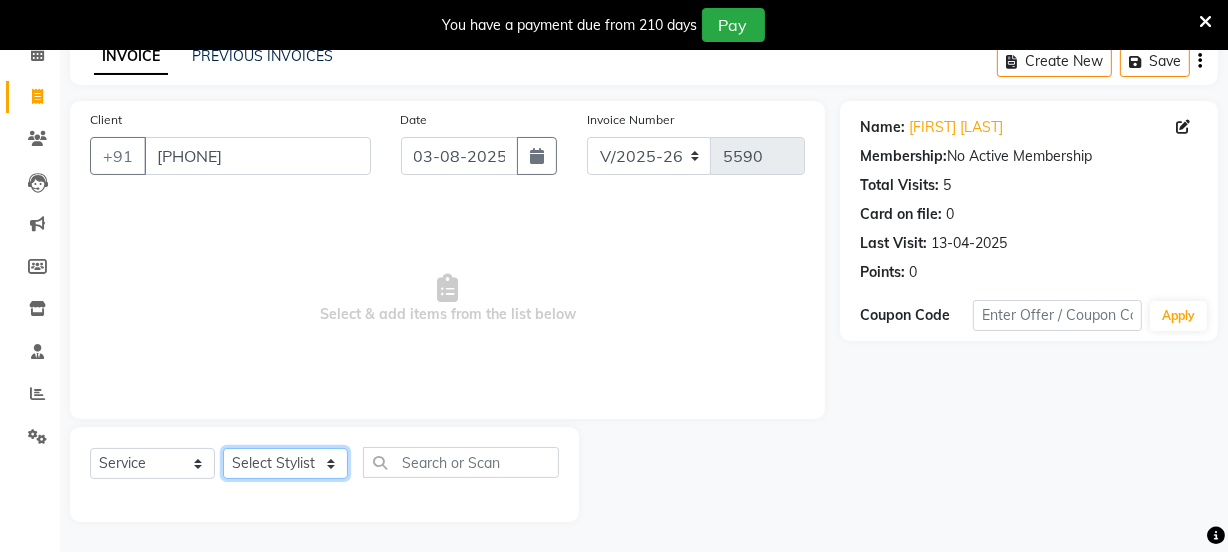 select on "34315" 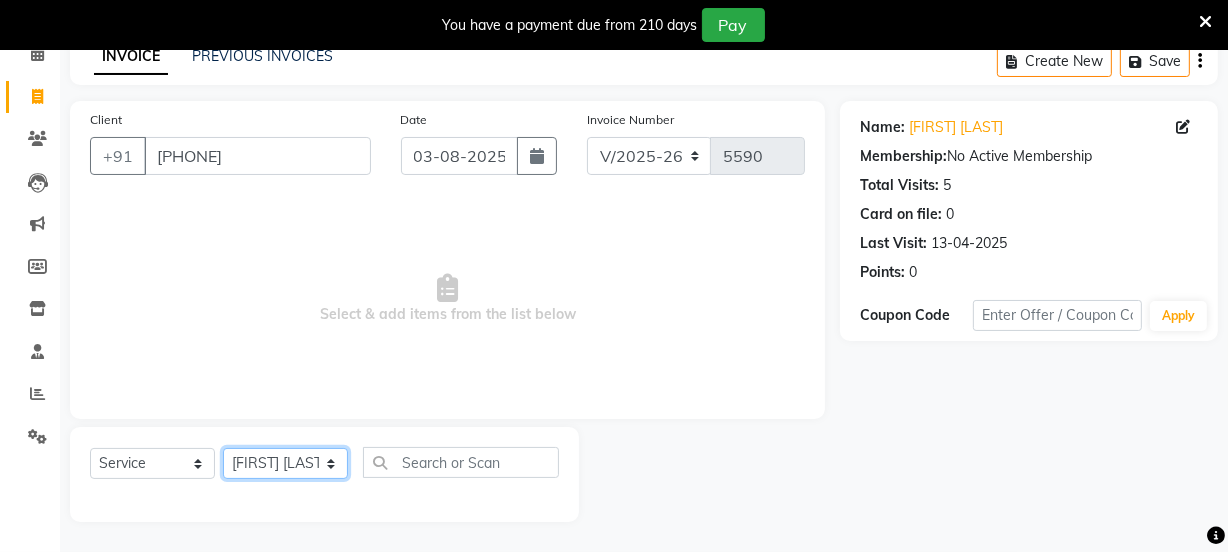 click on "Select Stylist Chetan    Dipak [LAST] Huda  kokan  n Mahadev [LAST] Mosin [LAST] Nayan [LAST] Pradip  Prem [LAST] Rajan Roma [LAST] Sai Shirin [LAST] Shop Shubham [LAST] Sneha suport staff Sonali  Sudip  Sujata [LAST] Sunil Umesh" 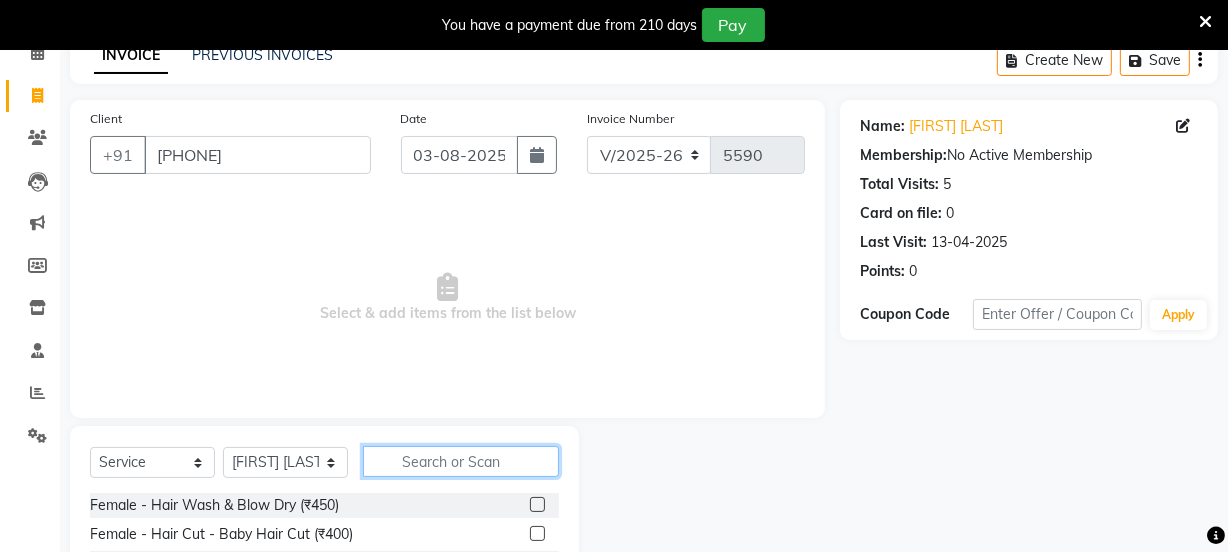 click 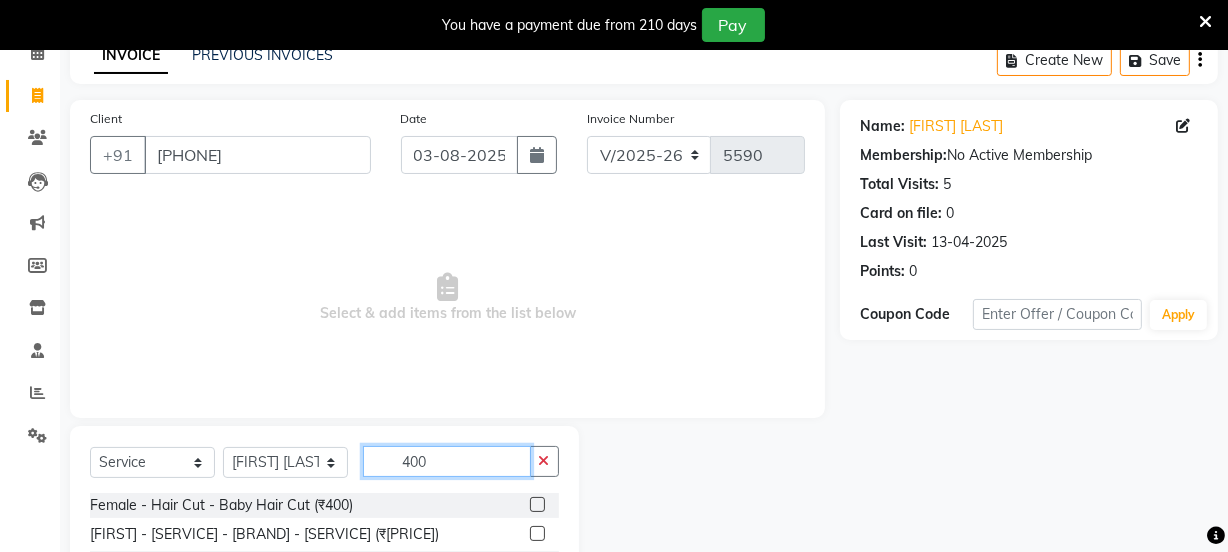 type on "400" 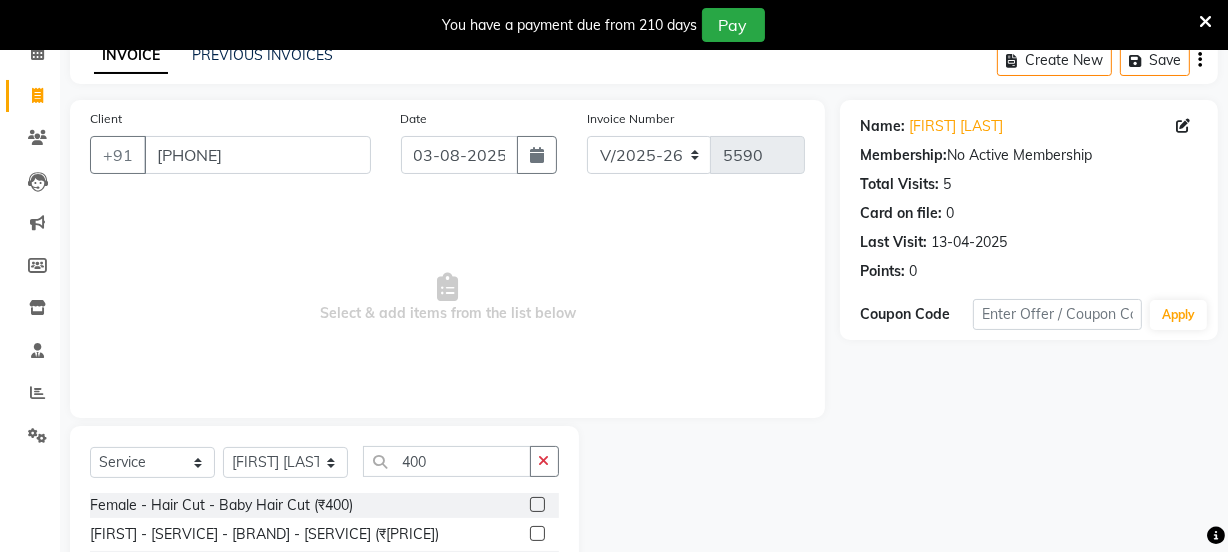 click 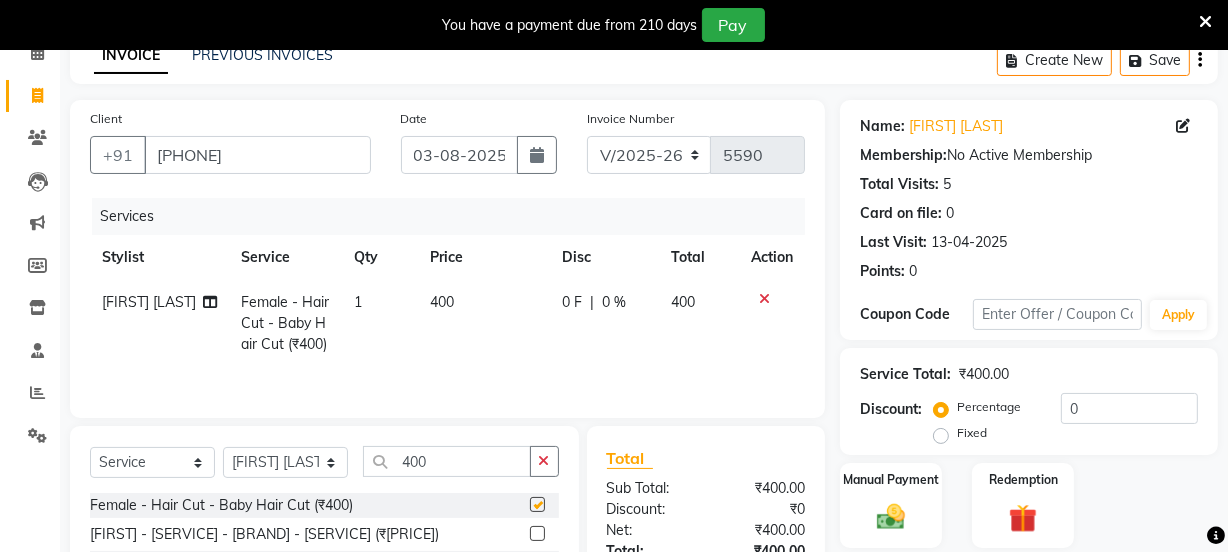 checkbox on "false" 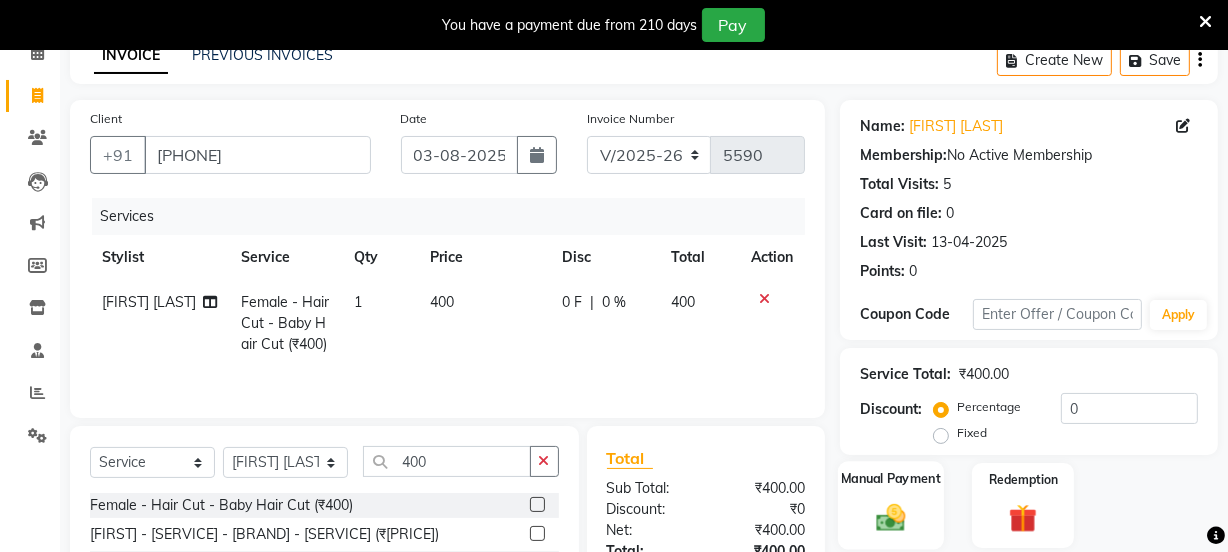 click 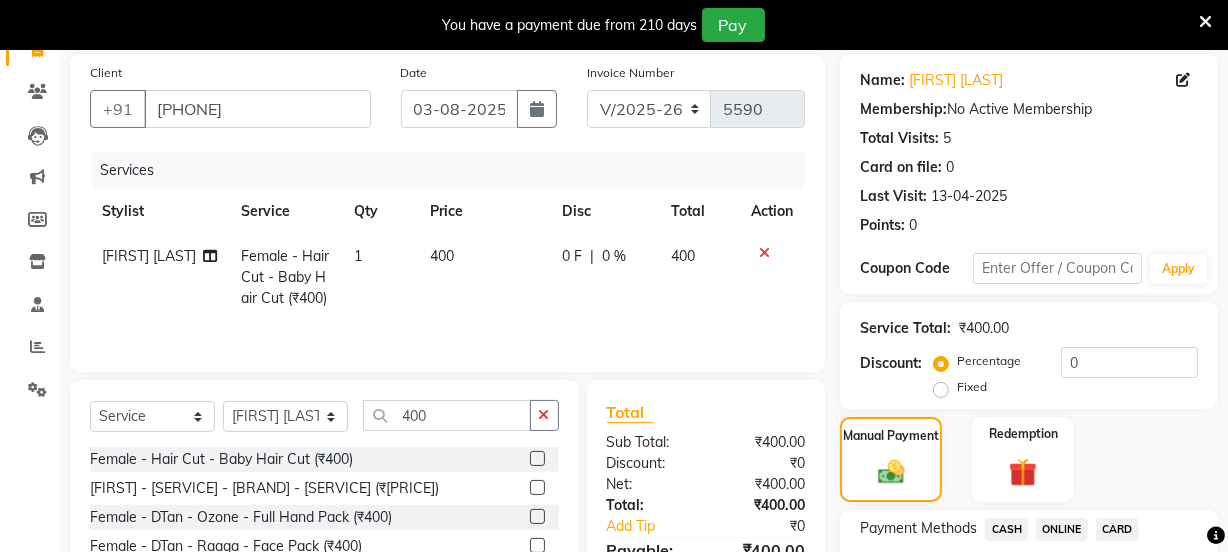 scroll, scrollTop: 190, scrollLeft: 0, axis: vertical 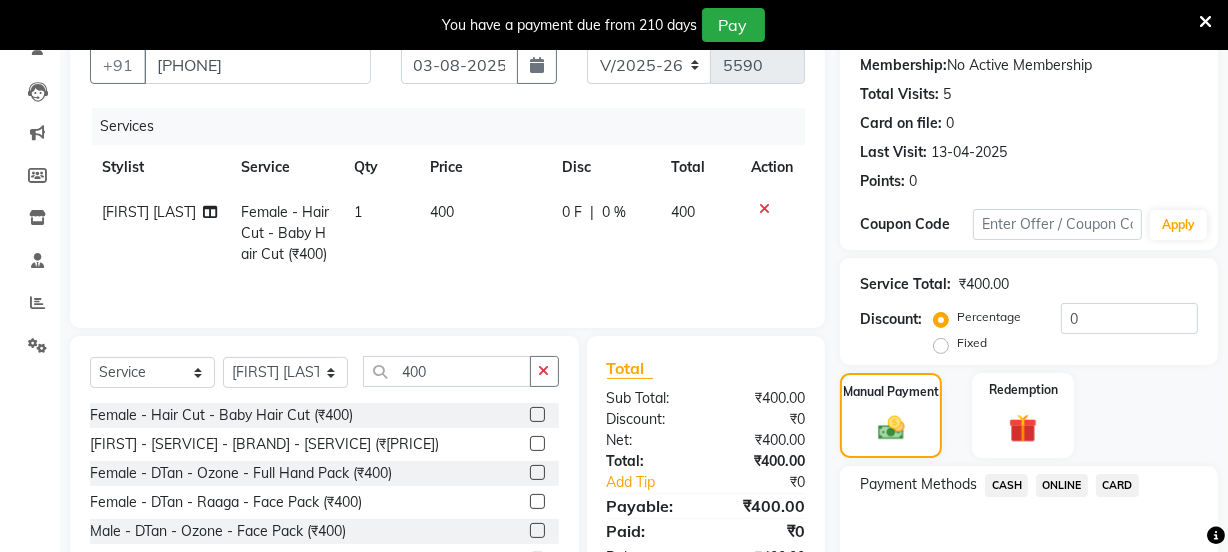 click on "ONLINE" 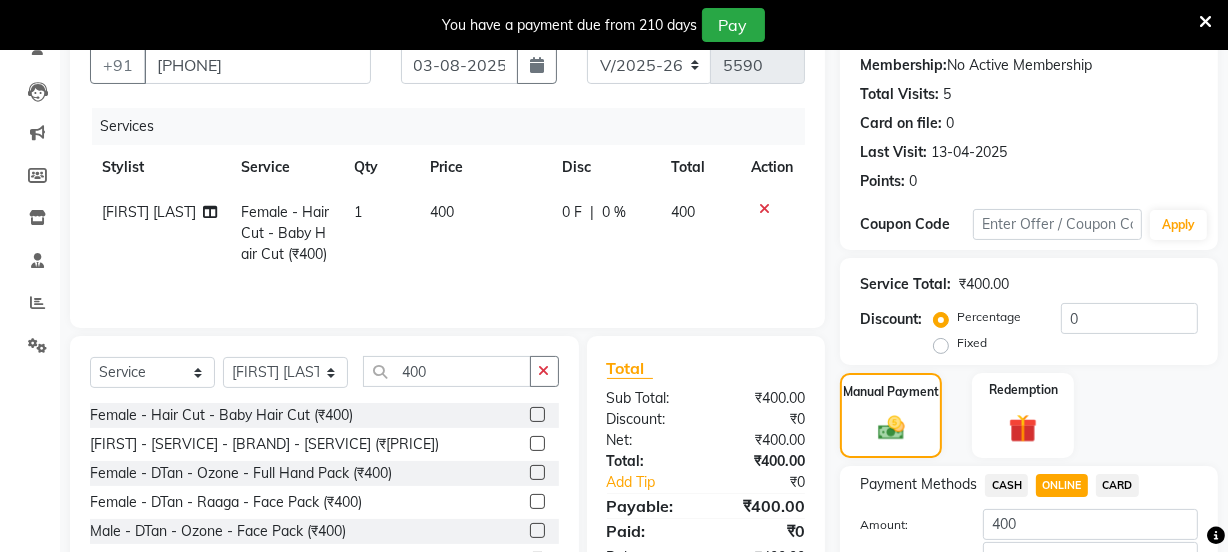 scroll, scrollTop: 324, scrollLeft: 0, axis: vertical 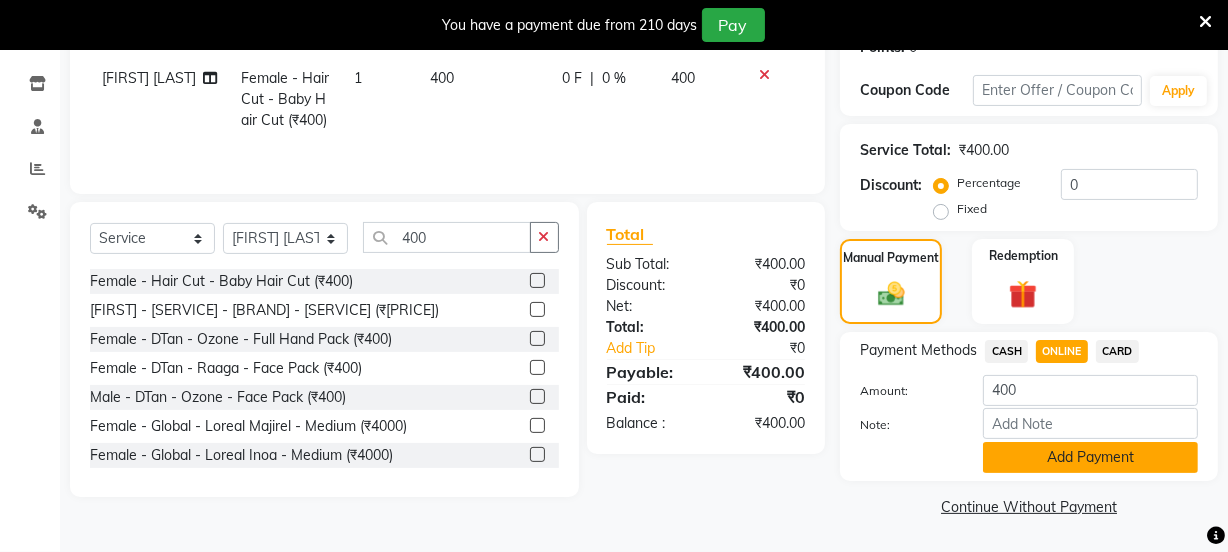 click on "Add Payment" 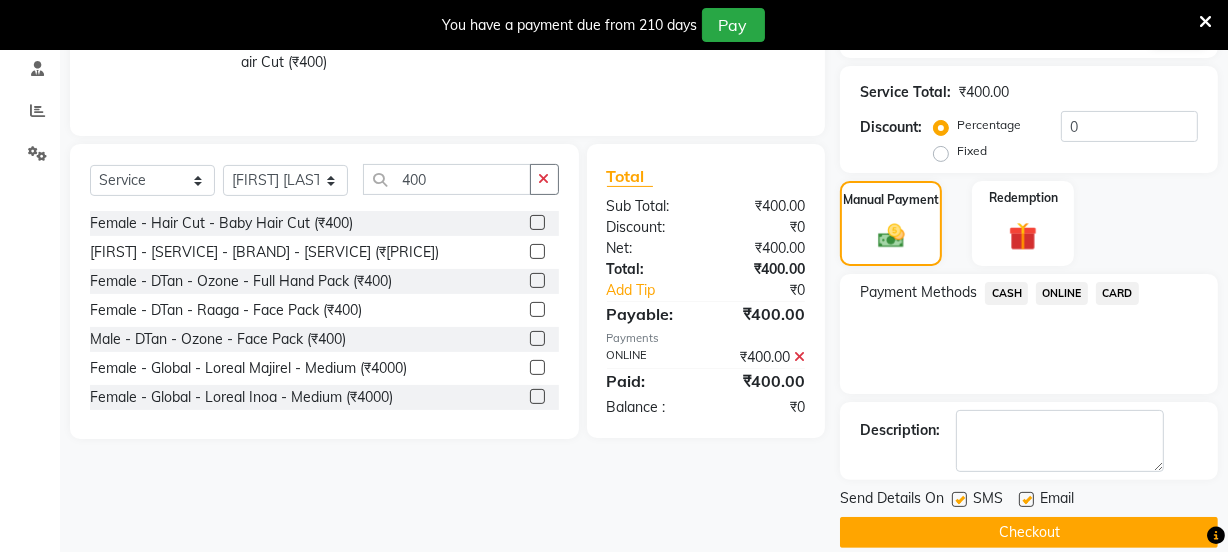 scroll, scrollTop: 407, scrollLeft: 0, axis: vertical 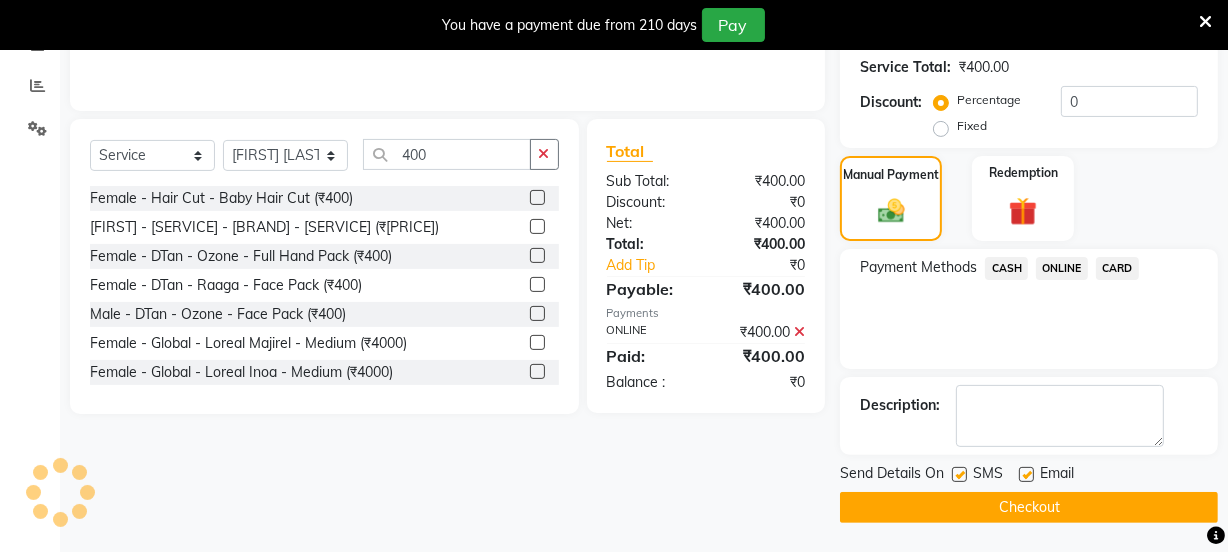 click on "Checkout" 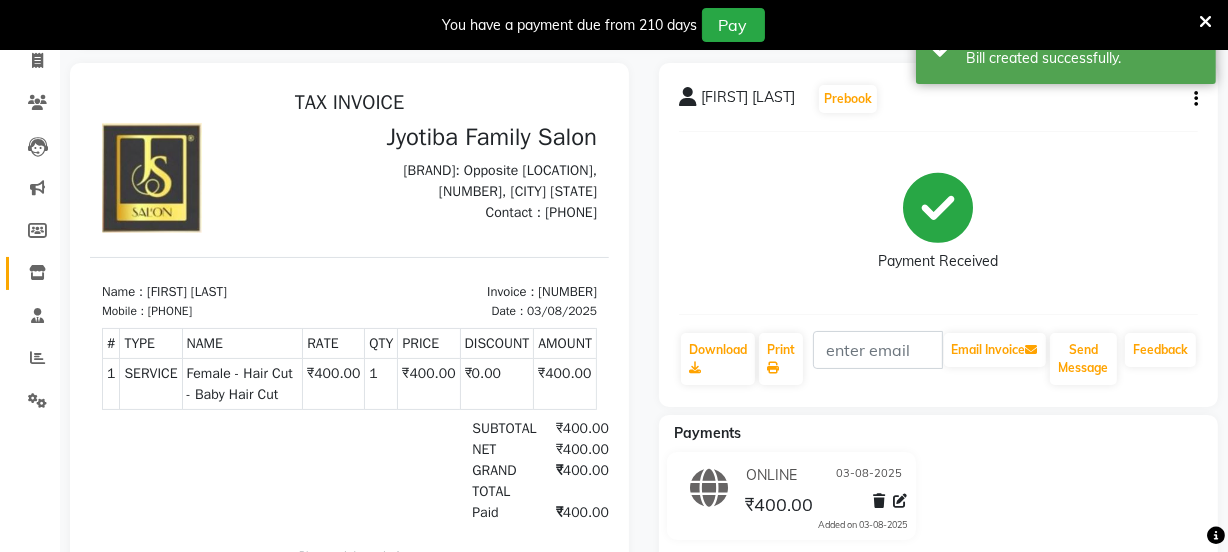 scroll, scrollTop: 14, scrollLeft: 0, axis: vertical 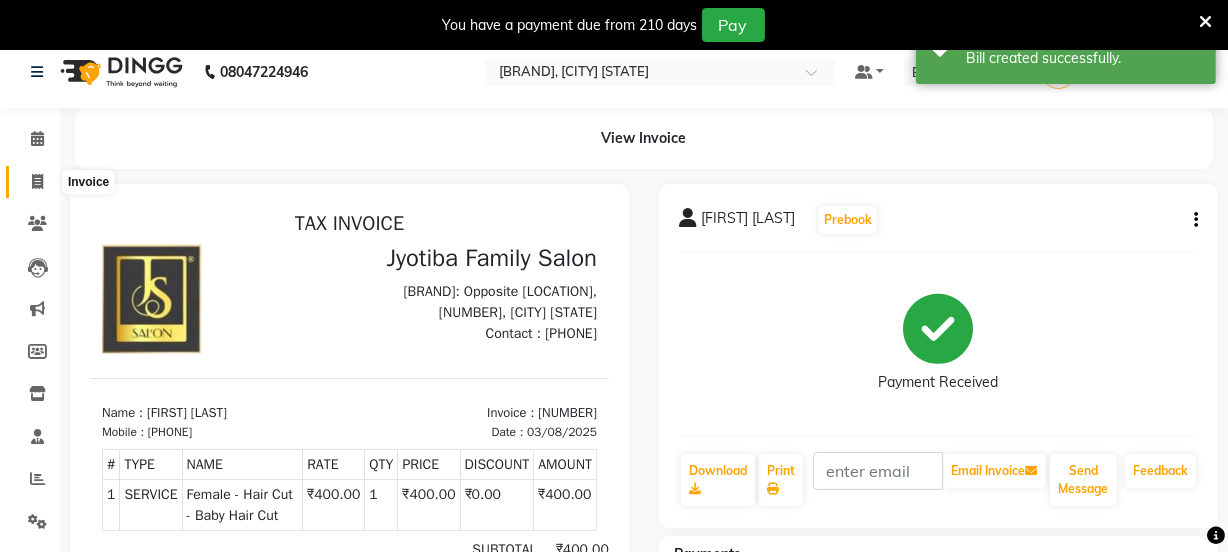 click 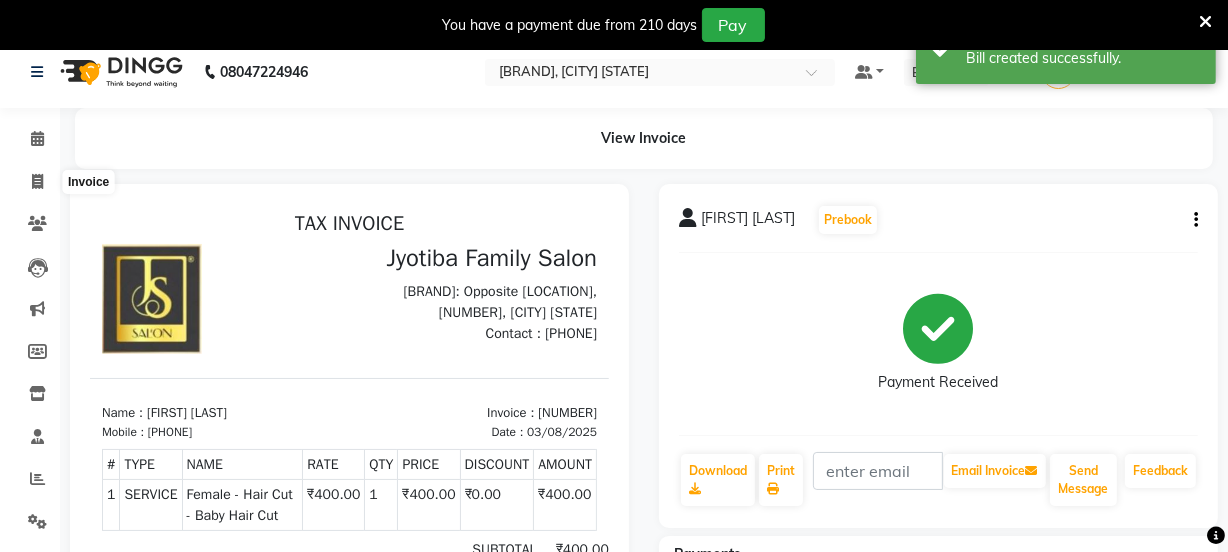select on "service" 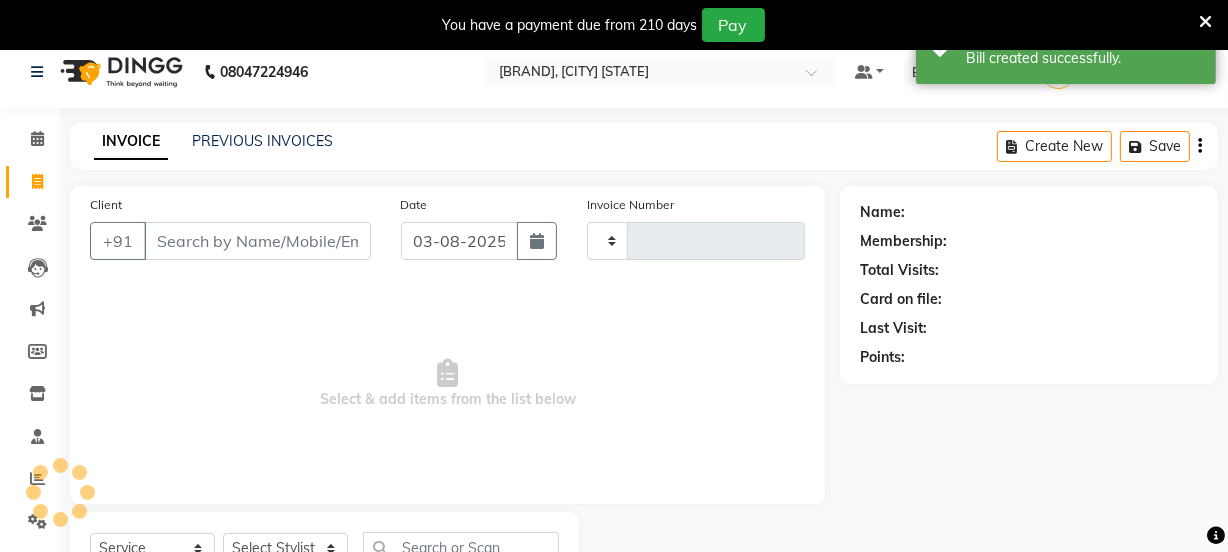 type on "5591" 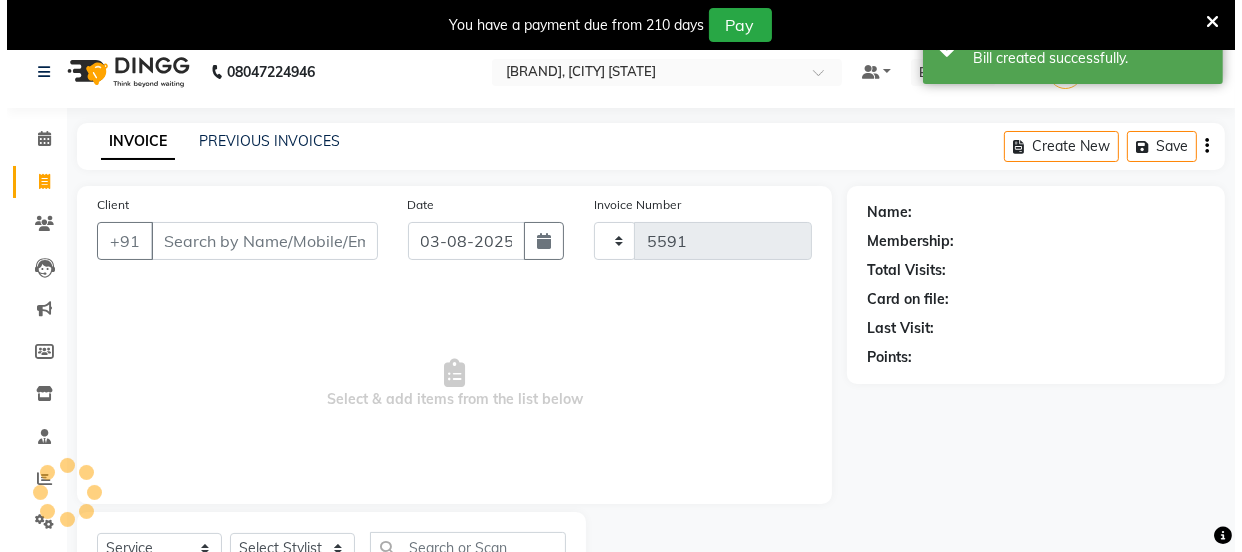 scroll, scrollTop: 100, scrollLeft: 0, axis: vertical 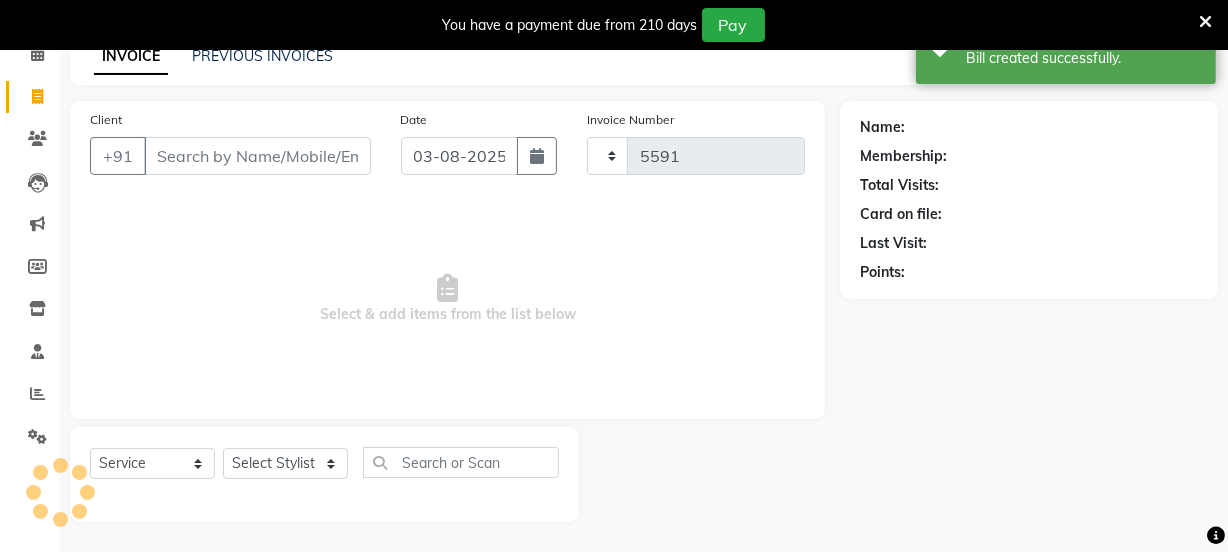 select on "3729" 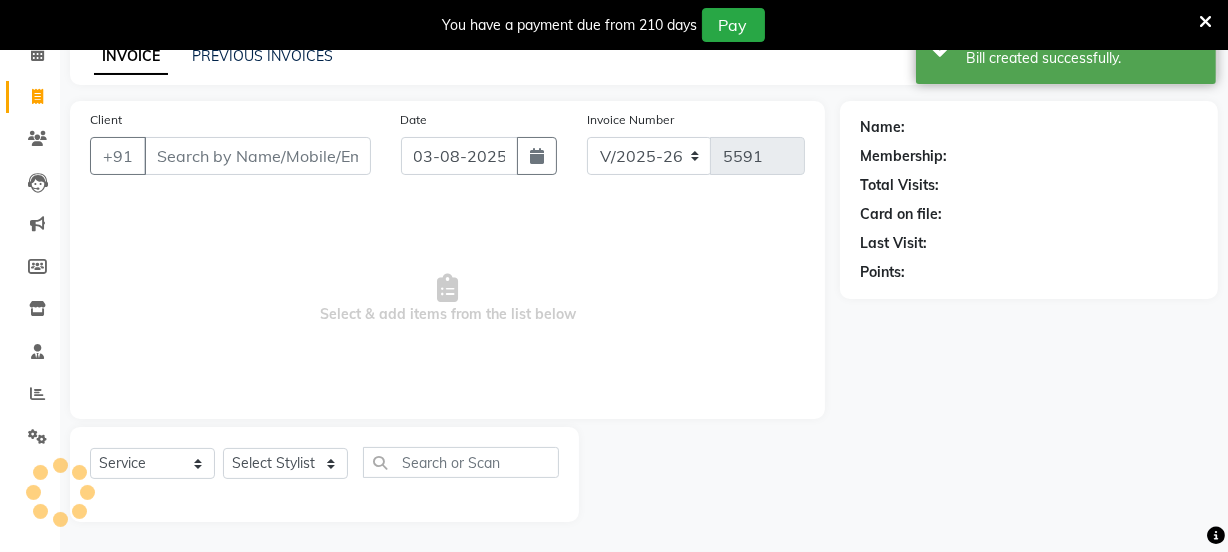 click on "Client" at bounding box center [257, 156] 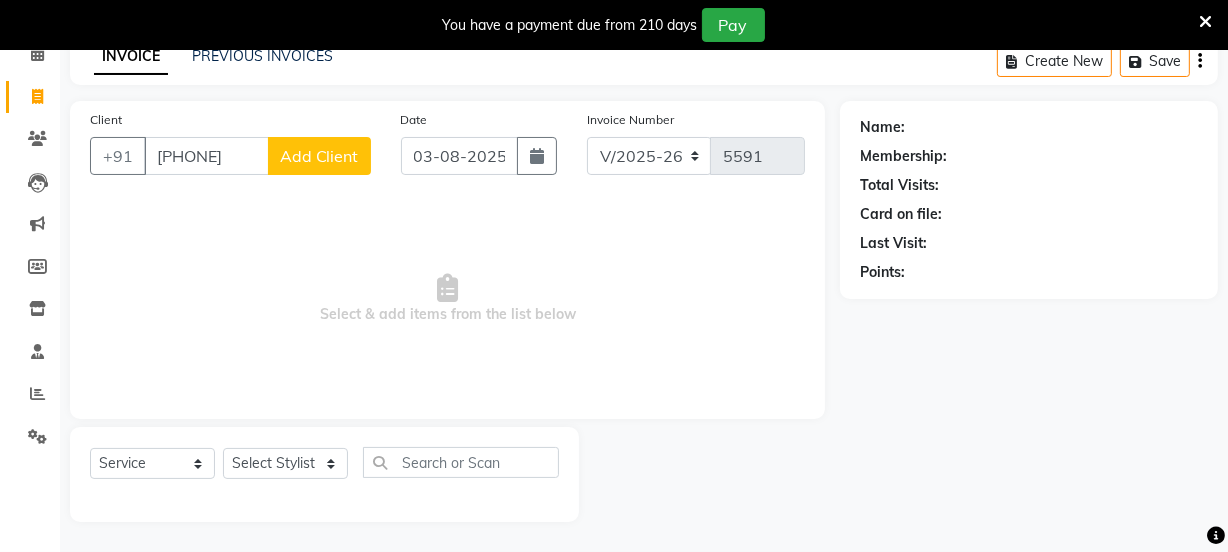 type on "[PHONE]" 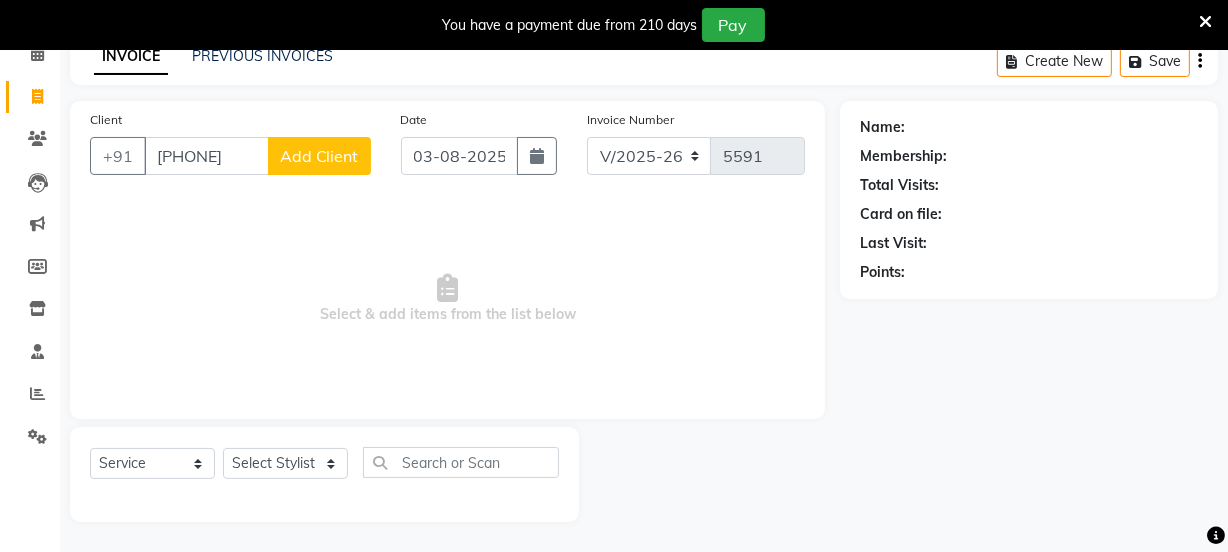 click on "Add Client" 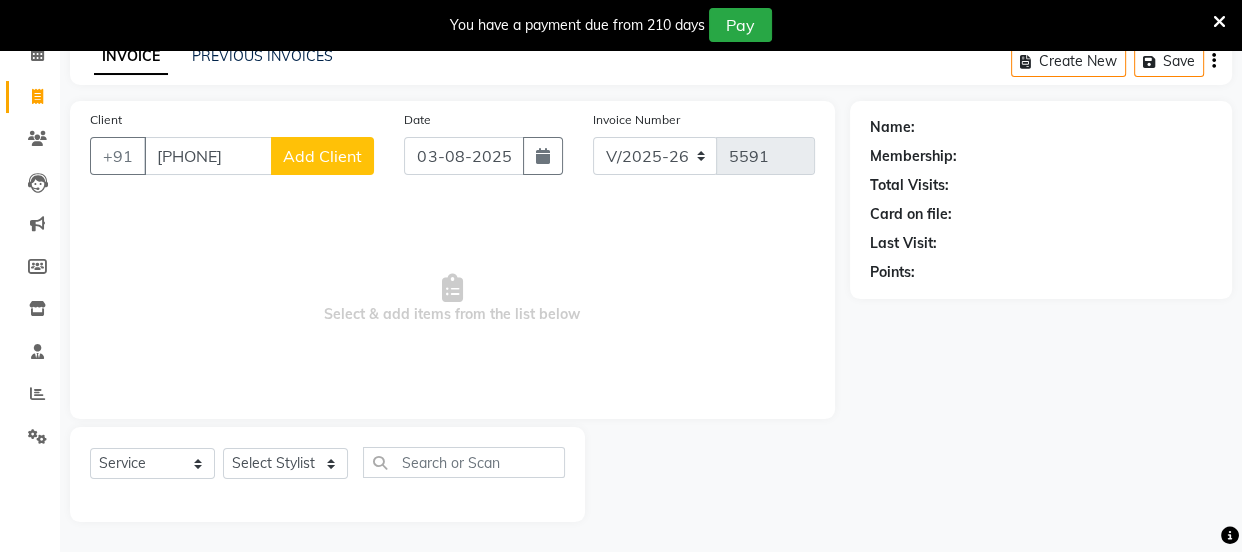 select on "22" 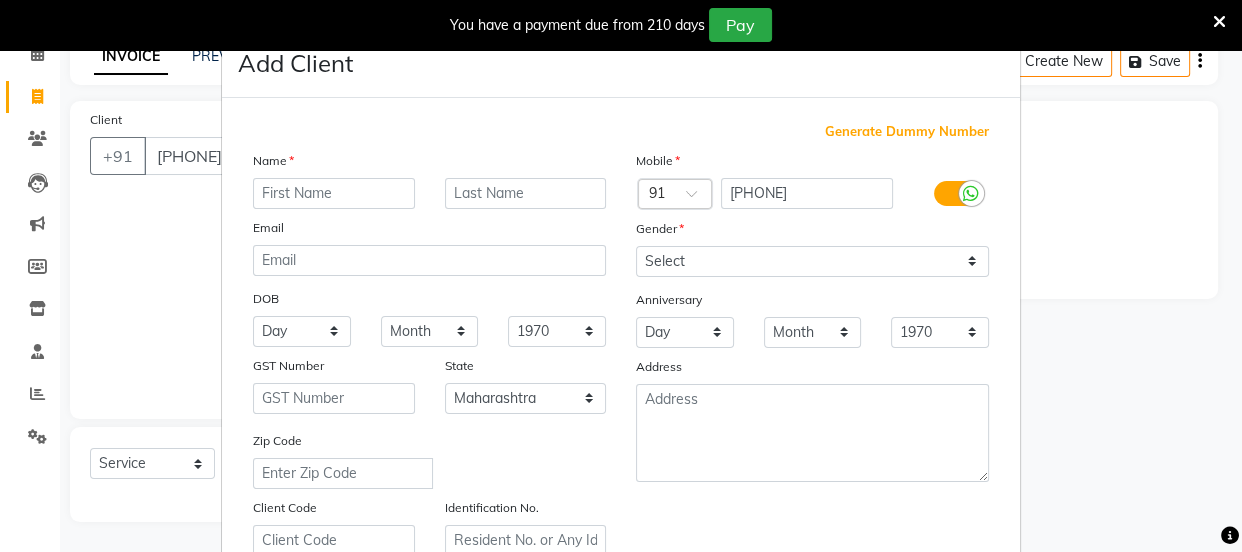 click at bounding box center (334, 193) 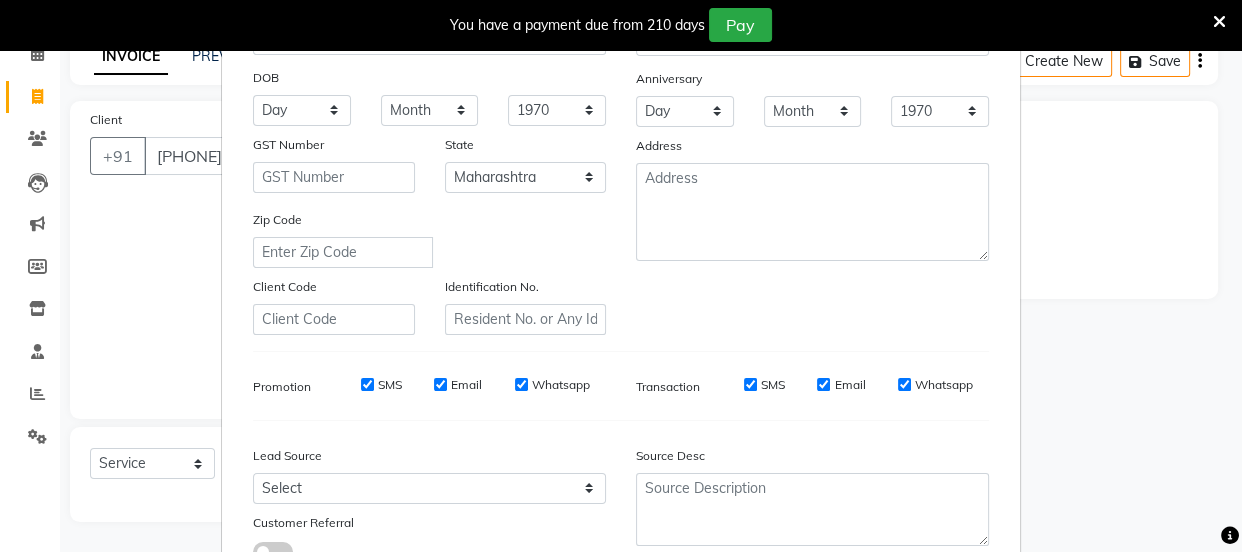scroll, scrollTop: 377, scrollLeft: 0, axis: vertical 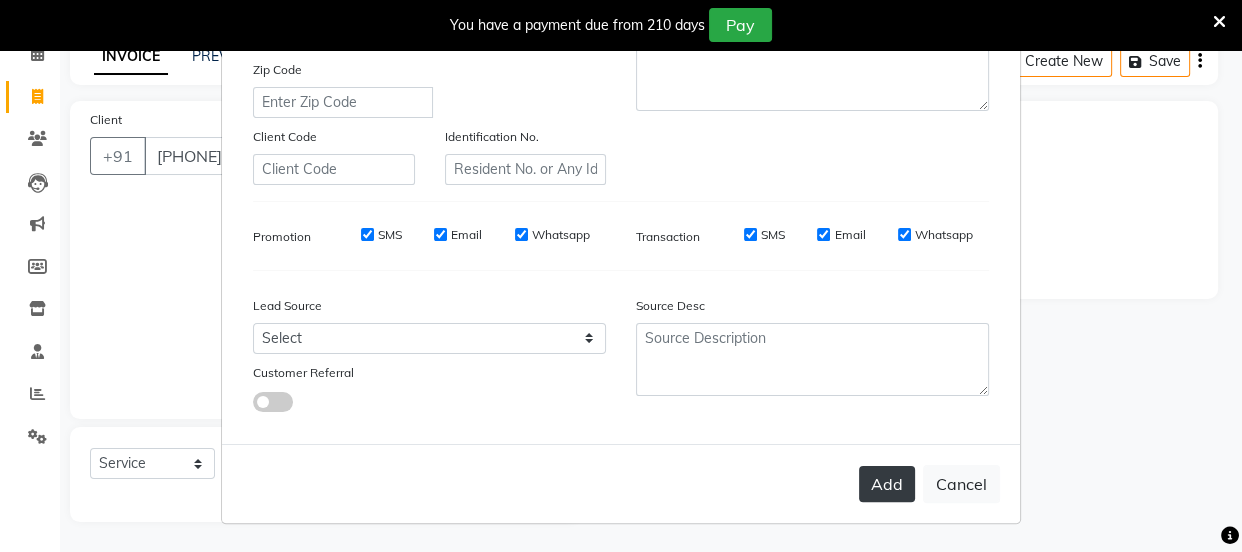 type on "Aniket" 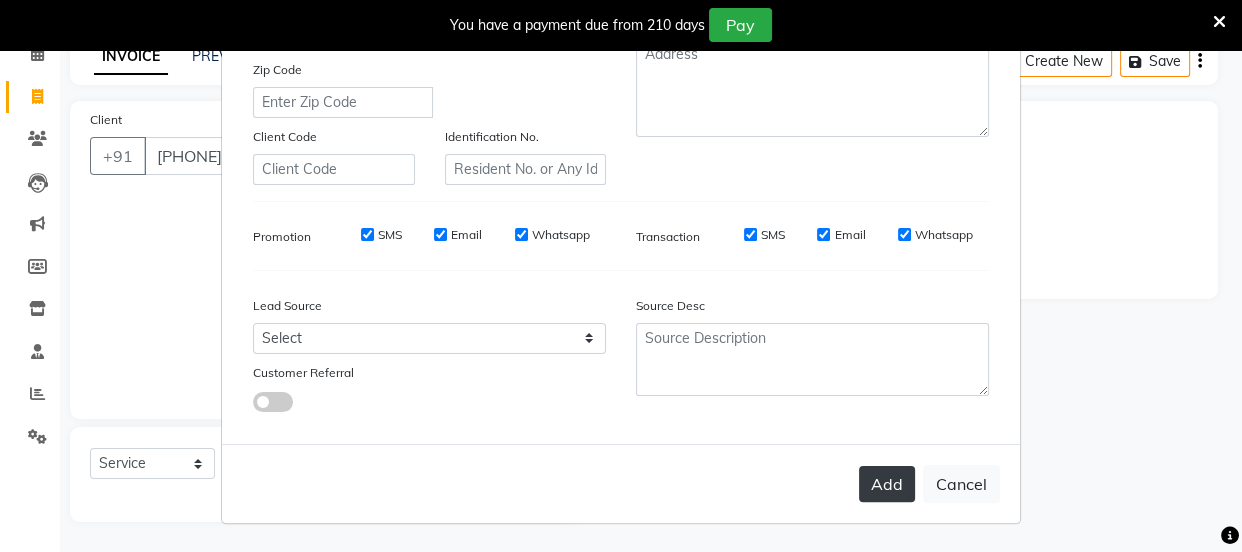 click on "Add" at bounding box center [887, 484] 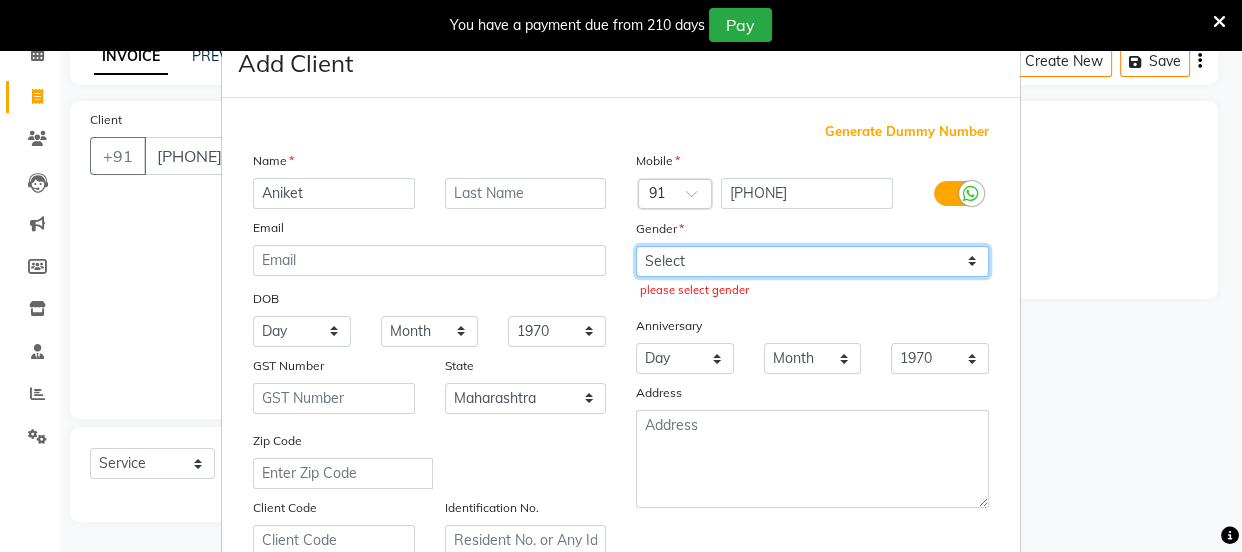 click on "Select Male Female Other Prefer Not To Say" at bounding box center (812, 261) 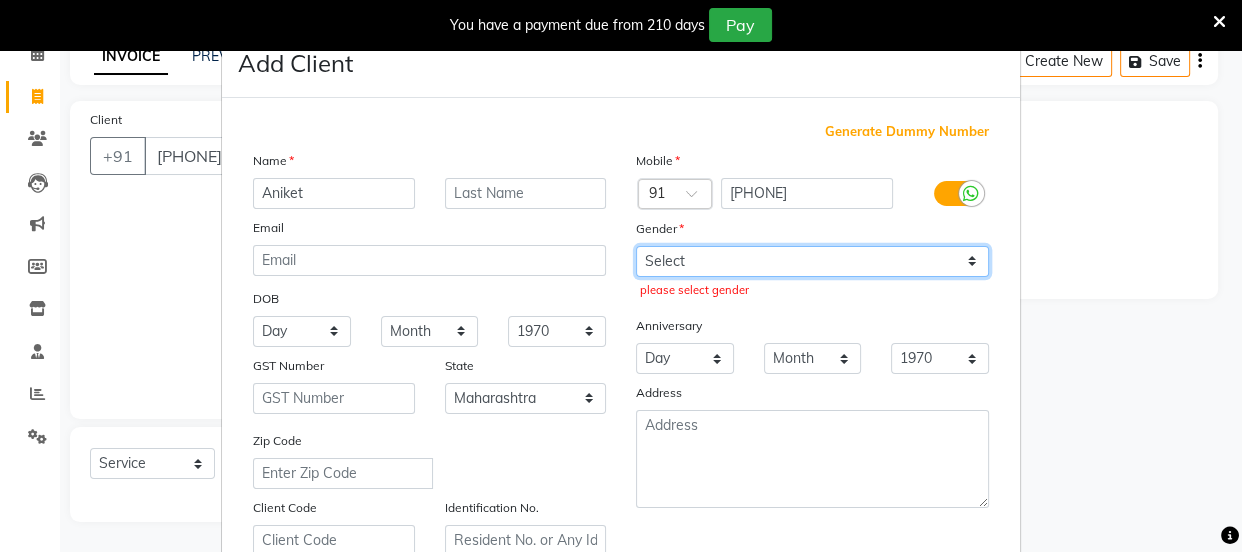 select on "male" 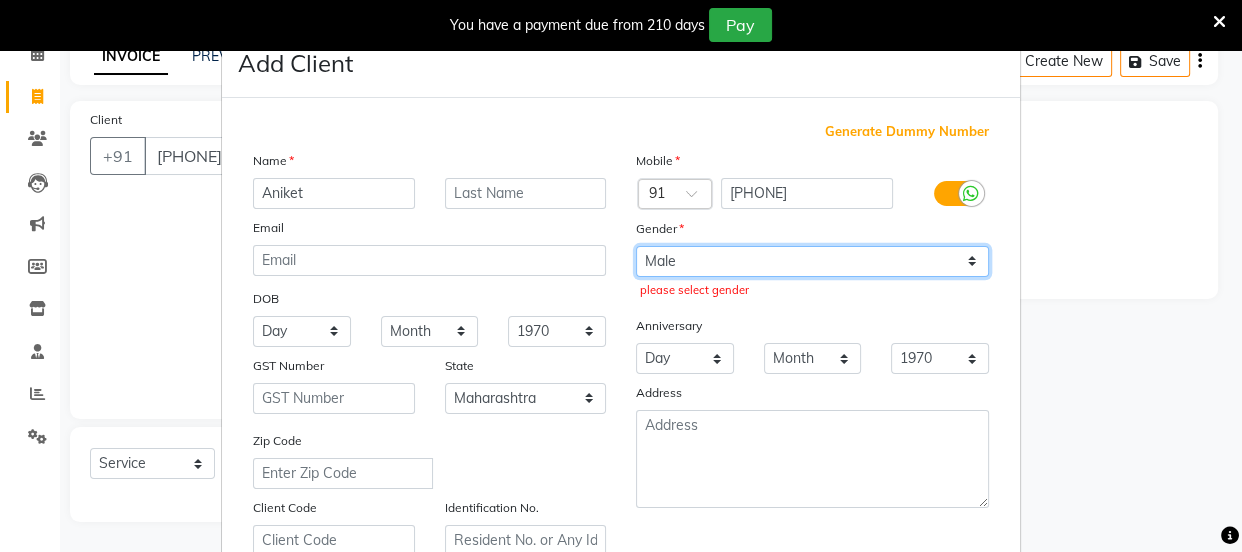 click on "Select Male Female Other Prefer Not To Say" at bounding box center (812, 261) 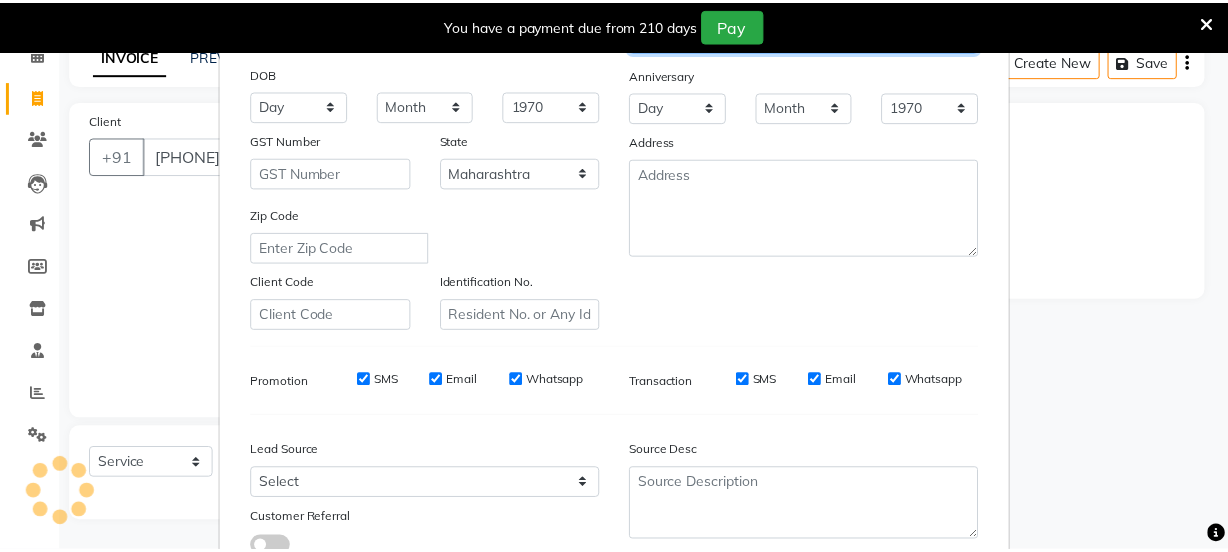 scroll, scrollTop: 377, scrollLeft: 0, axis: vertical 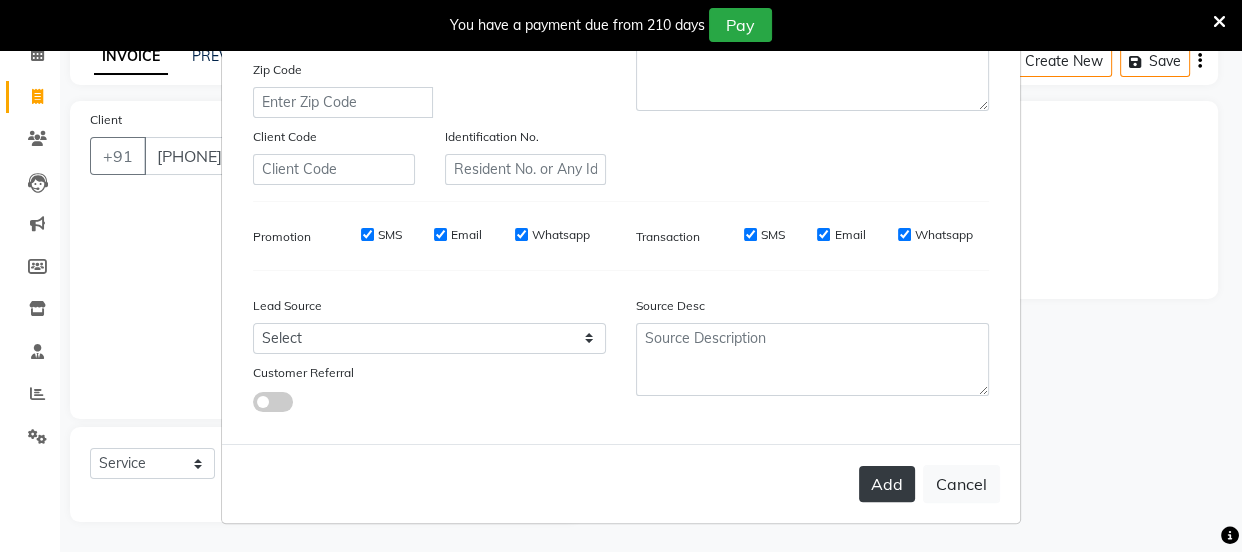 click on "Add" at bounding box center [887, 484] 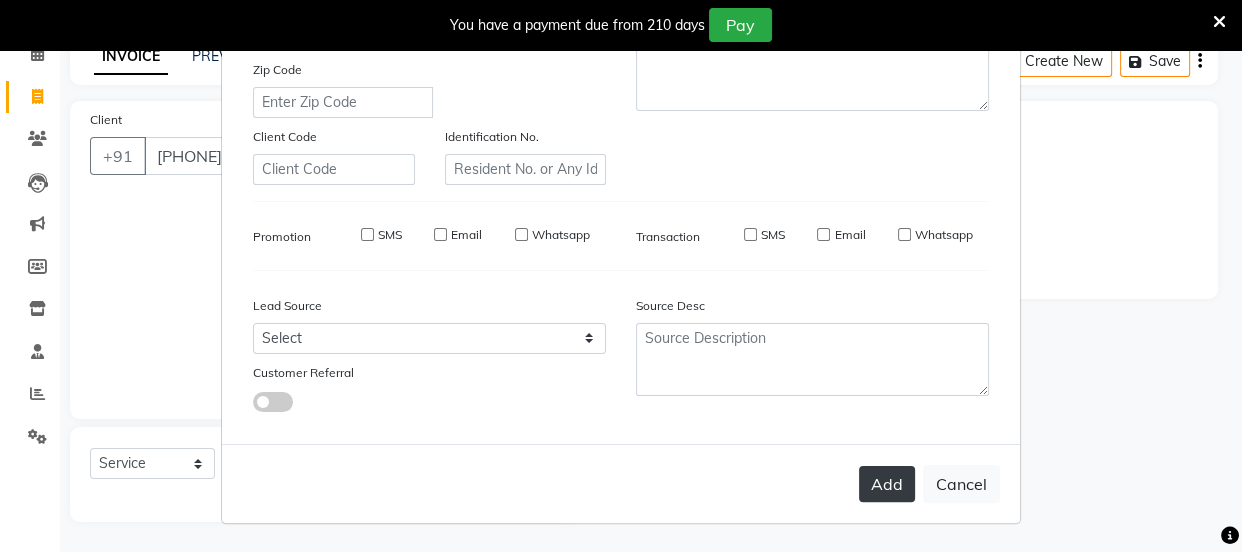 type 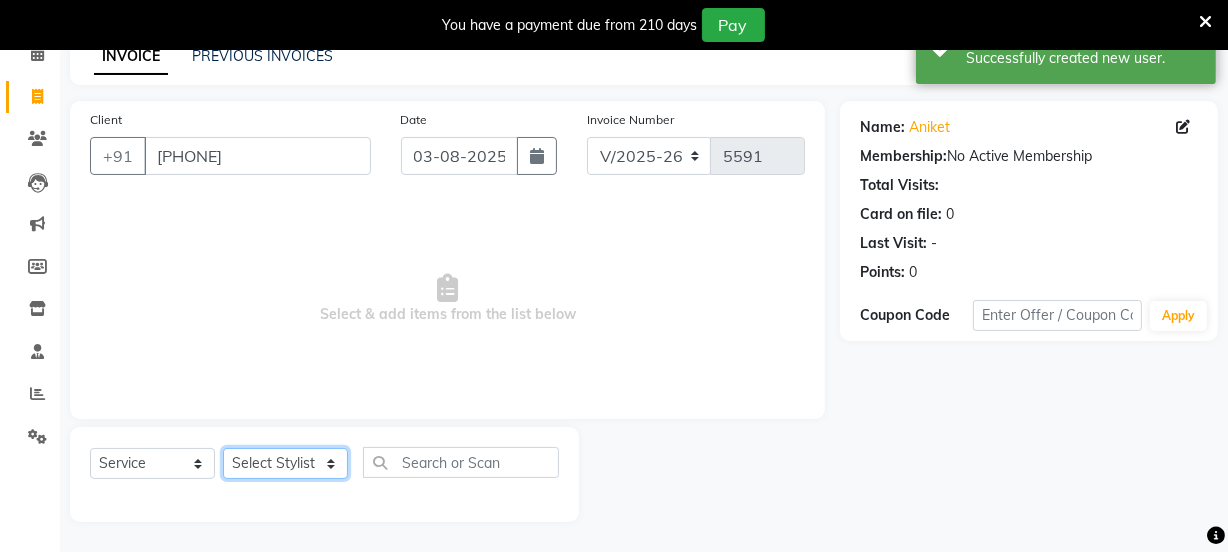 click on "Select Stylist Chetan    Dipak [LAST] Huda  kokan  n Mahadev [LAST] Mosin [LAST] Nayan [LAST] Pradip  Prem [LAST] Rajan Roma [LAST] Sai Shirin [LAST] Shop Shubham [LAST] Sneha suport staff Sonali  Sudip  Sujata [LAST] Sunil Umesh" 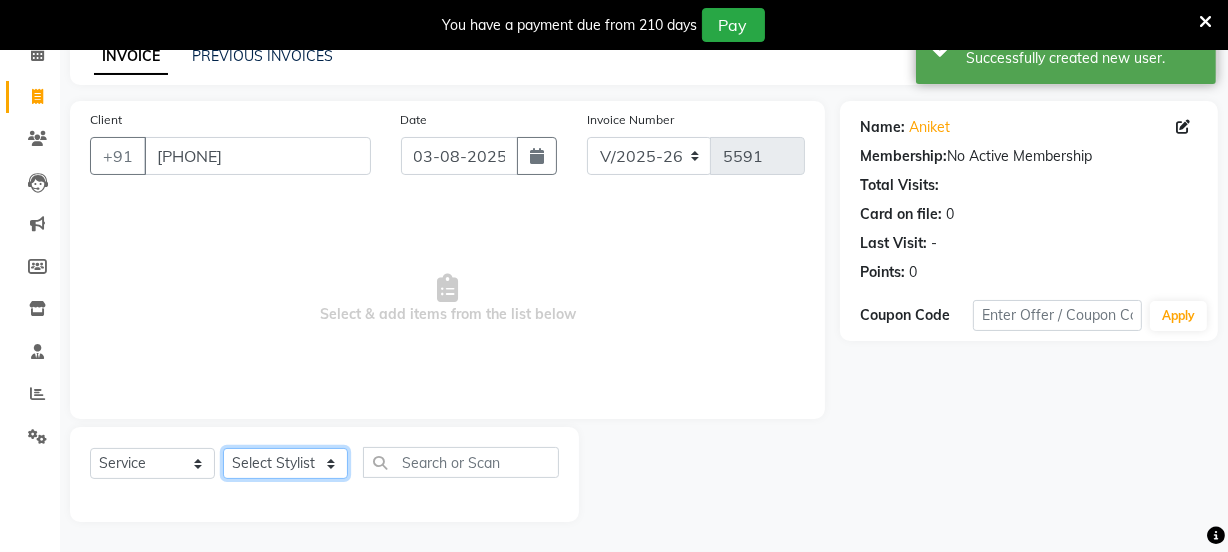 select on "47417" 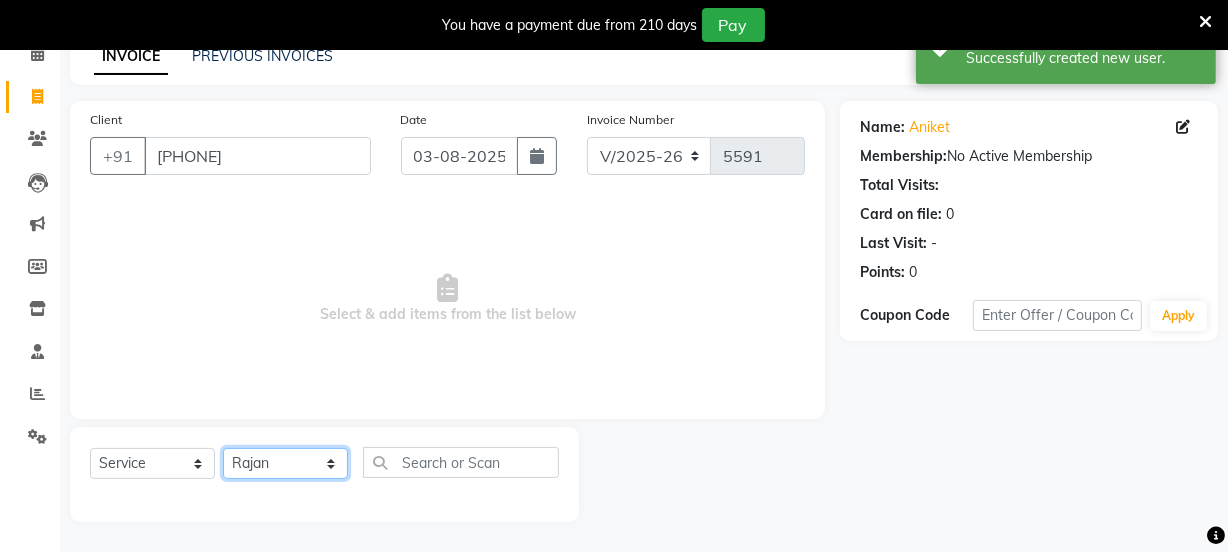 click on "Select Stylist Chetan    Dipak [LAST] Huda  kokan  n Mahadev [LAST] Mosin [LAST] Nayan [LAST] Pradip  Prem [LAST] Rajan Roma [LAST] Sai Shirin [LAST] Shop Shubham [LAST] Sneha suport staff Sonali  Sudip  Sujata [LAST] Sunil Umesh" 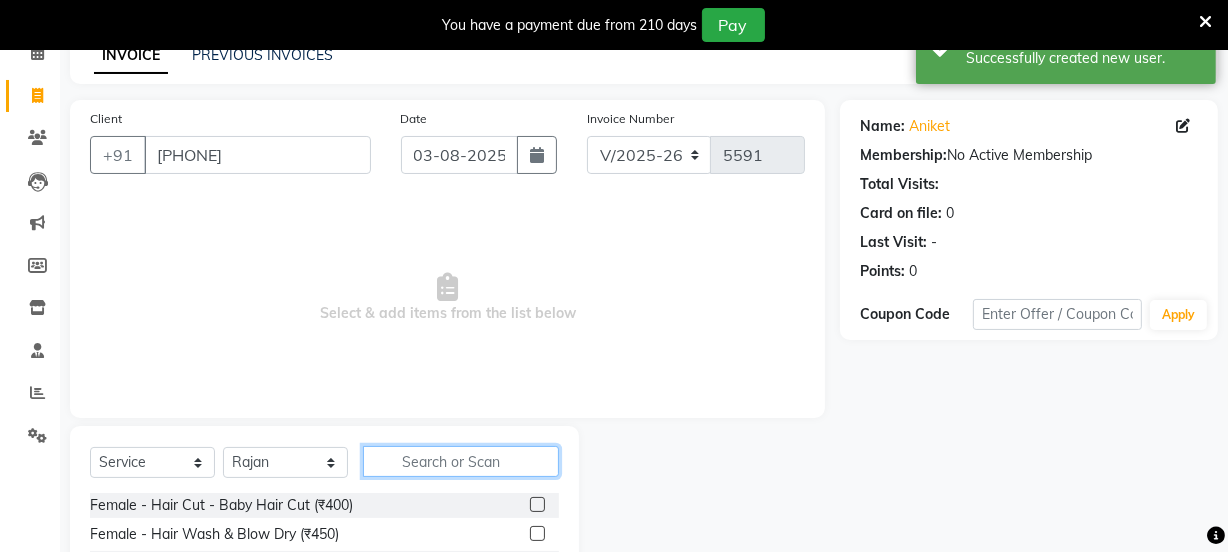 click 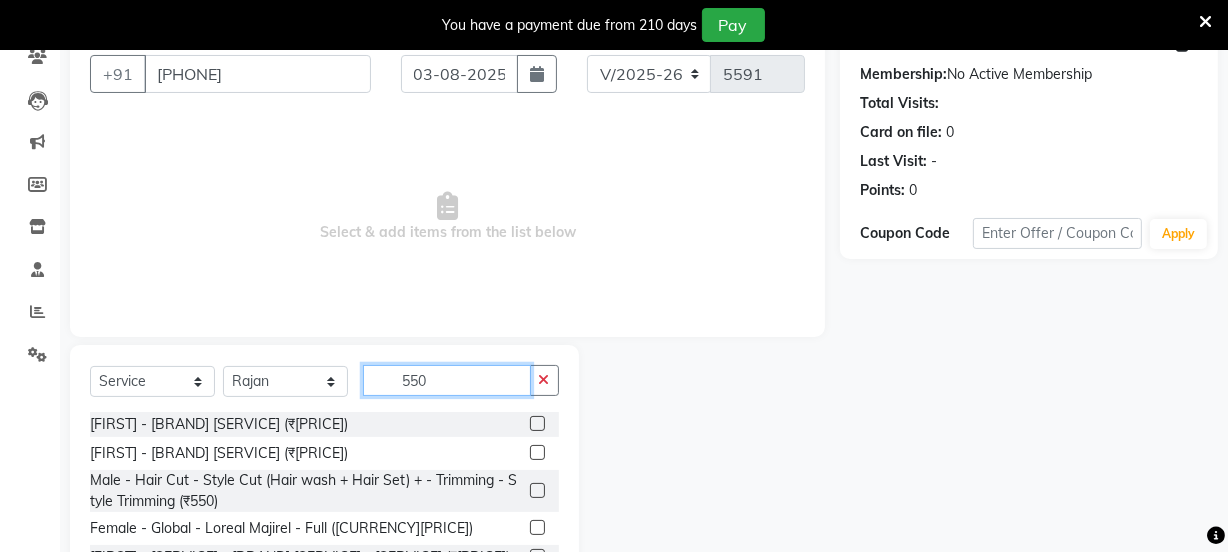 scroll, scrollTop: 281, scrollLeft: 0, axis: vertical 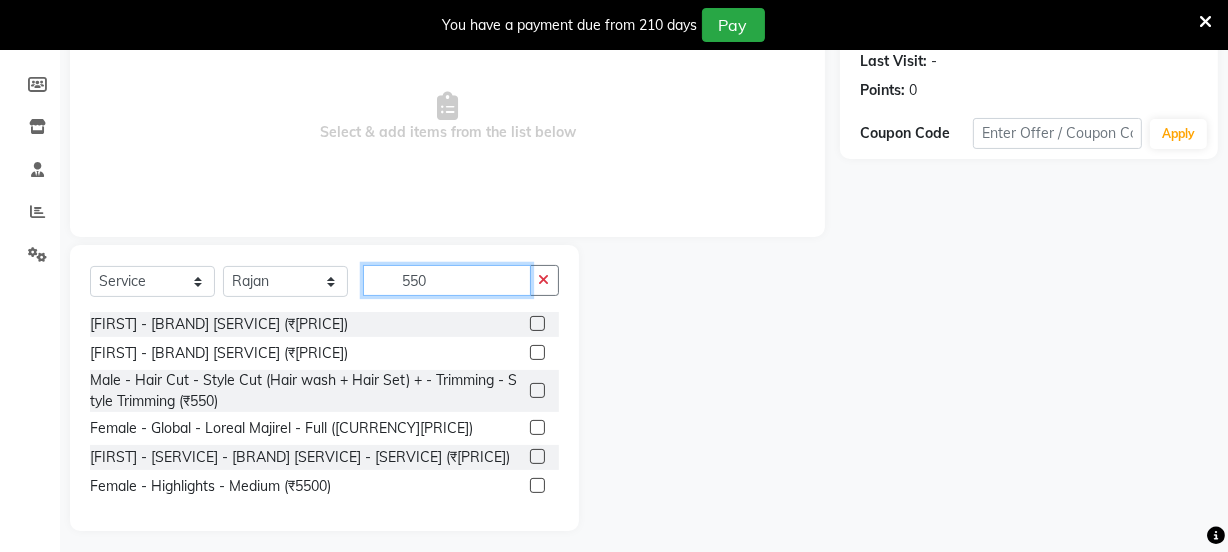 type on "550" 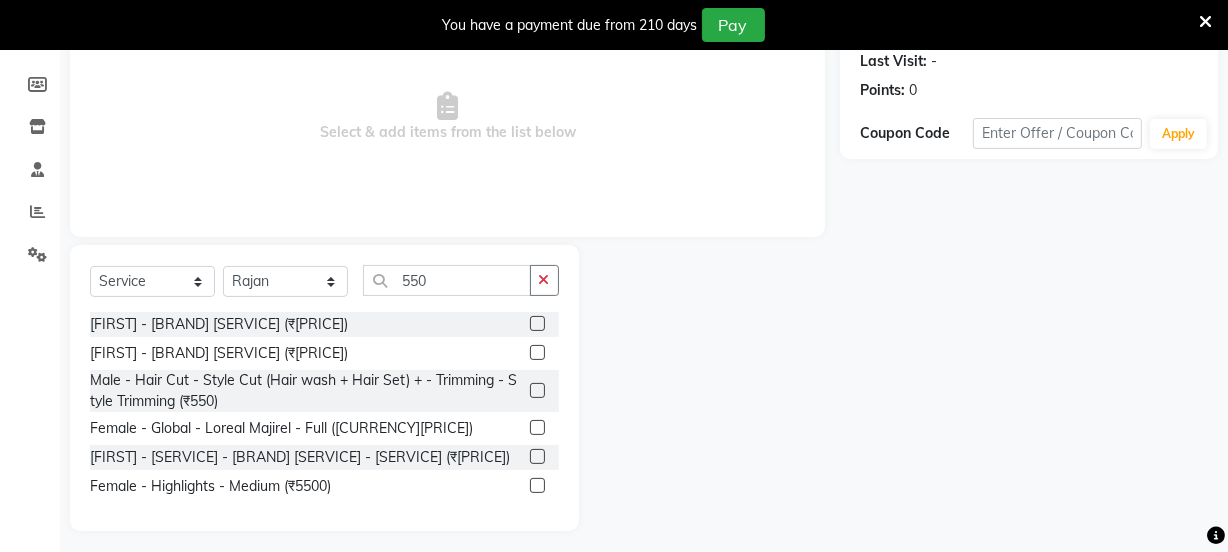click 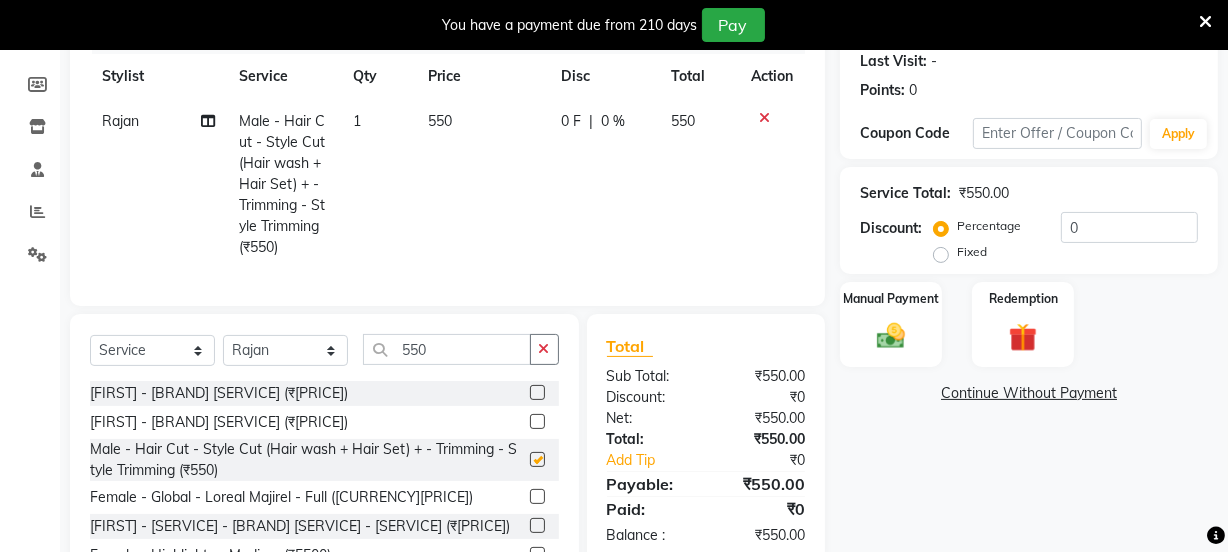 checkbox on "false" 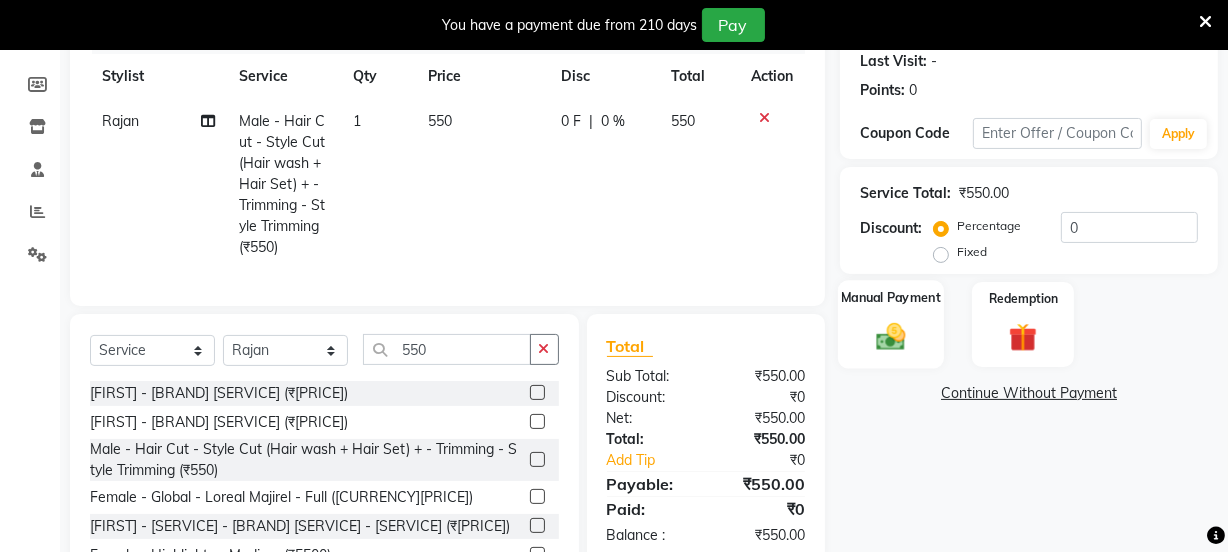 click 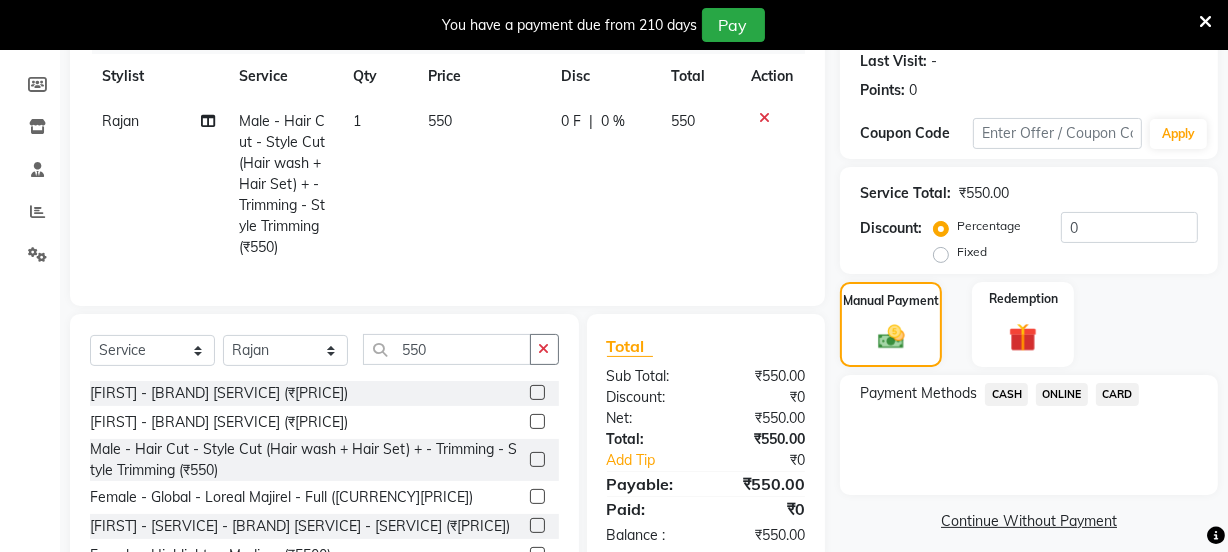 click on "ONLINE" 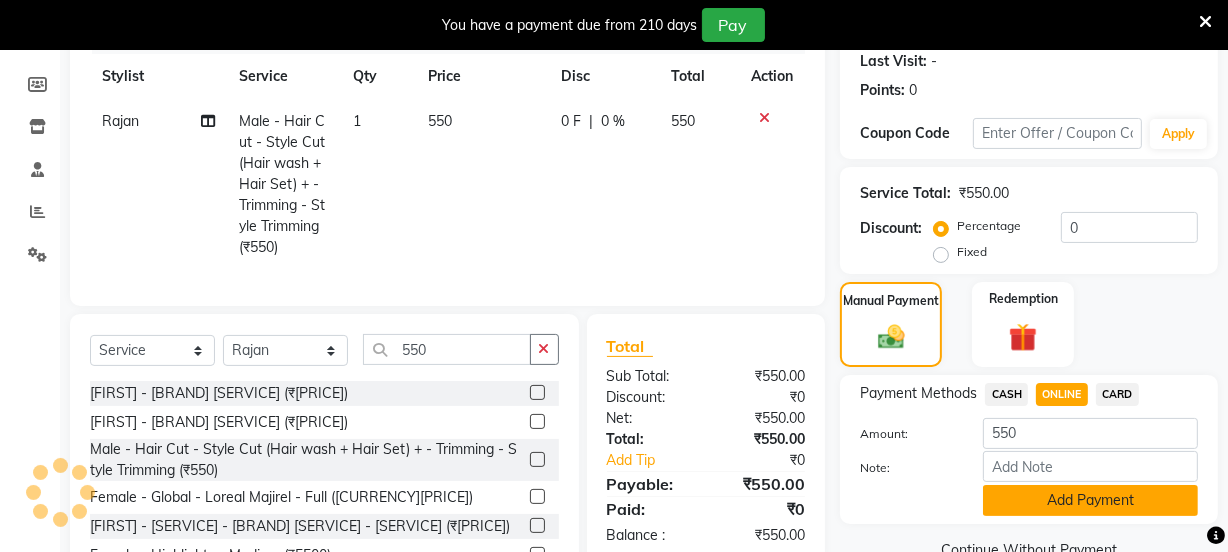 click on "Add Payment" 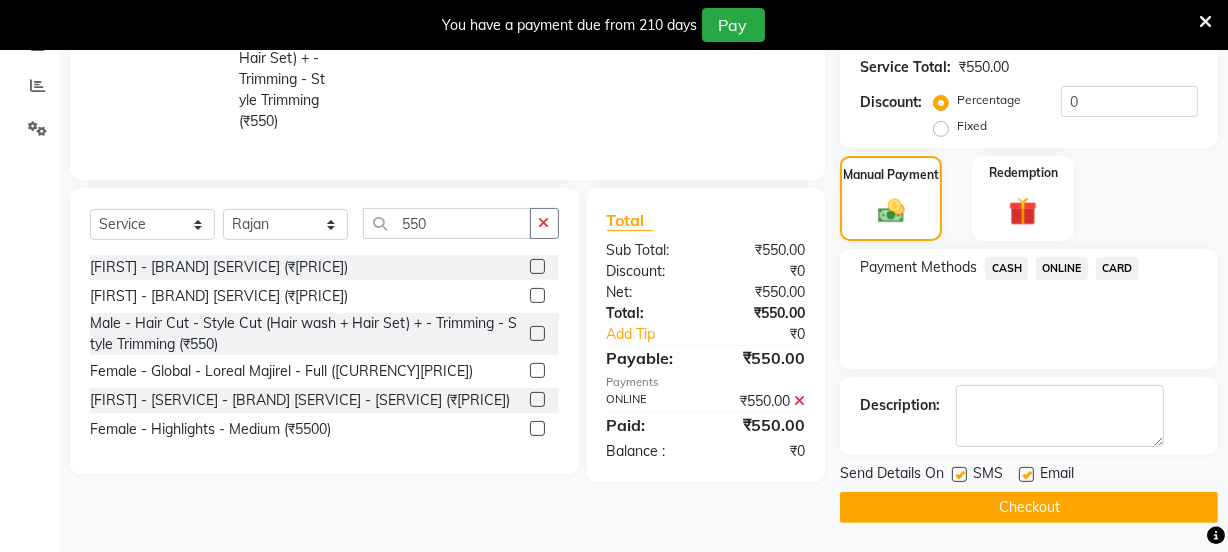 click on "Checkout" 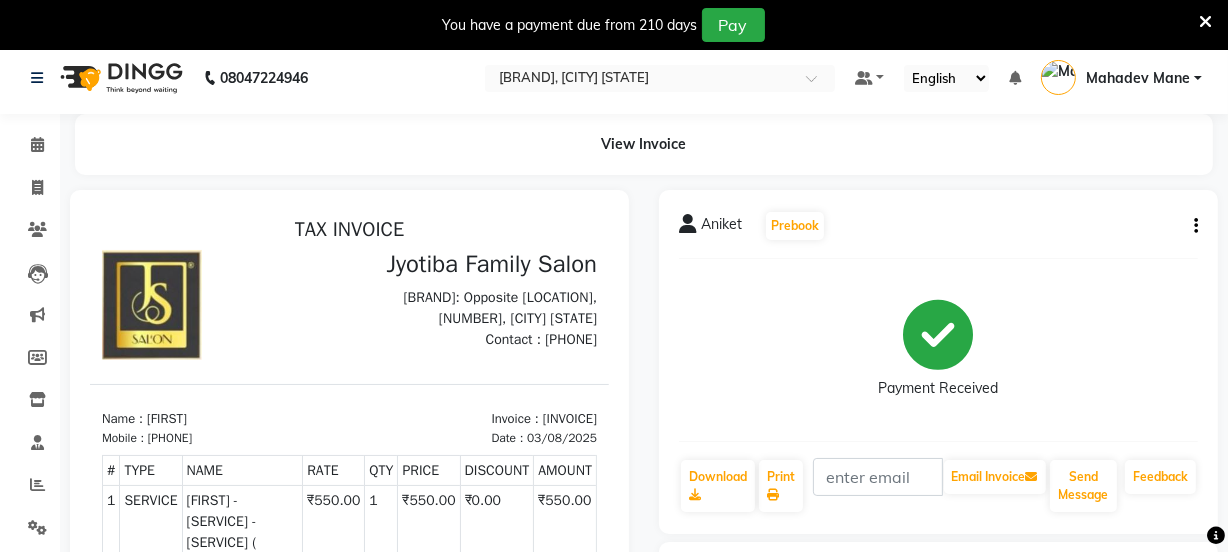scroll, scrollTop: 0, scrollLeft: 0, axis: both 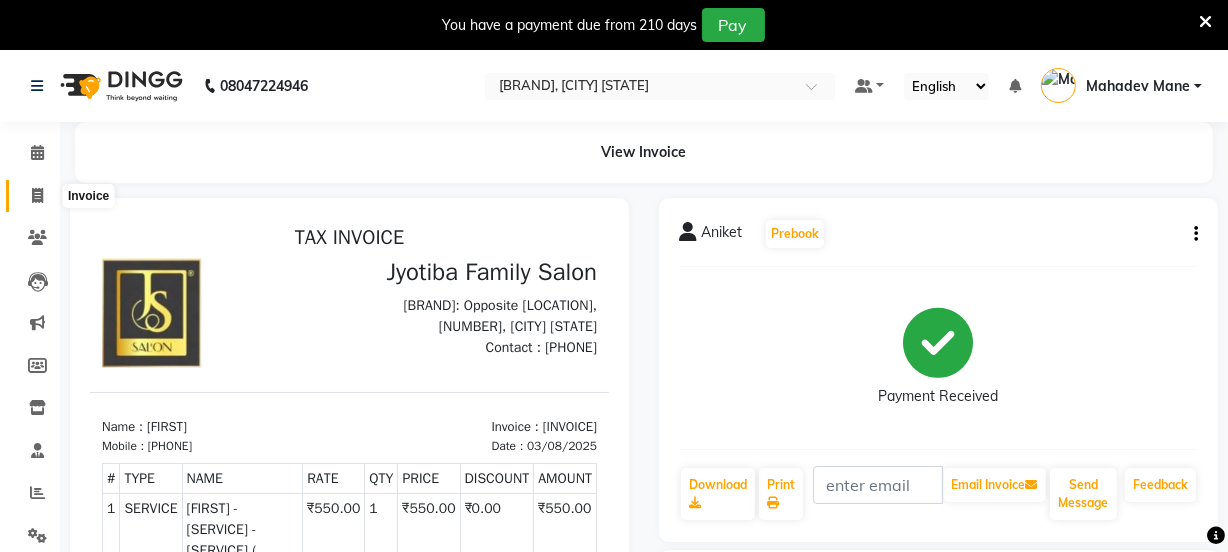click 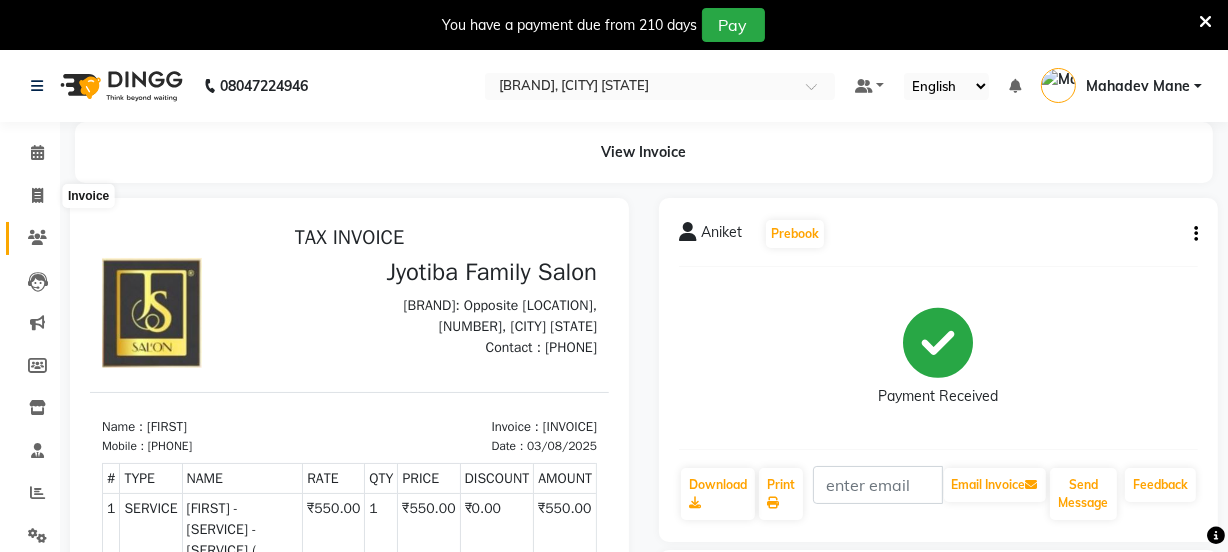 select on "3729" 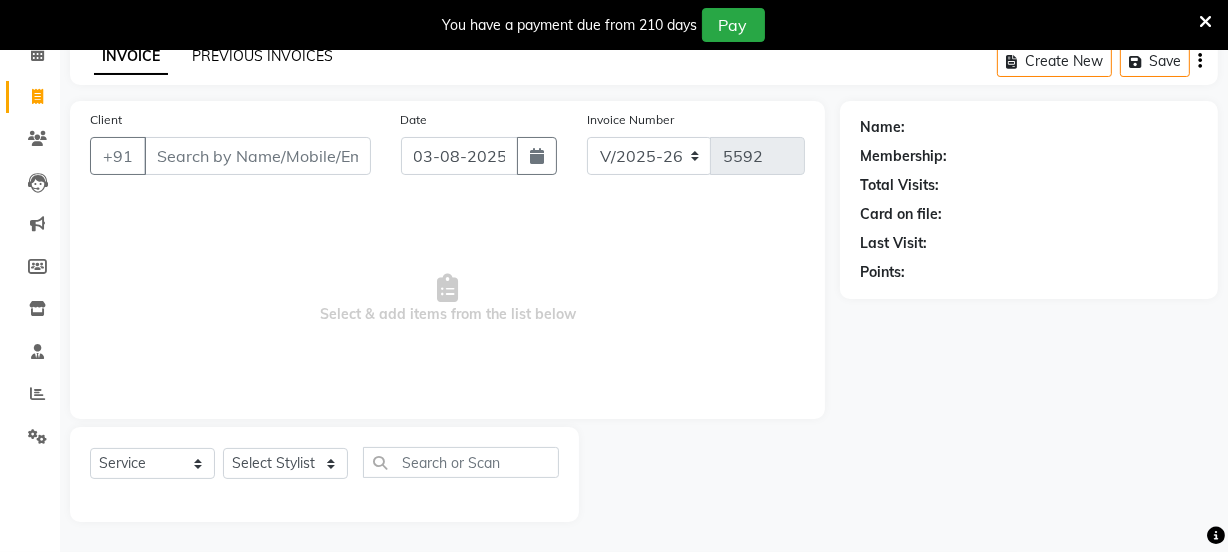 click on "PREVIOUS INVOICES" 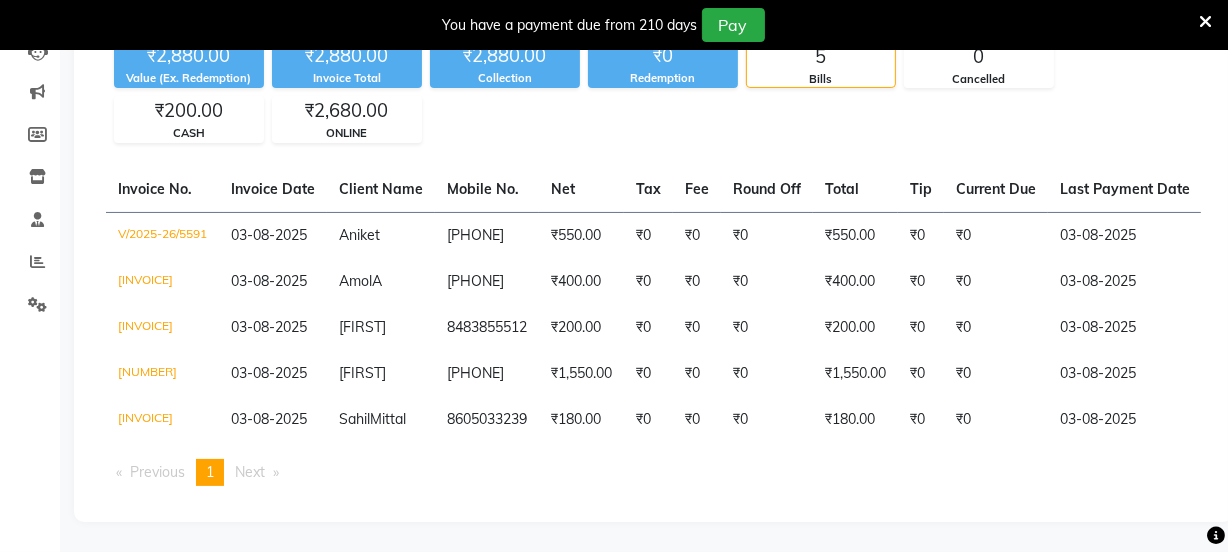 scroll, scrollTop: 0, scrollLeft: 0, axis: both 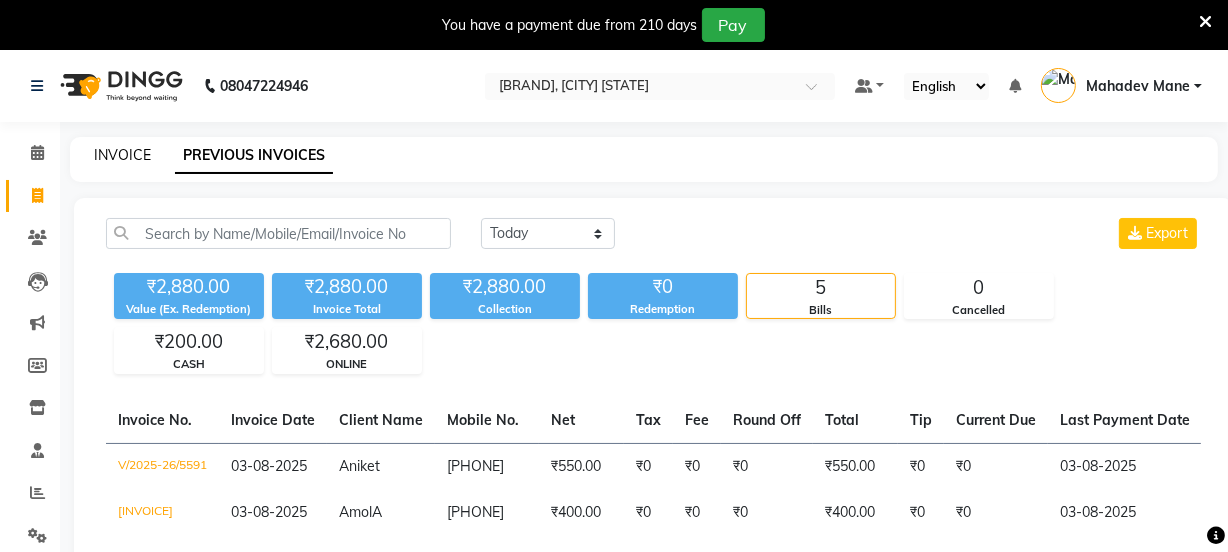 click on "INVOICE" 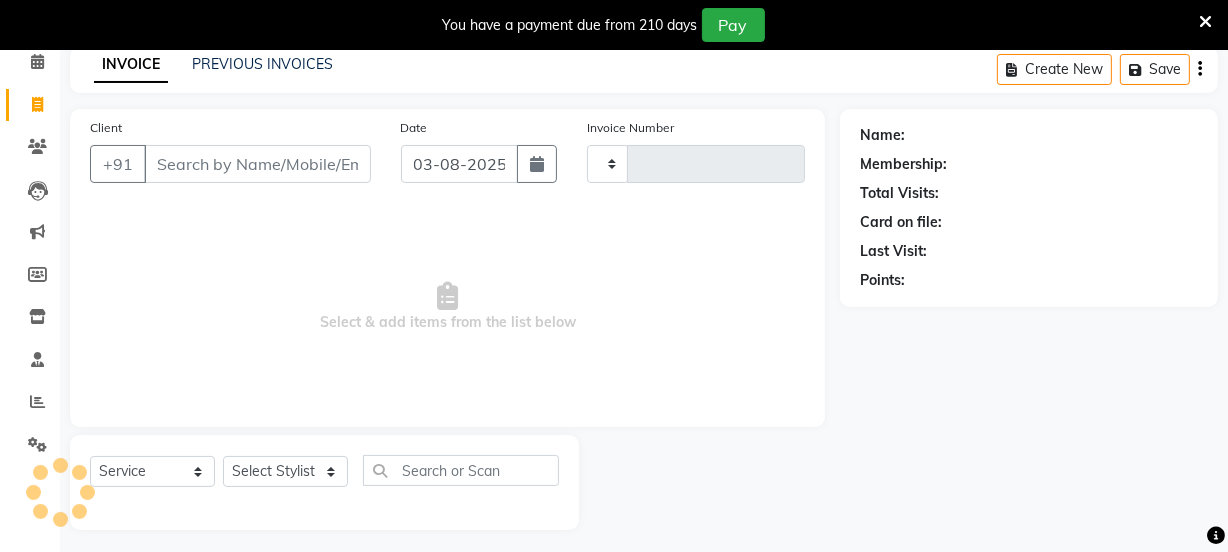 type on "5592" 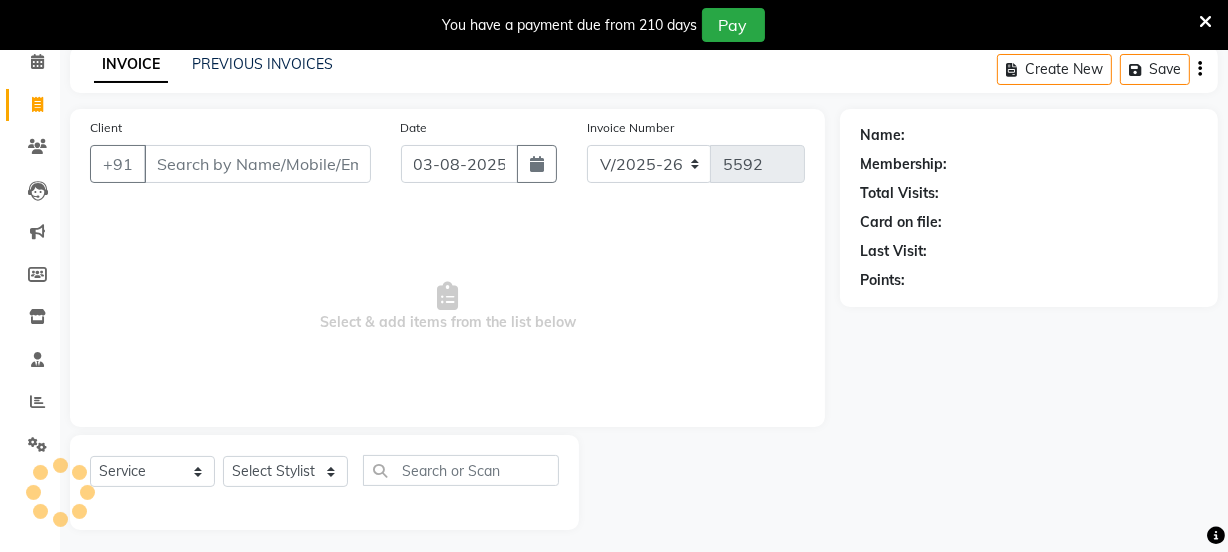 scroll, scrollTop: 100, scrollLeft: 0, axis: vertical 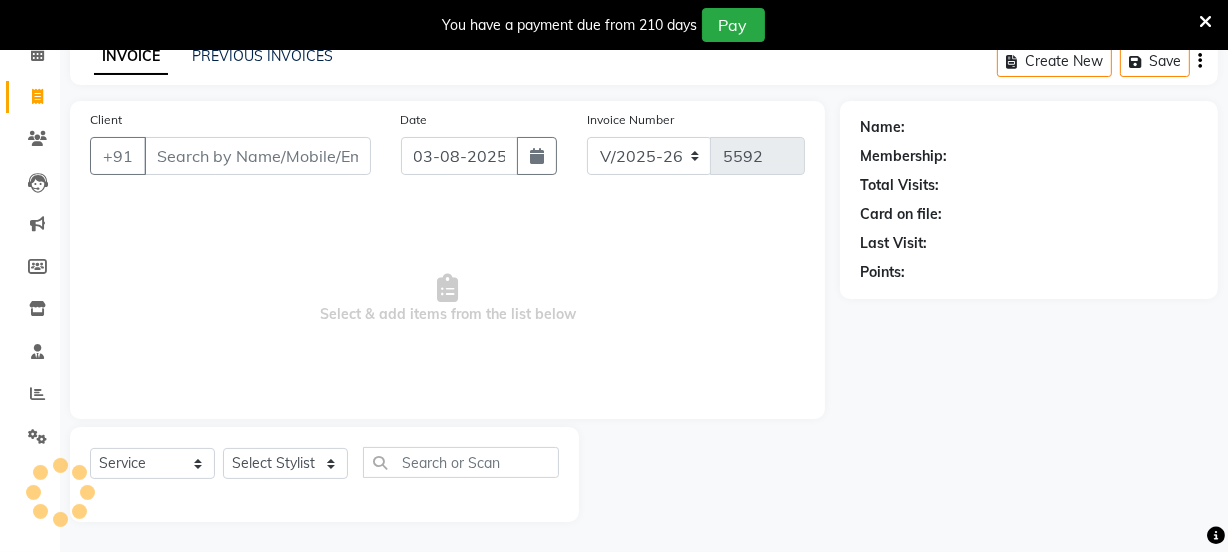 click on "Client" at bounding box center [257, 156] 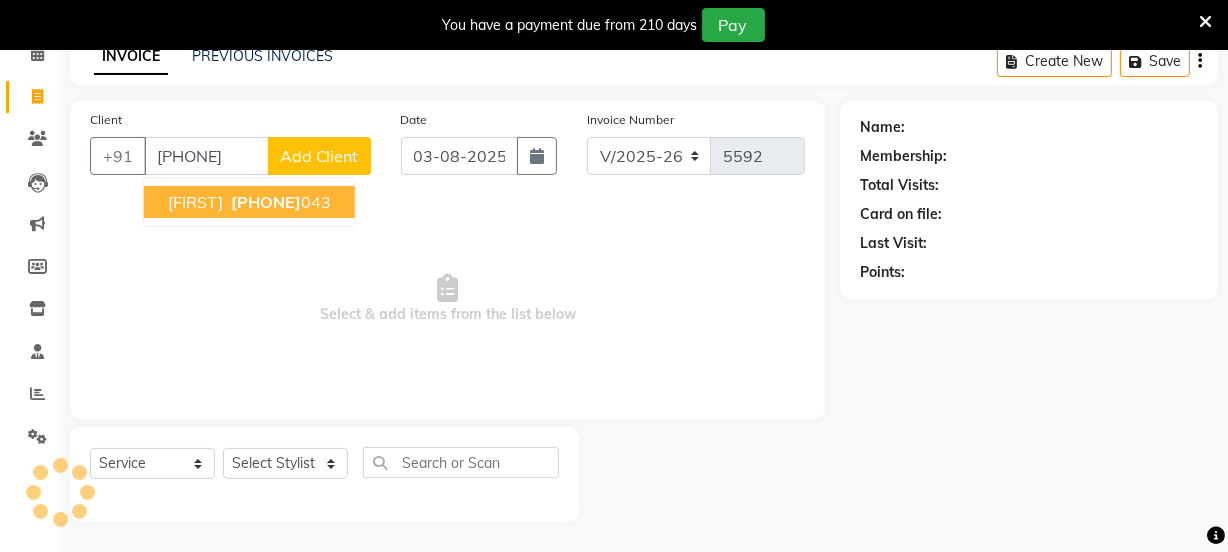 click on "[FIRST]" at bounding box center [195, 202] 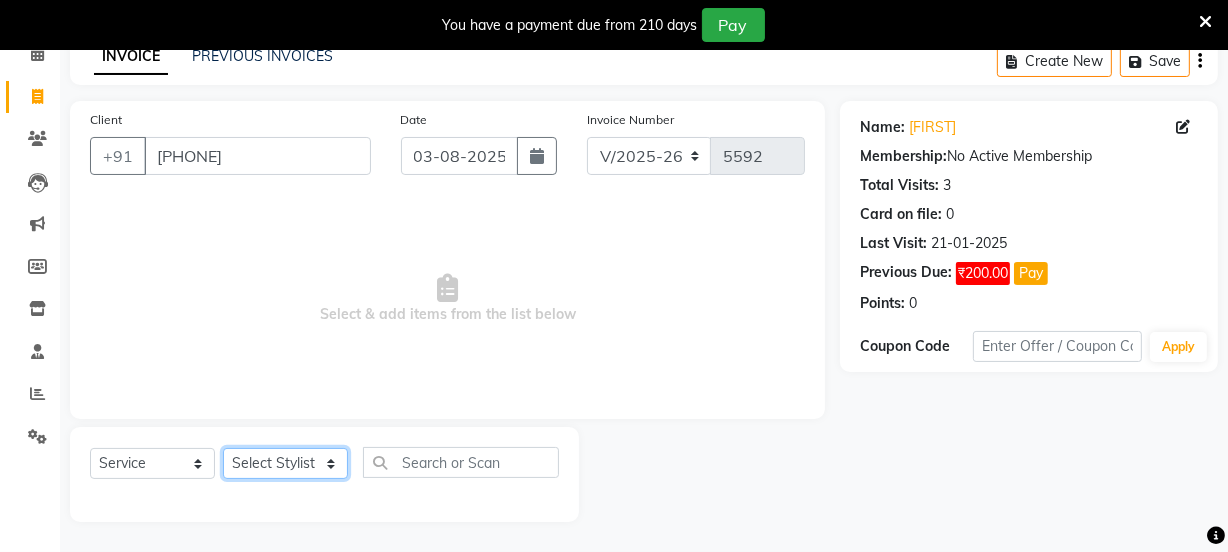 click on "Select Stylist Chetan    Dipak [LAST] Huda  kokan  n Mahadev [LAST] Mosin [LAST] Nayan [LAST] Pradip  Prem [LAST] Rajan Roma [LAST] Sai Shirin [LAST] Shop Shubham [LAST] Sneha suport staff Sonali  Sudip  Sujata [LAST] Sunil Umesh" 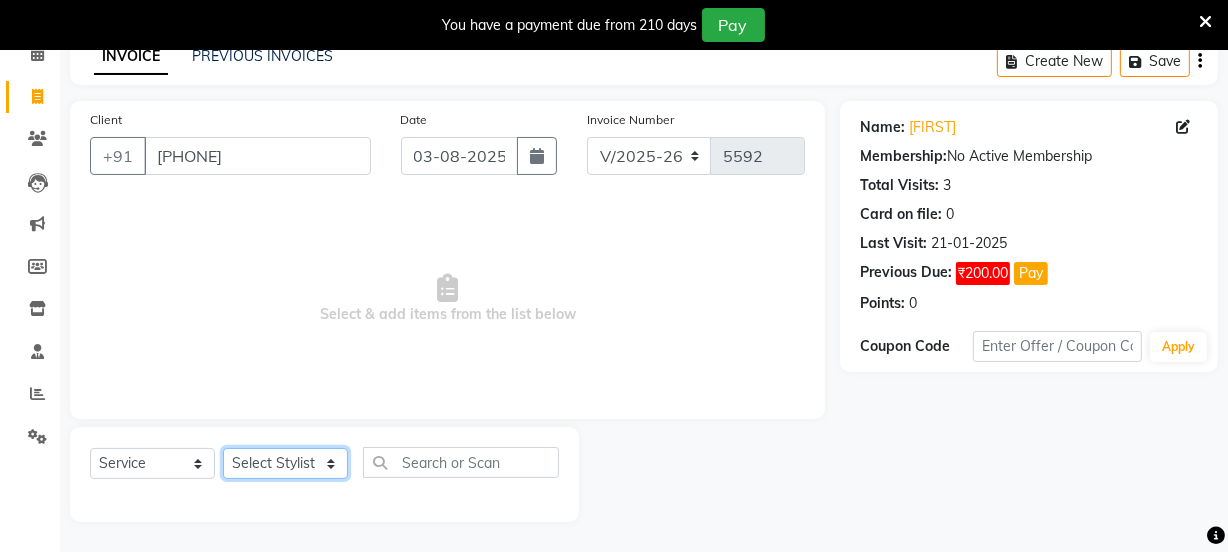 select on "47417" 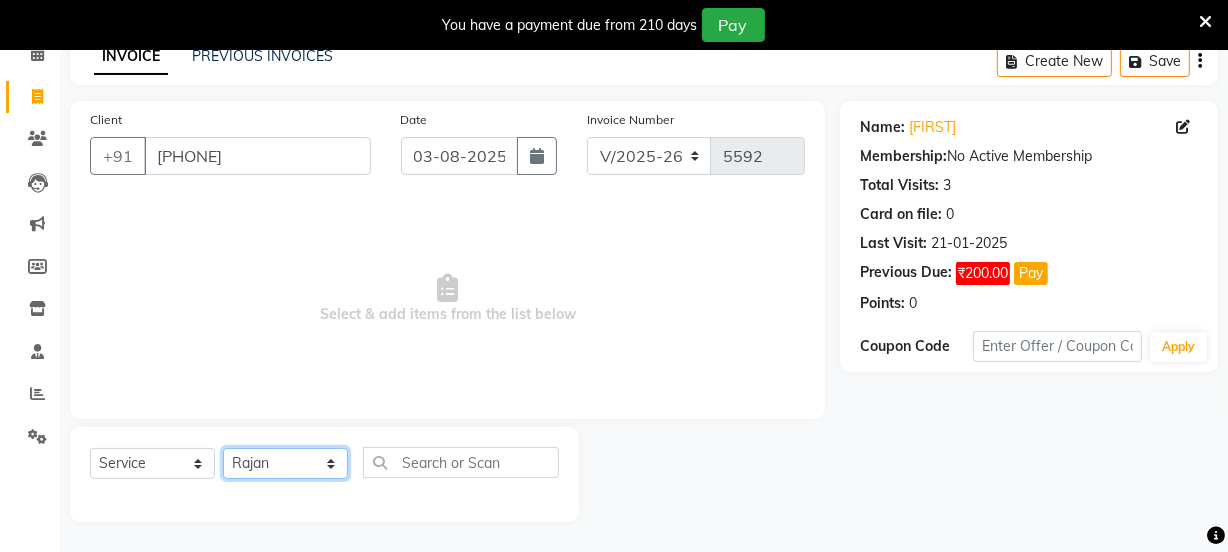 click on "Select Stylist Chetan    Dipak [LAST] Huda  kokan  n Mahadev [LAST] Mosin [LAST] Nayan [LAST] Pradip  Prem [LAST] Rajan Roma [LAST] Sai Shirin [LAST] Shop Shubham [LAST] Sneha suport staff Sonali  Sudip  Sujata [LAST] Sunil Umesh" 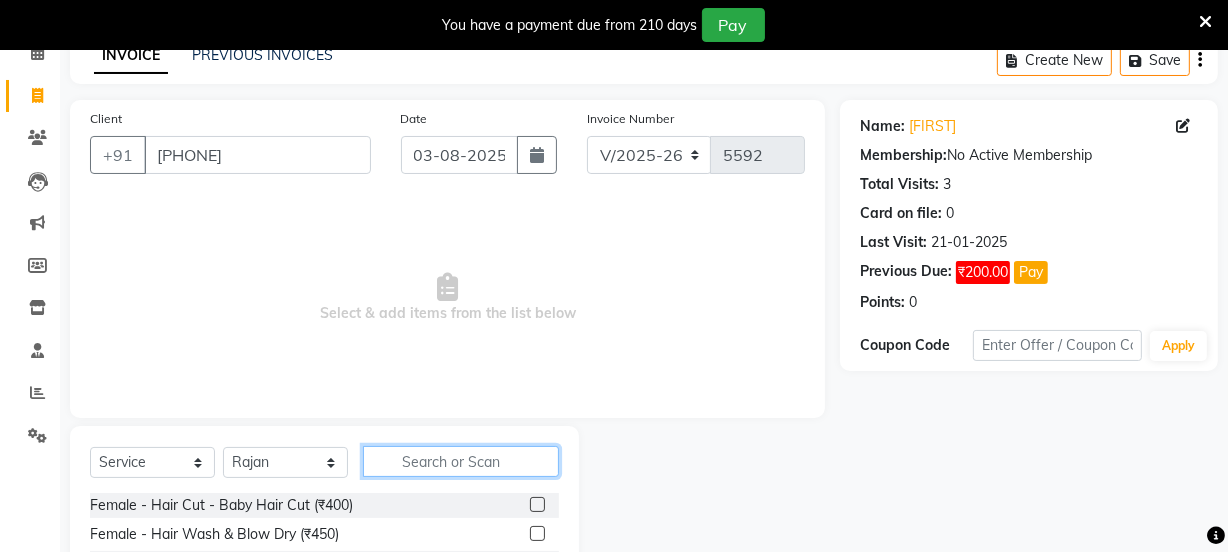 click 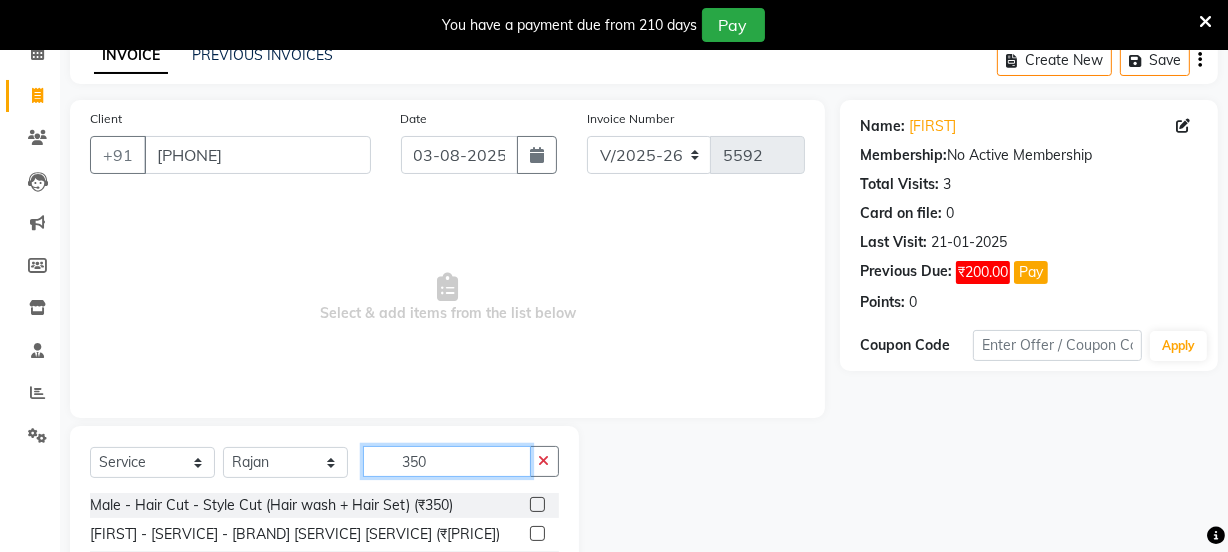 type on "350" 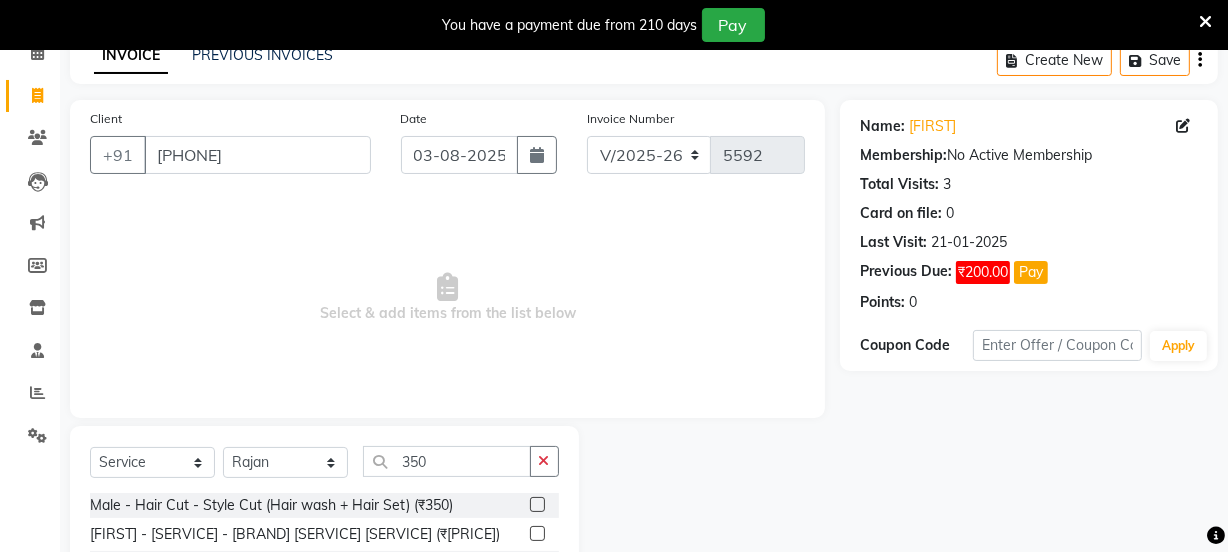 click 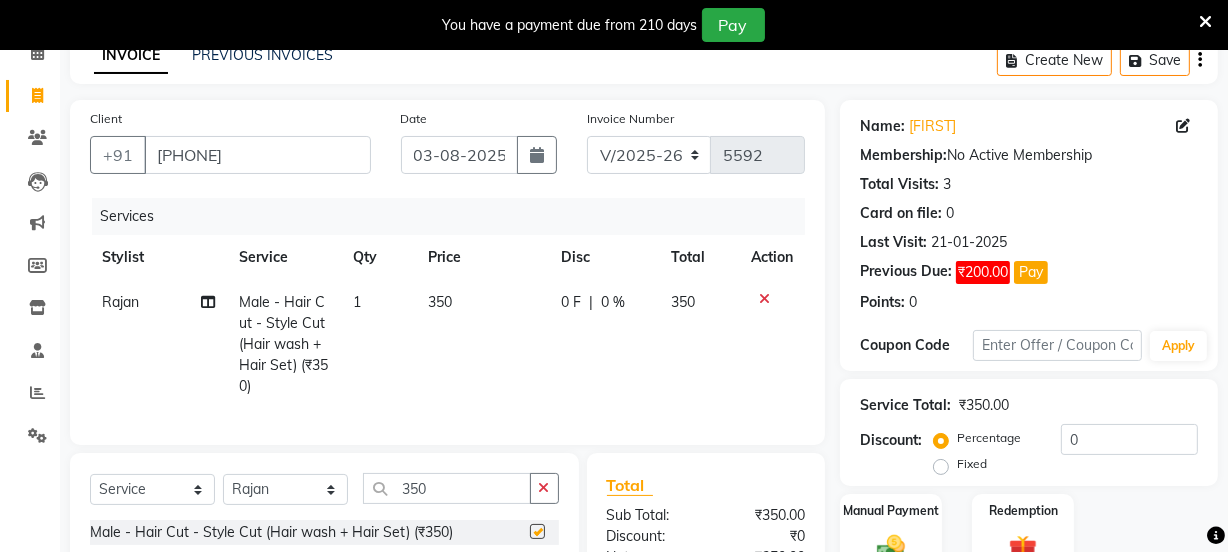 checkbox on "false" 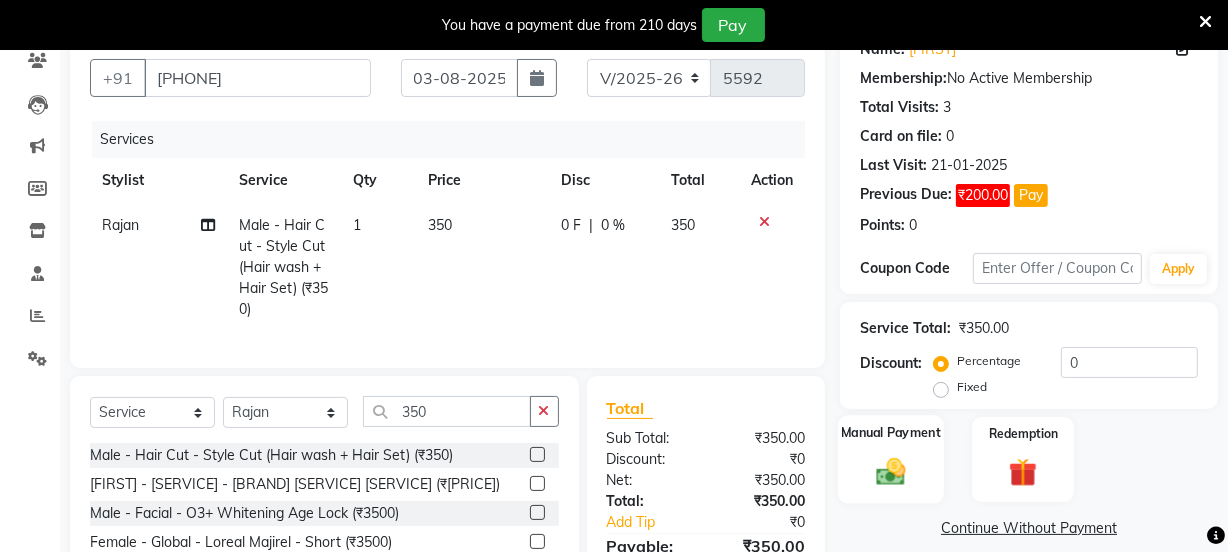 scroll, scrollTop: 281, scrollLeft: 0, axis: vertical 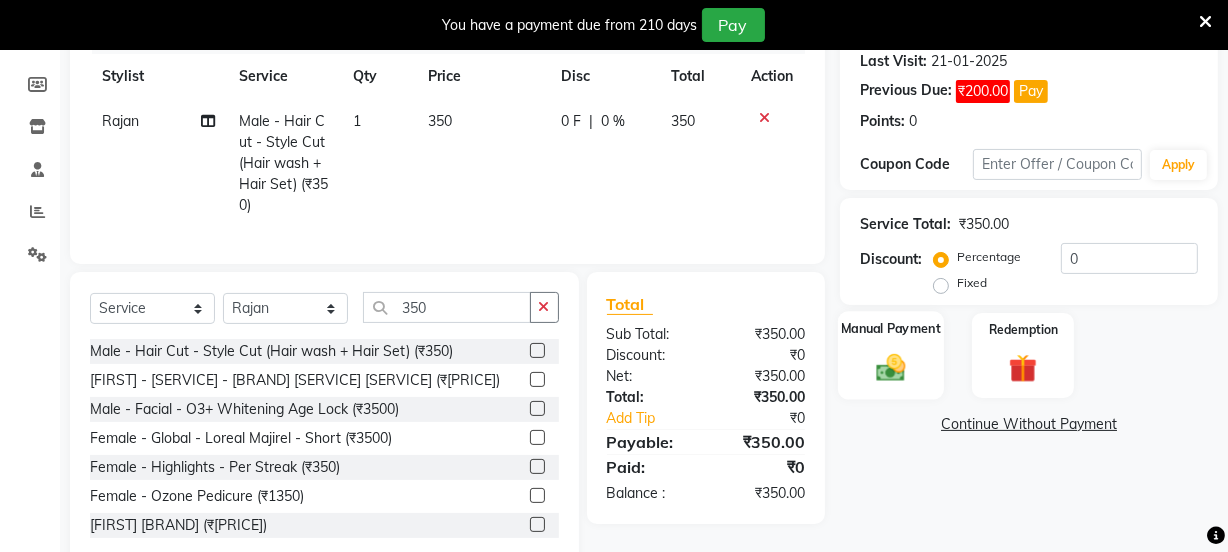 click 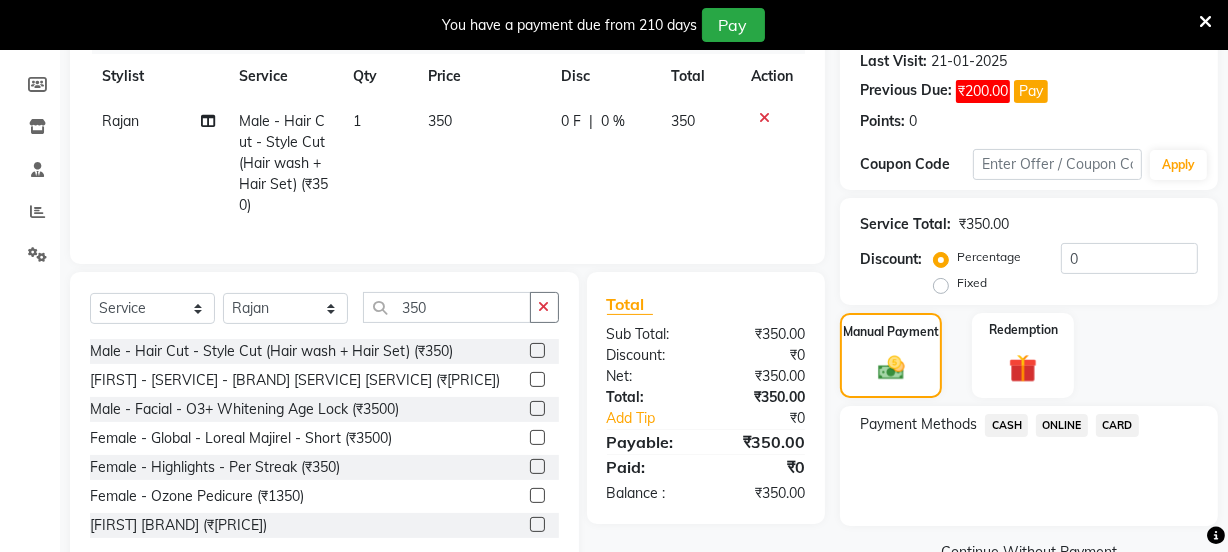 click on "CARD" 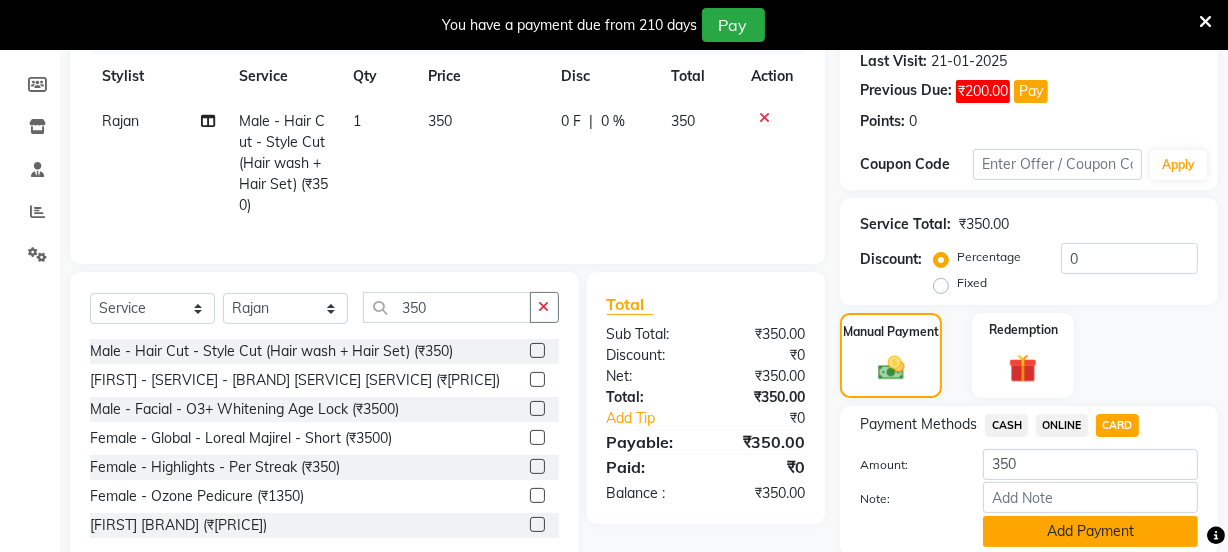 click on "Add Payment" 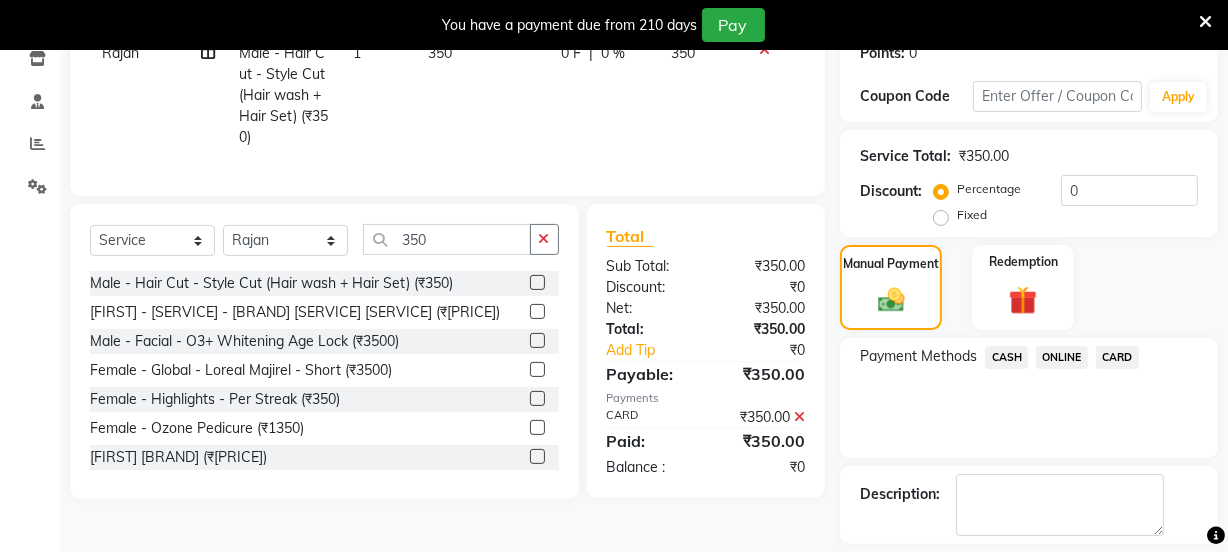 scroll, scrollTop: 438, scrollLeft: 0, axis: vertical 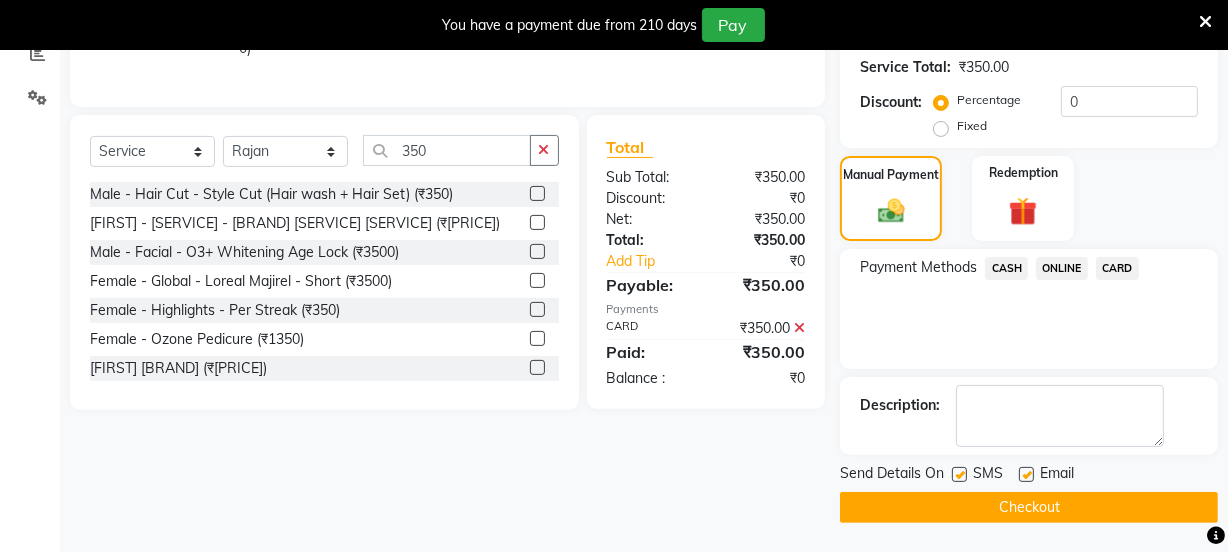 click on "Checkout" 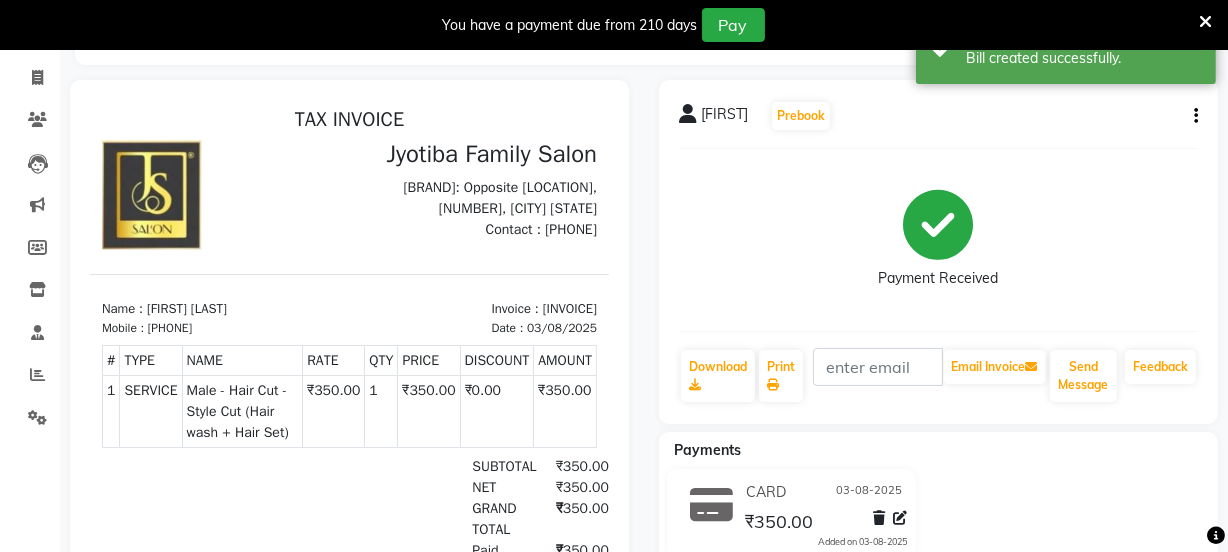 scroll, scrollTop: 0, scrollLeft: 0, axis: both 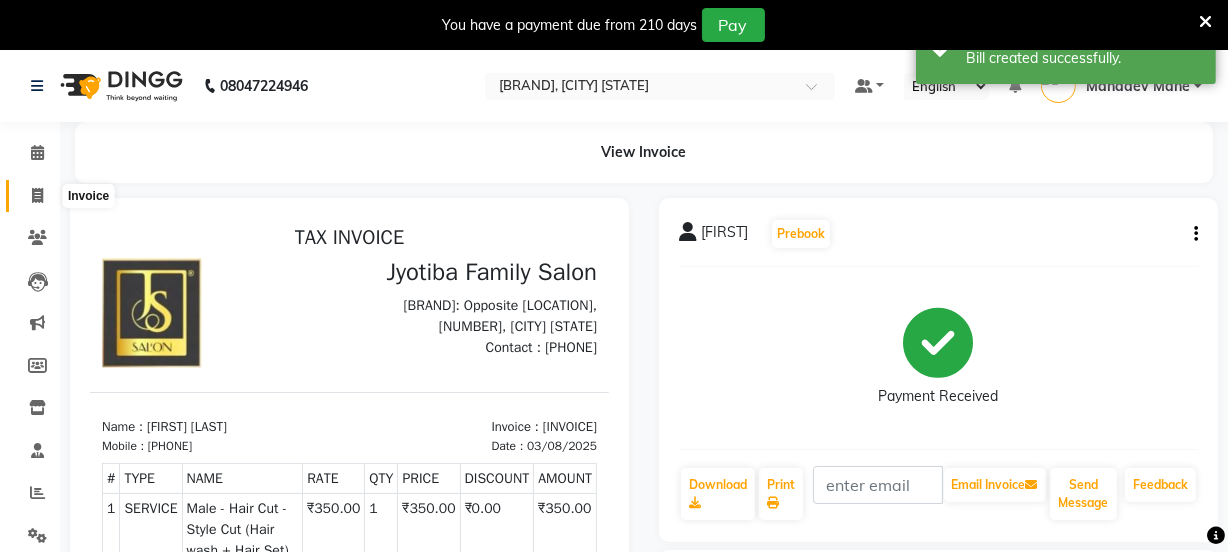 click 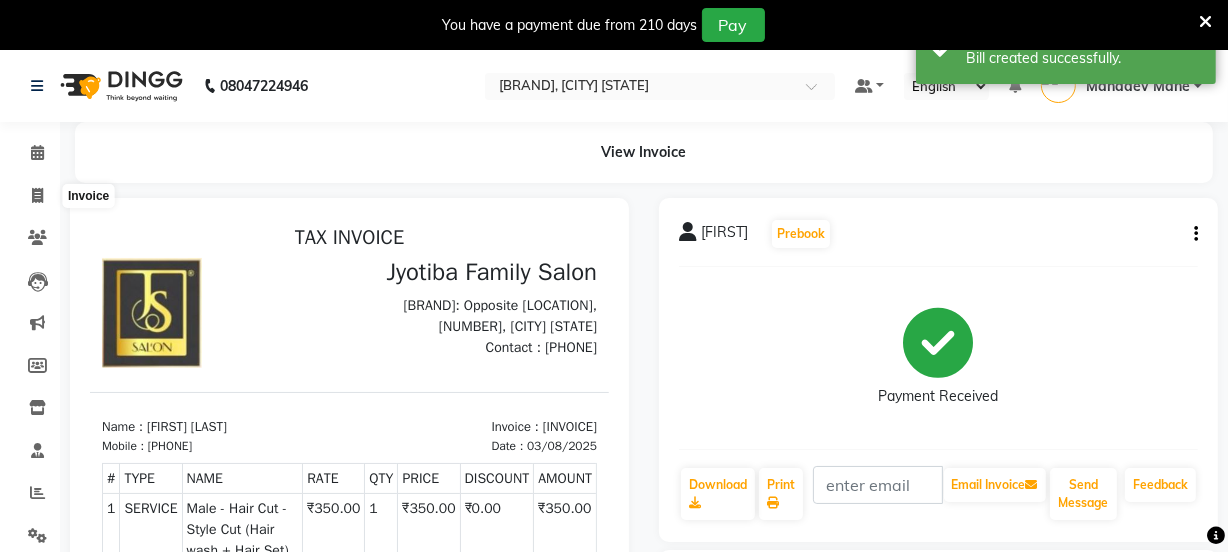 select on "service" 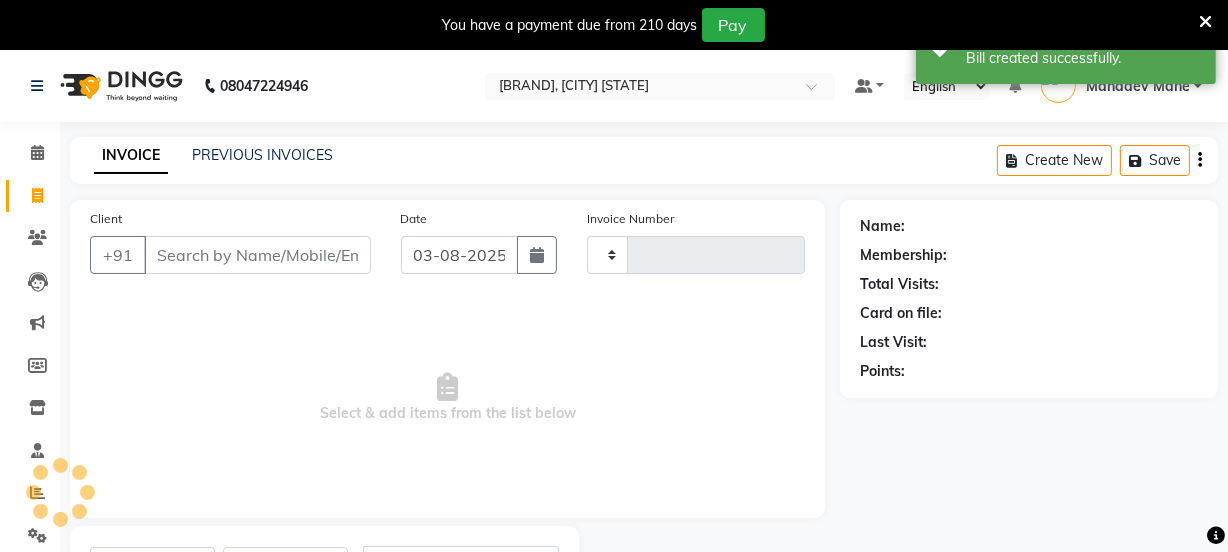 scroll, scrollTop: 100, scrollLeft: 0, axis: vertical 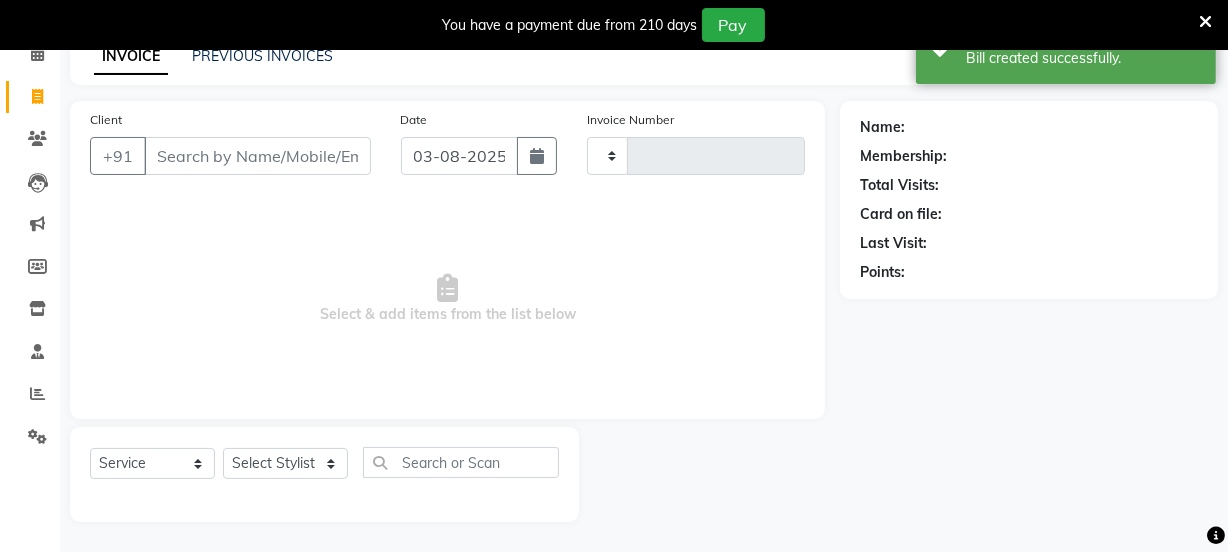 click on "Client" at bounding box center [257, 156] 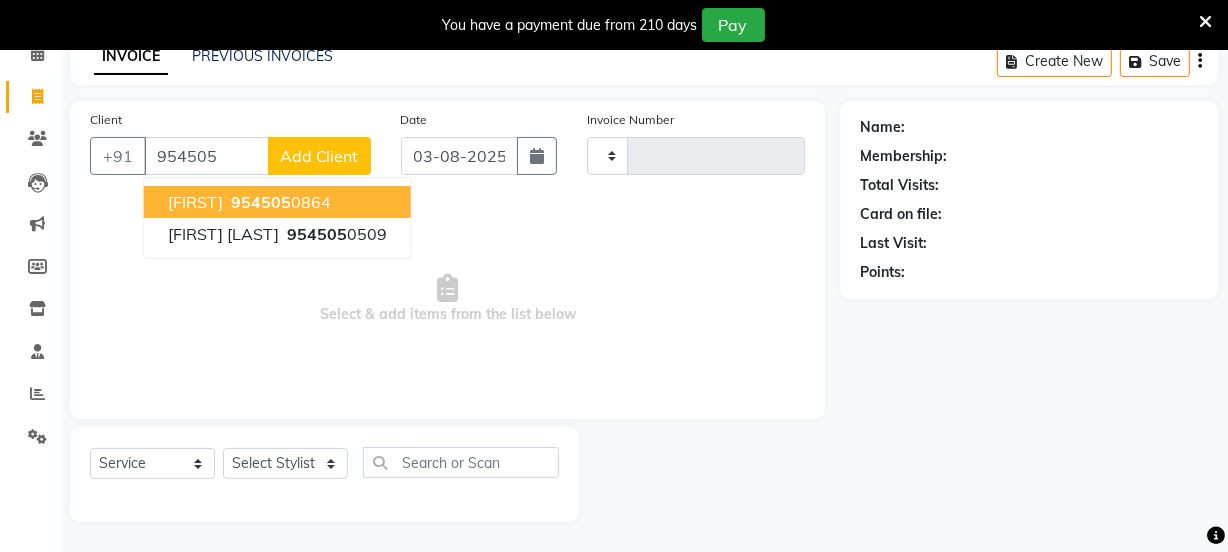 click on "[PHONE]" at bounding box center (279, 202) 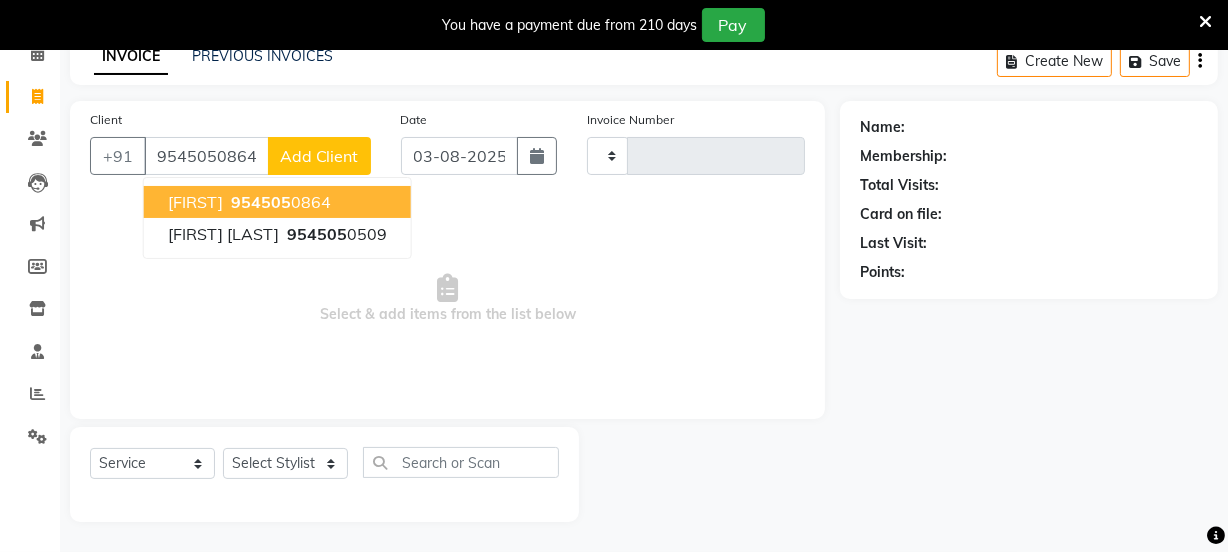 type on "9545050864" 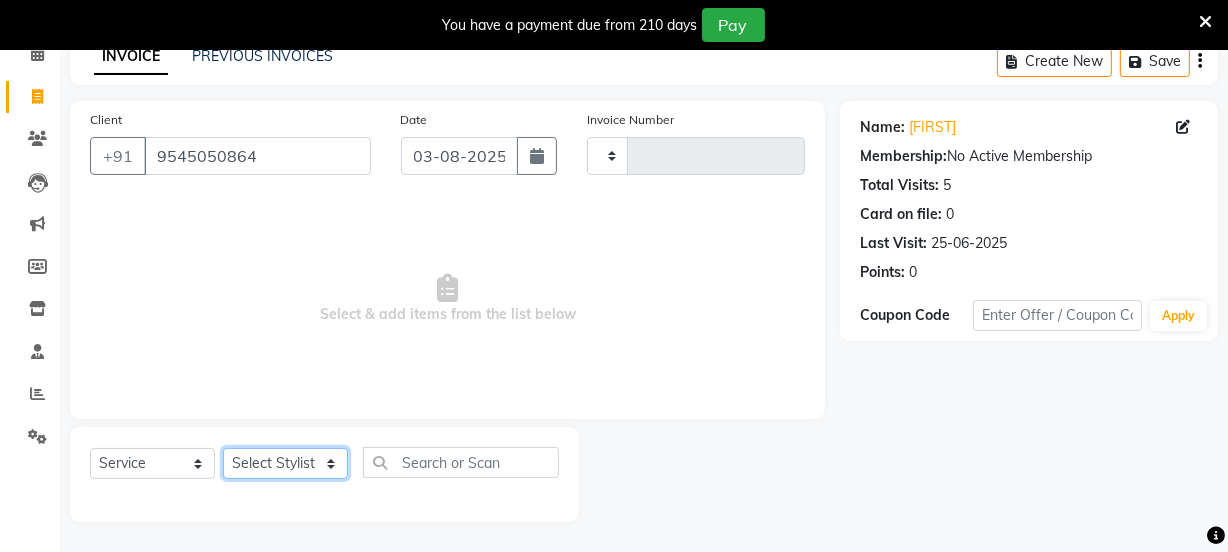 click on "Select Stylist Chetan    Dipak [LAST] Huda  kokan  n Mahadev [LAST] Mosin [LAST] Nayan [LAST] Pradip  Prem [LAST] Rajan Roma [LAST] Sai Shirin [LAST] Shop Shubham [LAST] Sneha suport staff Sonali  Sudip  Sujata [LAST] Sunil Umesh" 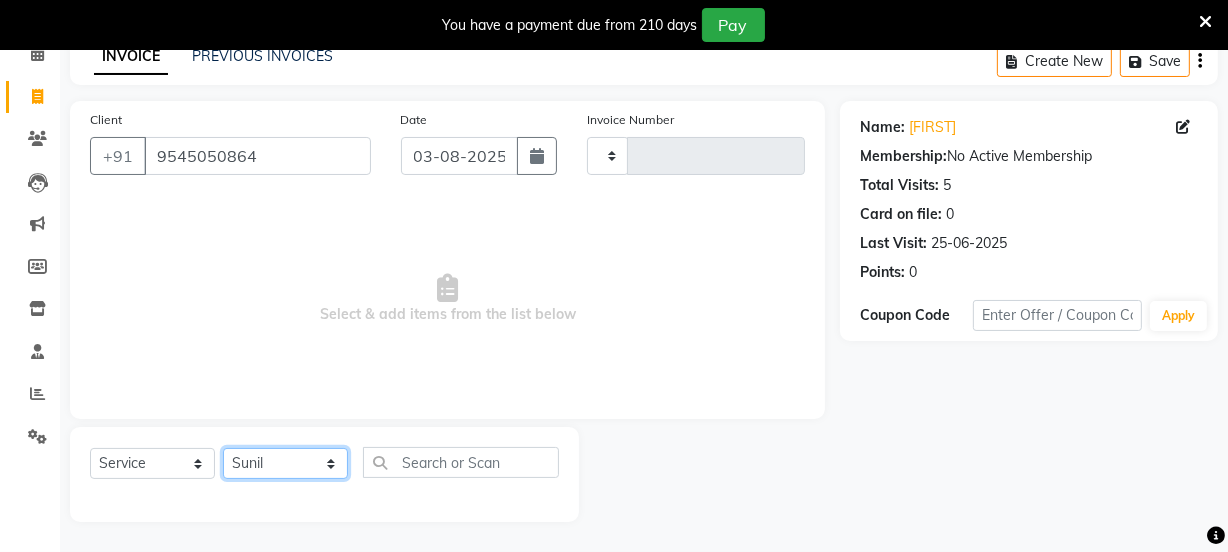 click on "Select Stylist Chetan    Dipak [LAST] Huda  kokan  n Mahadev [LAST] Mosin [LAST] Nayan [LAST] Pradip  Prem [LAST] Rajan Roma [LAST] Sai Shirin [LAST] Shop Shubham [LAST] Sneha suport staff Sonali  Sudip  Sujata [LAST] Sunil Umesh" 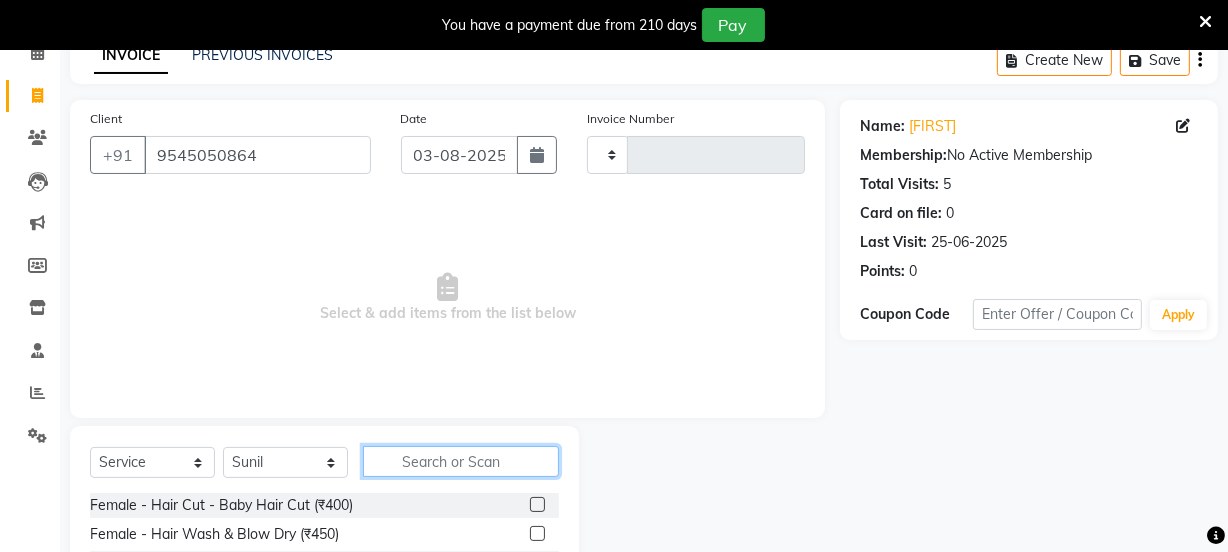 click 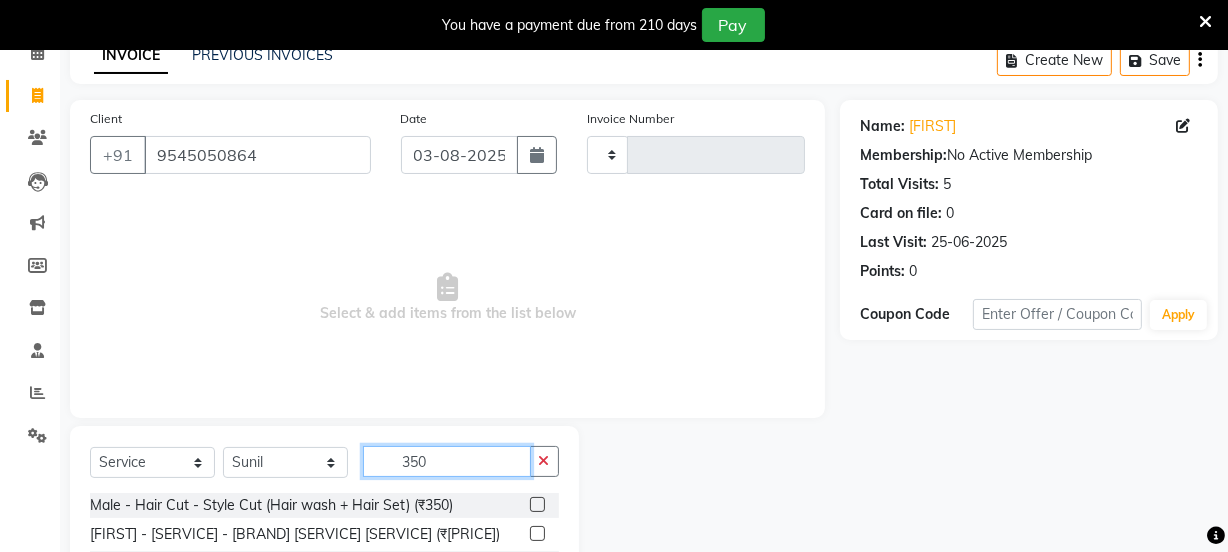 type on "350" 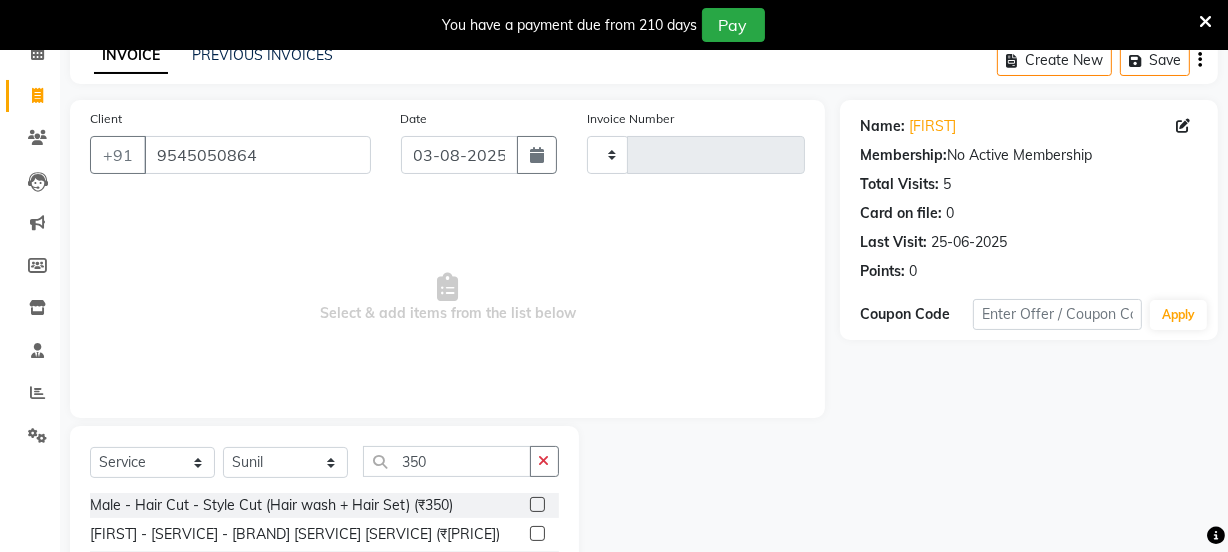 click 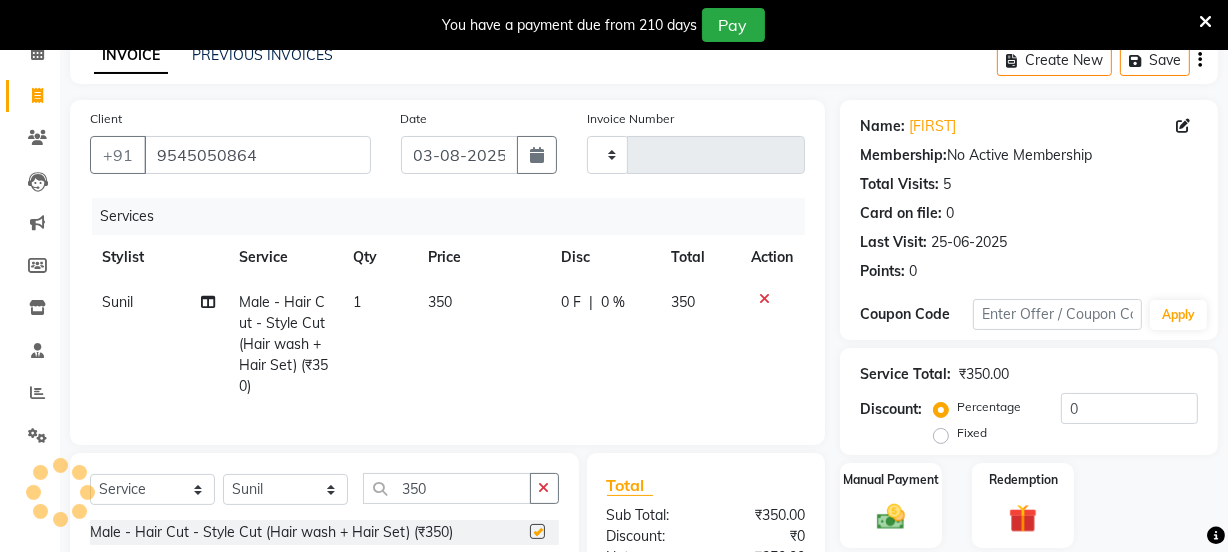 checkbox on "false" 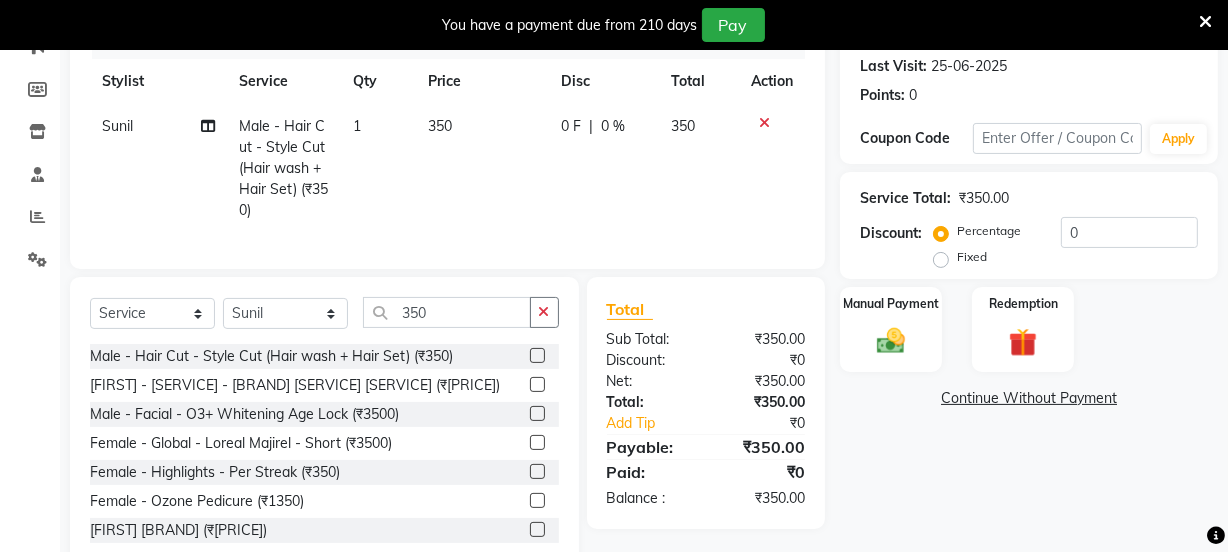 scroll, scrollTop: 281, scrollLeft: 0, axis: vertical 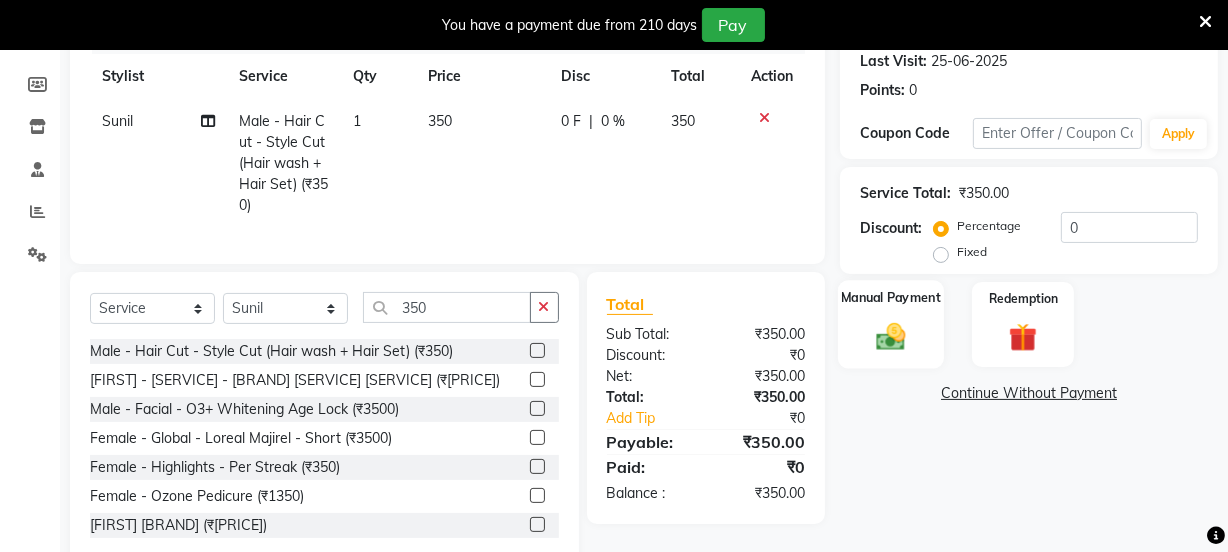 click 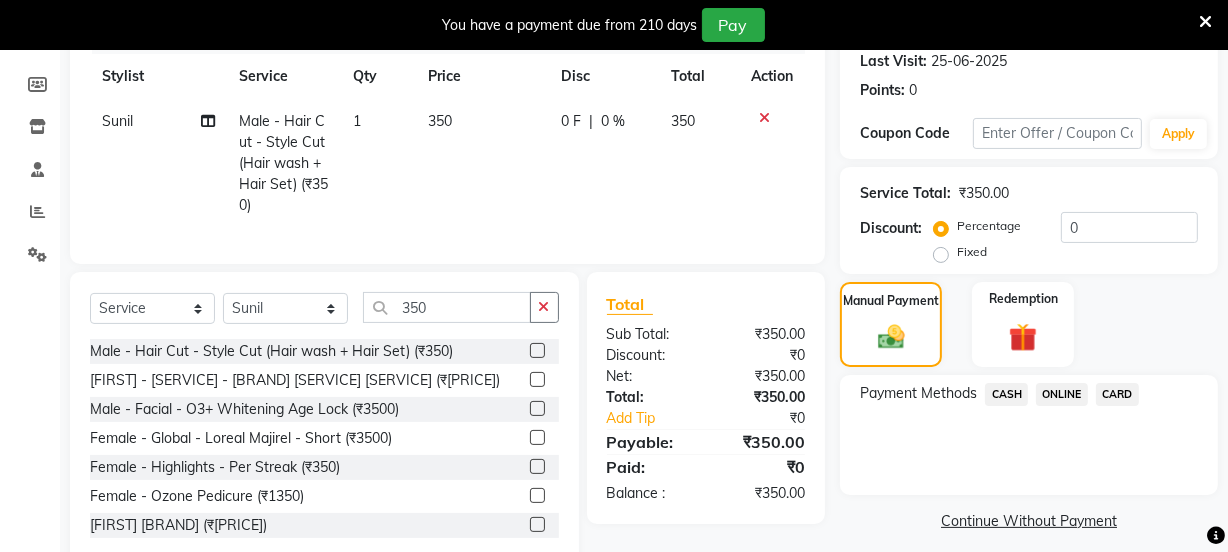 click on "CASH" 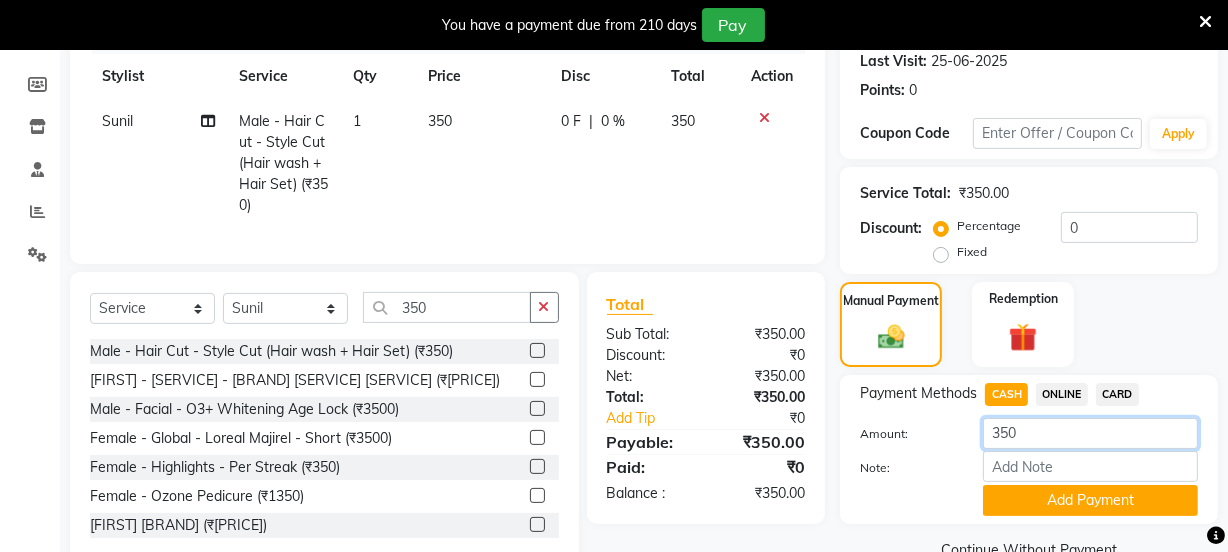click on "350" 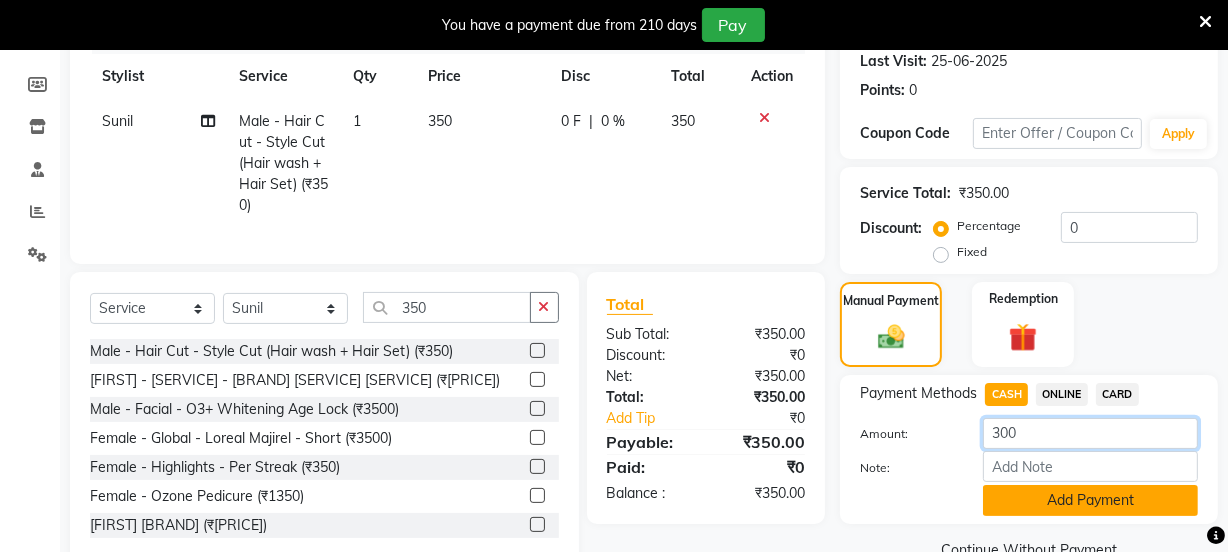 type on "300" 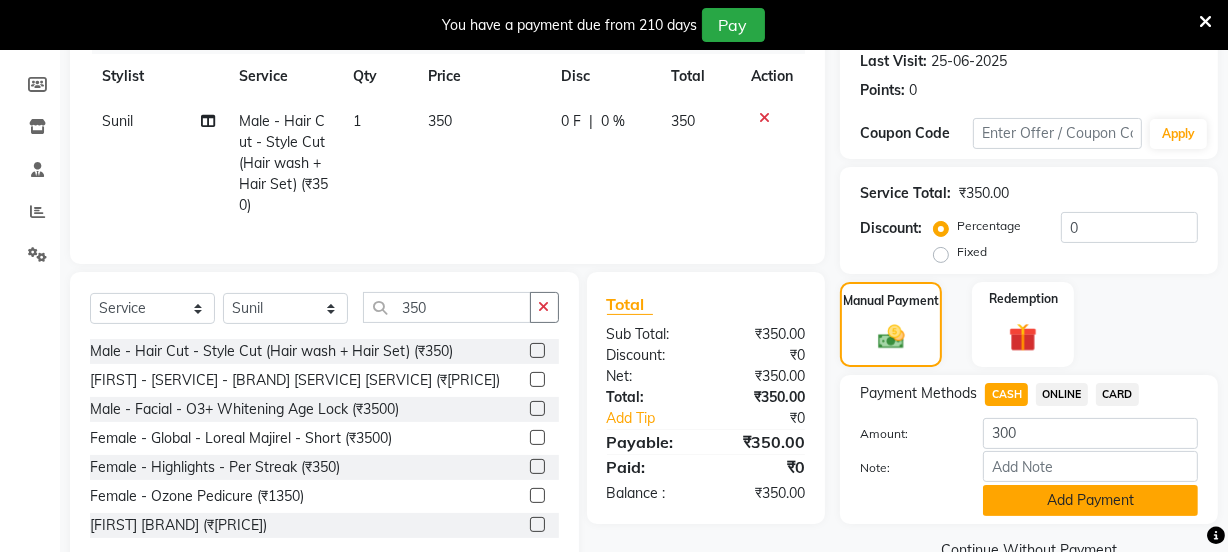 click on "Add Payment" 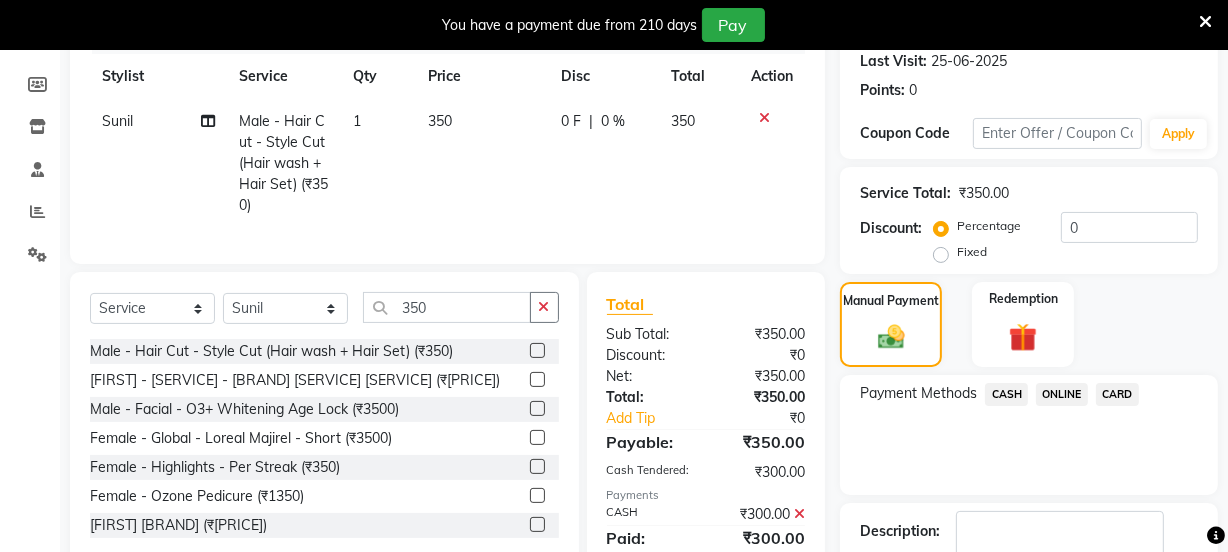 click on "ONLINE" 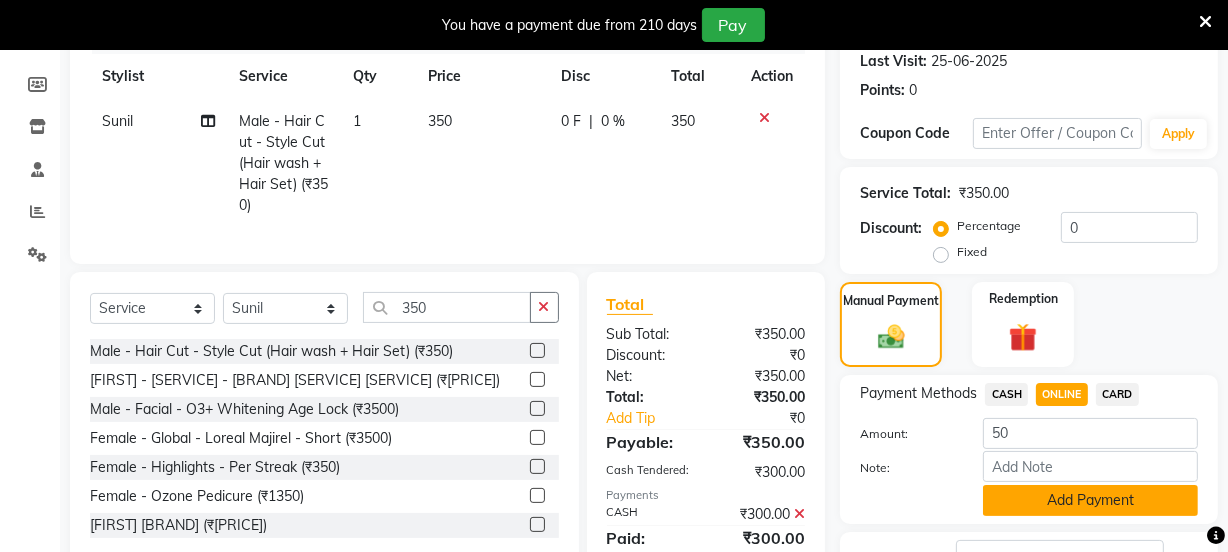 click on "Add Payment" 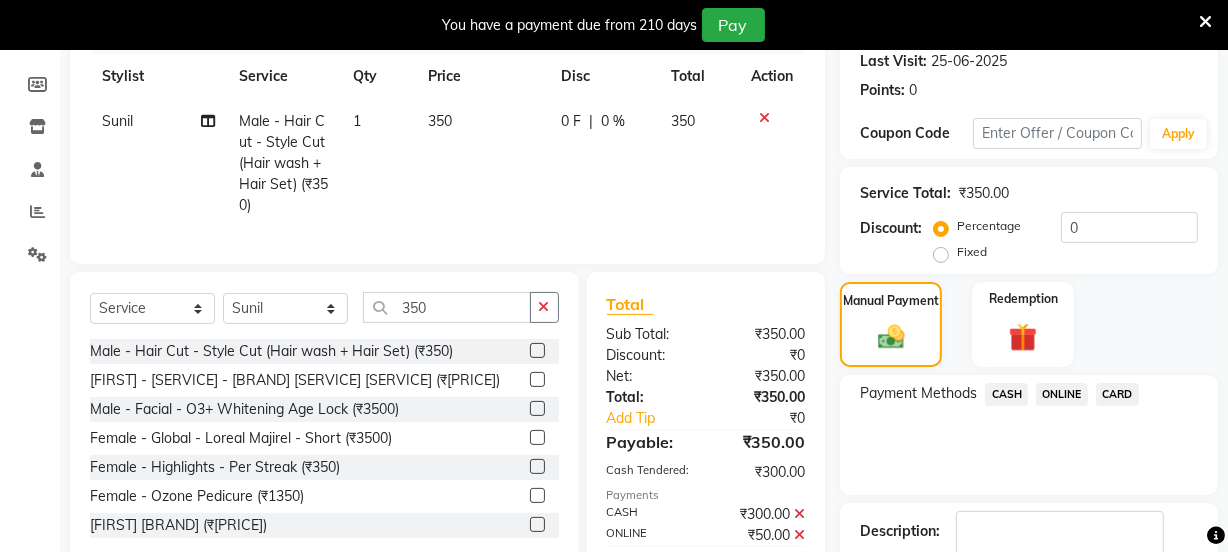 scroll, scrollTop: 372, scrollLeft: 0, axis: vertical 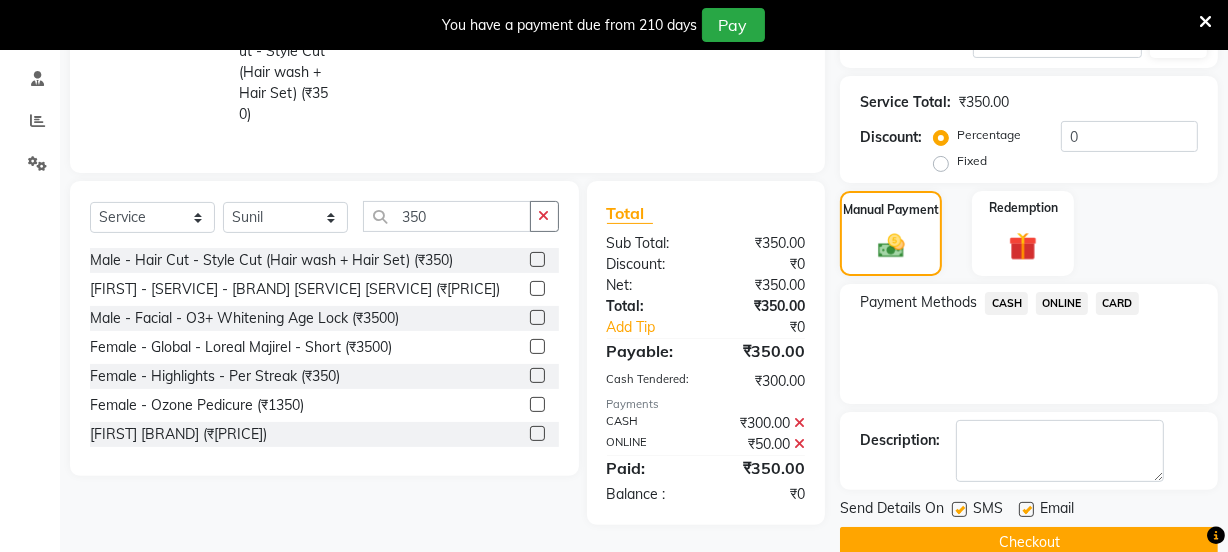 click on "Checkout" 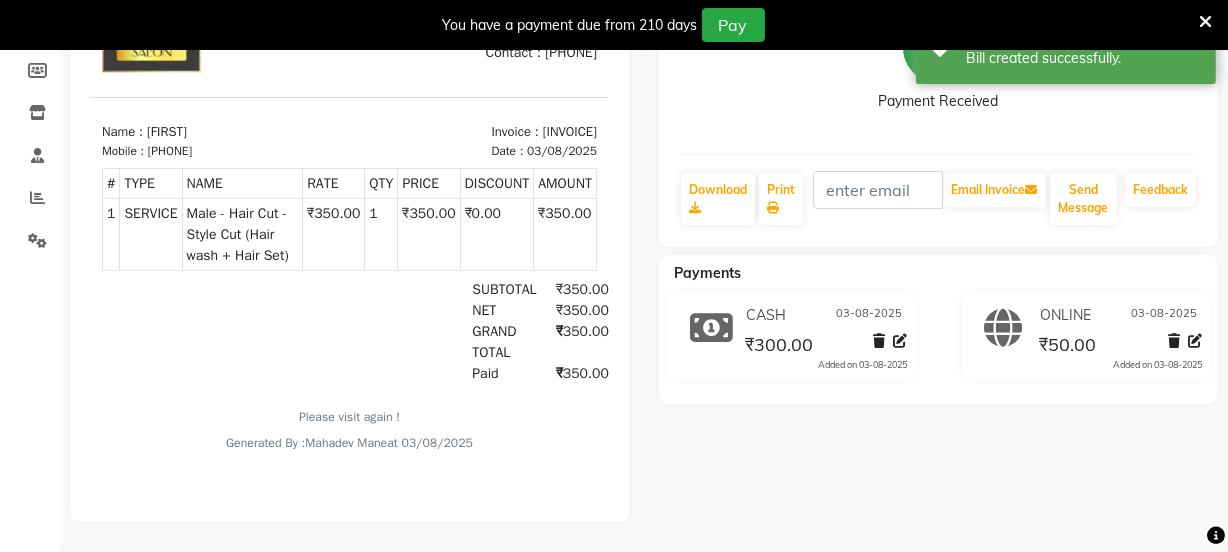 scroll, scrollTop: 0, scrollLeft: 0, axis: both 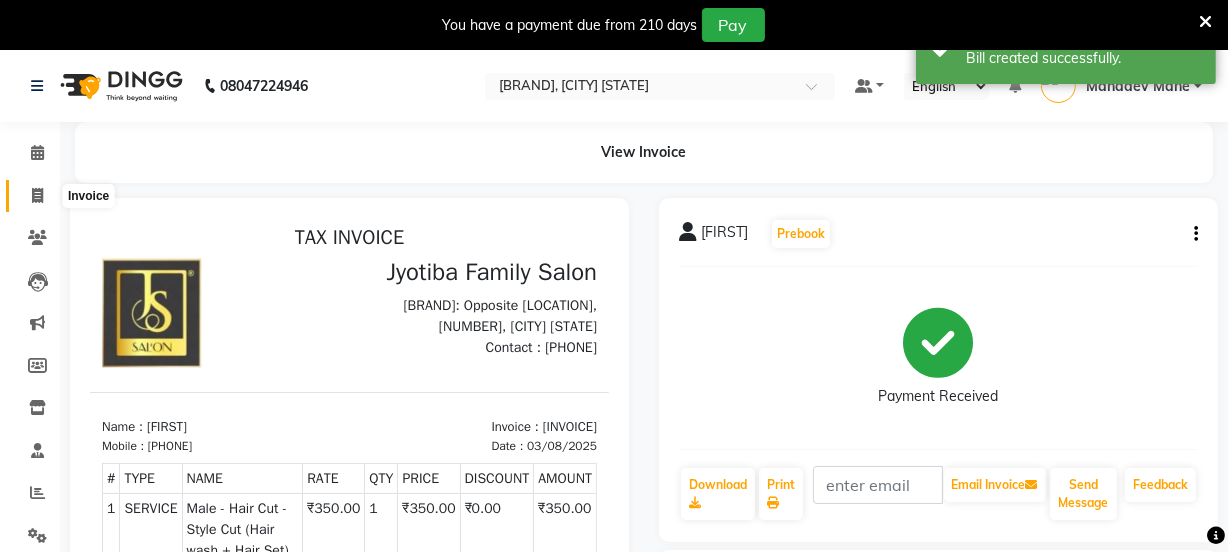 click 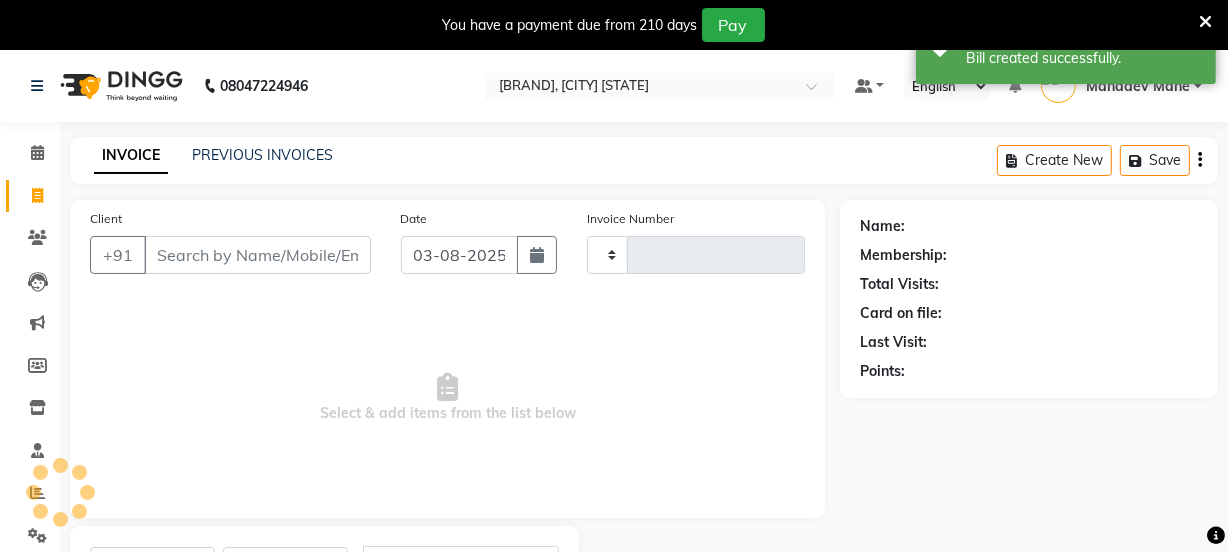 scroll, scrollTop: 100, scrollLeft: 0, axis: vertical 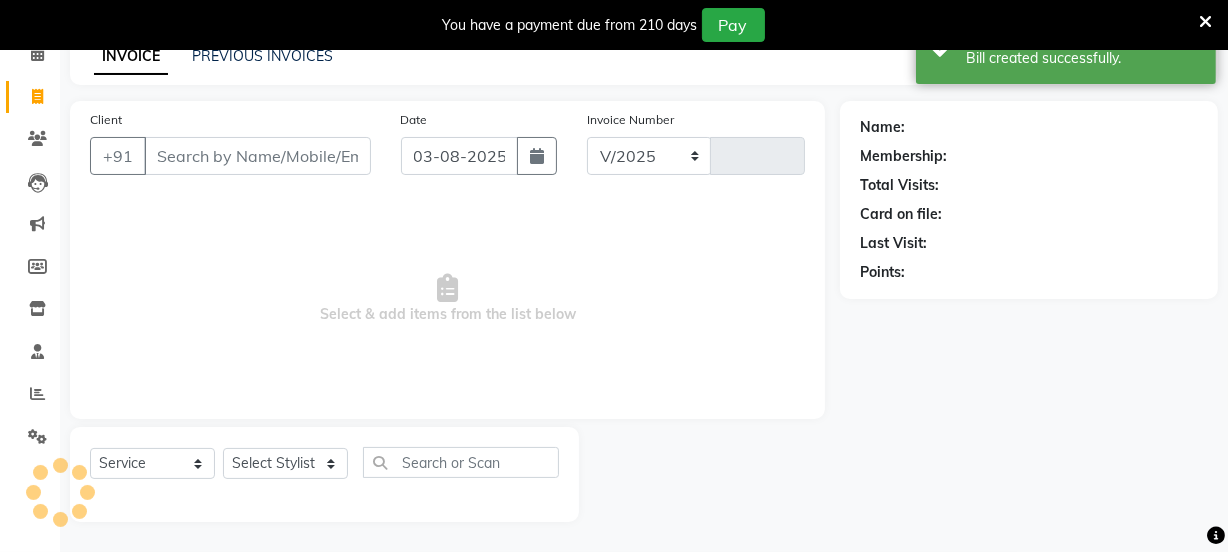 select on "3729" 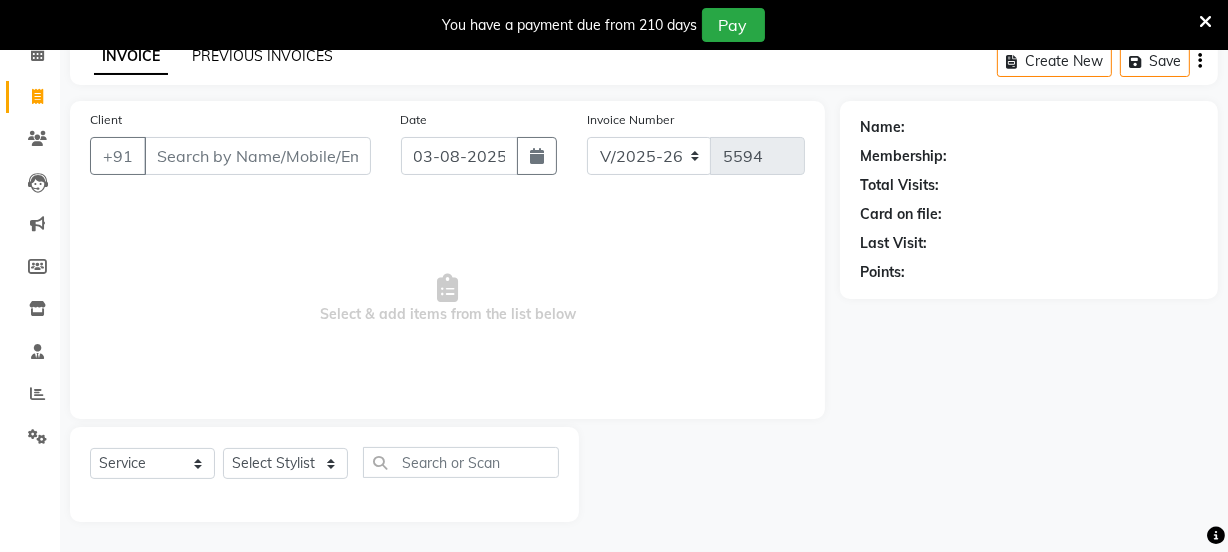 click on "PREVIOUS INVOICES" 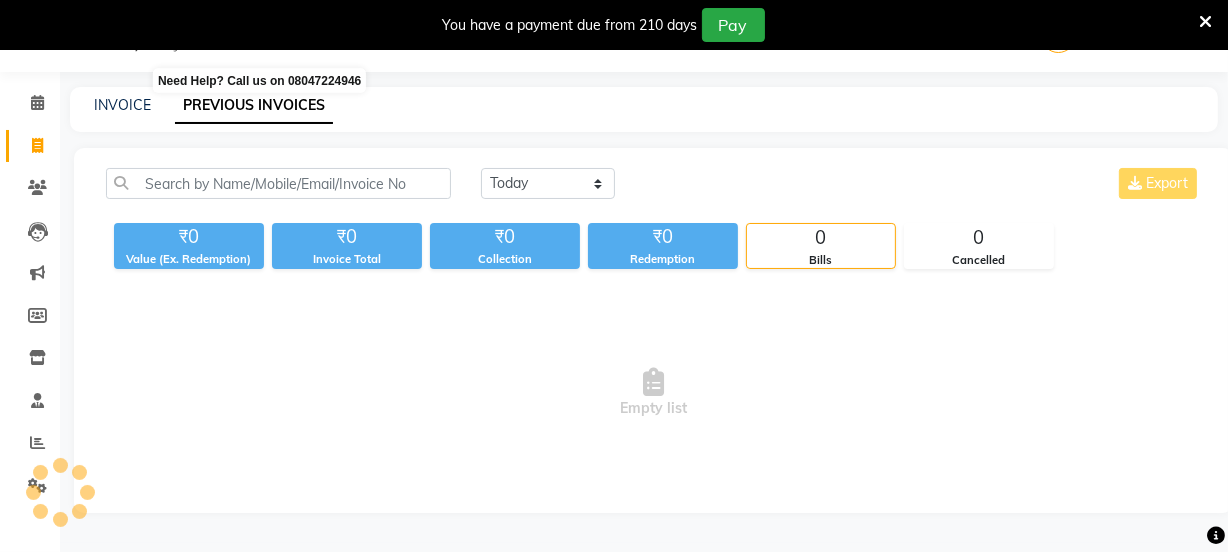 scroll, scrollTop: 100, scrollLeft: 0, axis: vertical 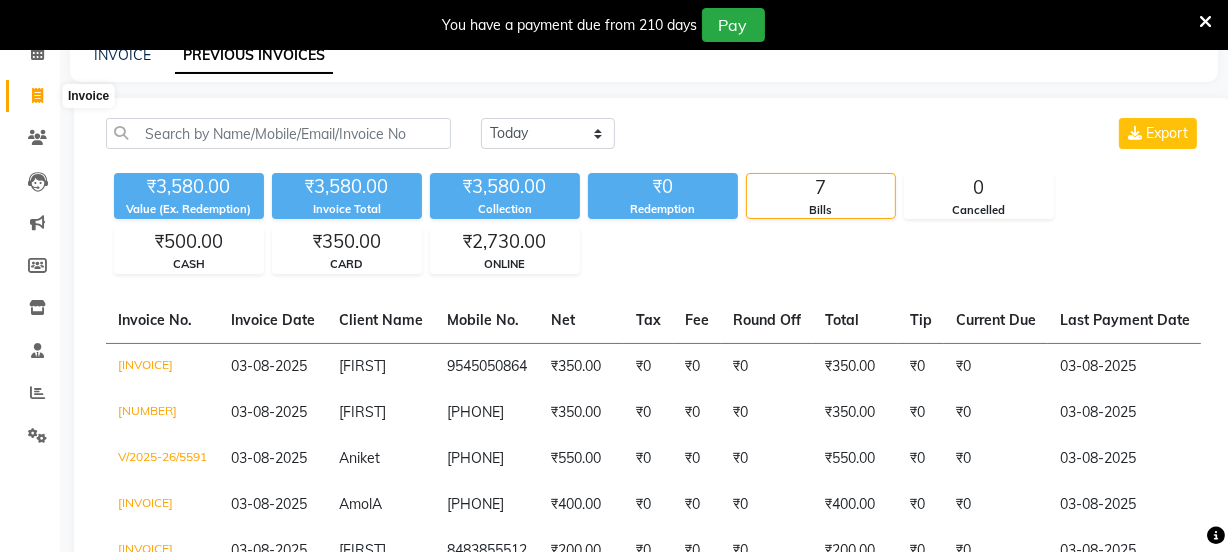 click 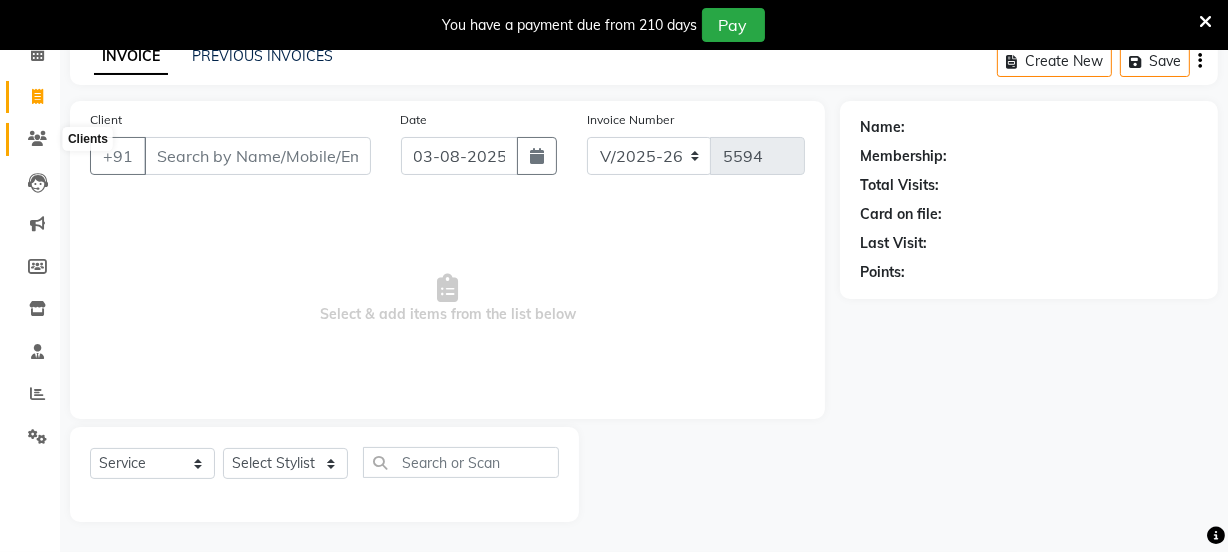 click 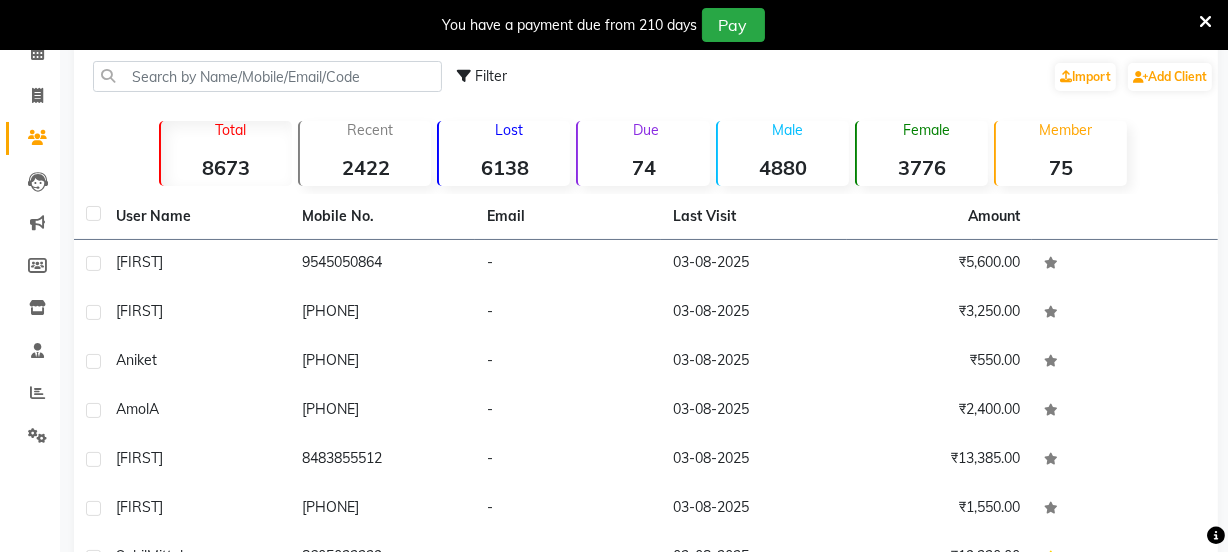 click on "Member" 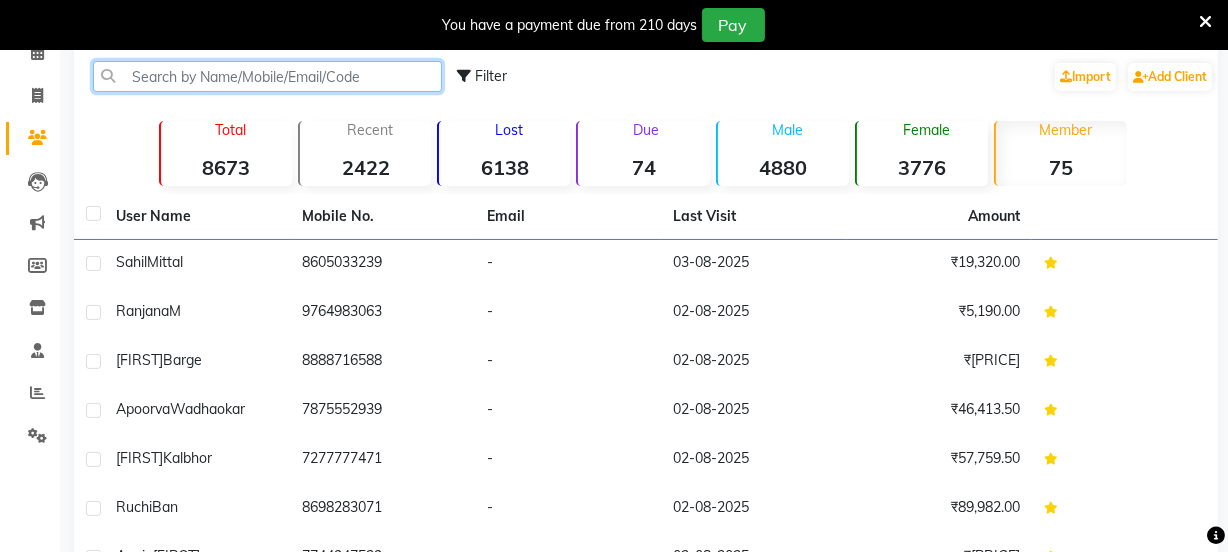 click 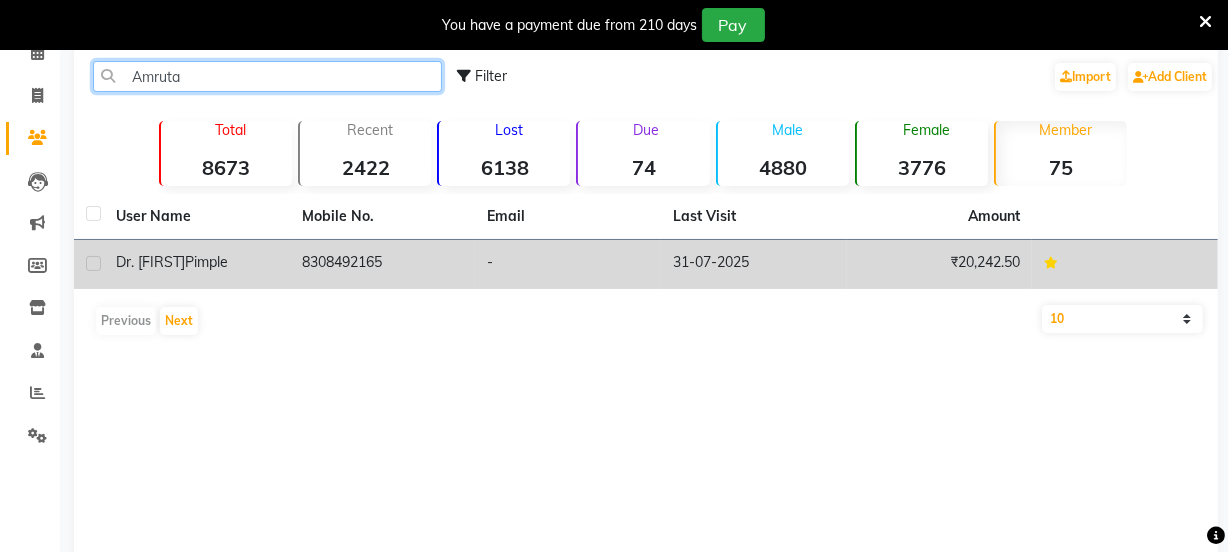 type on "Amruta" 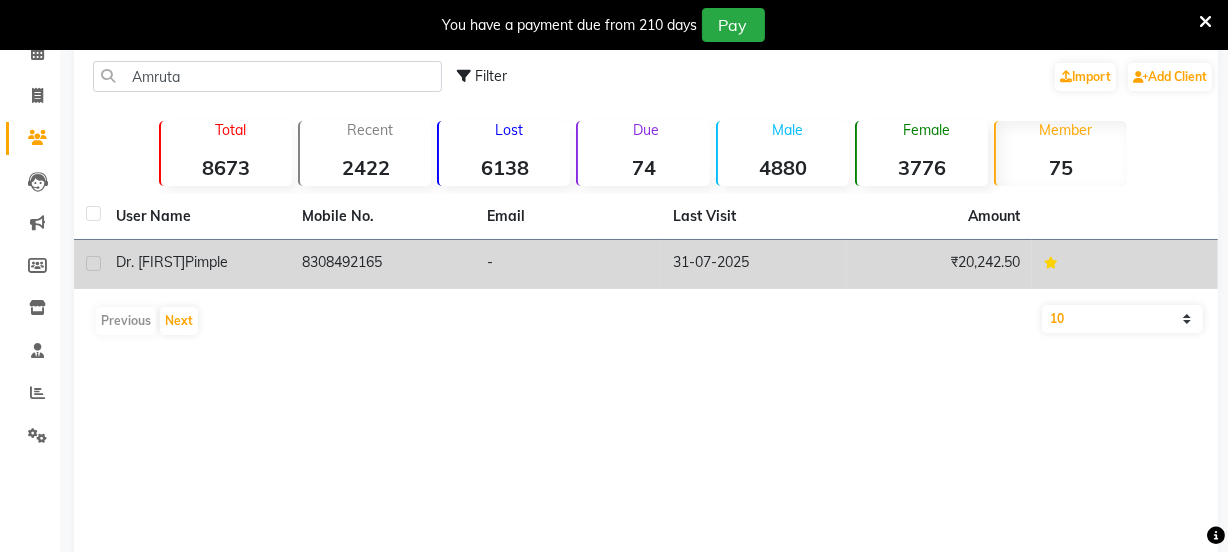 click on "Dr. [FIRST] [LAST]" 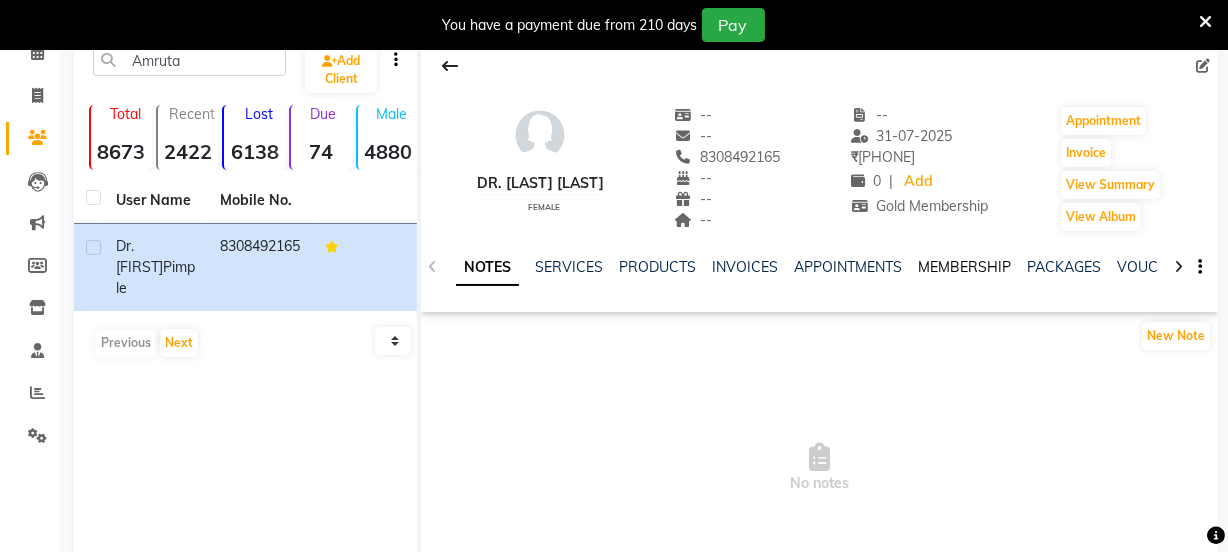 click on "MEMBERSHIP" 